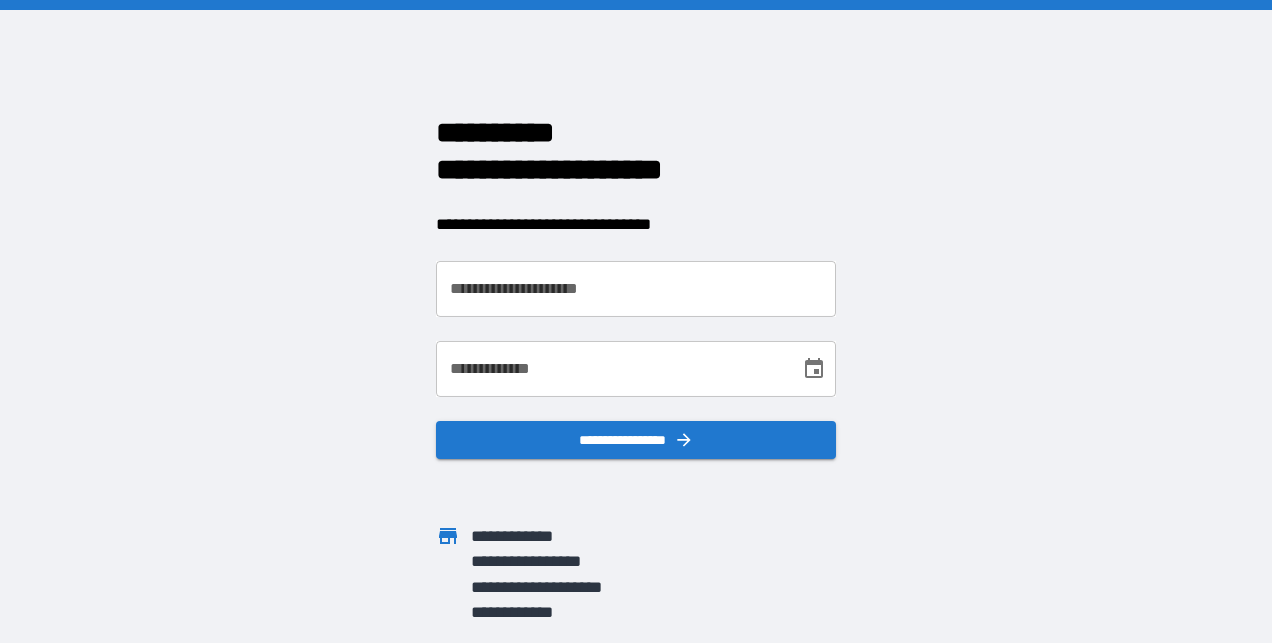 scroll, scrollTop: 0, scrollLeft: 0, axis: both 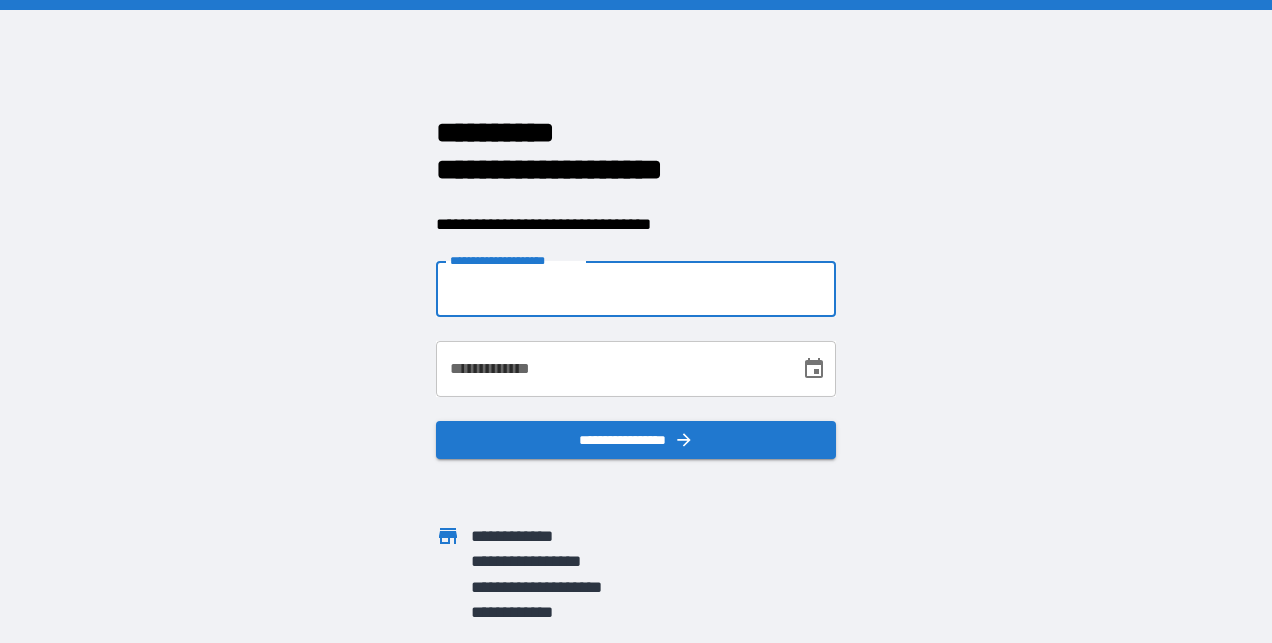 type on "**********" 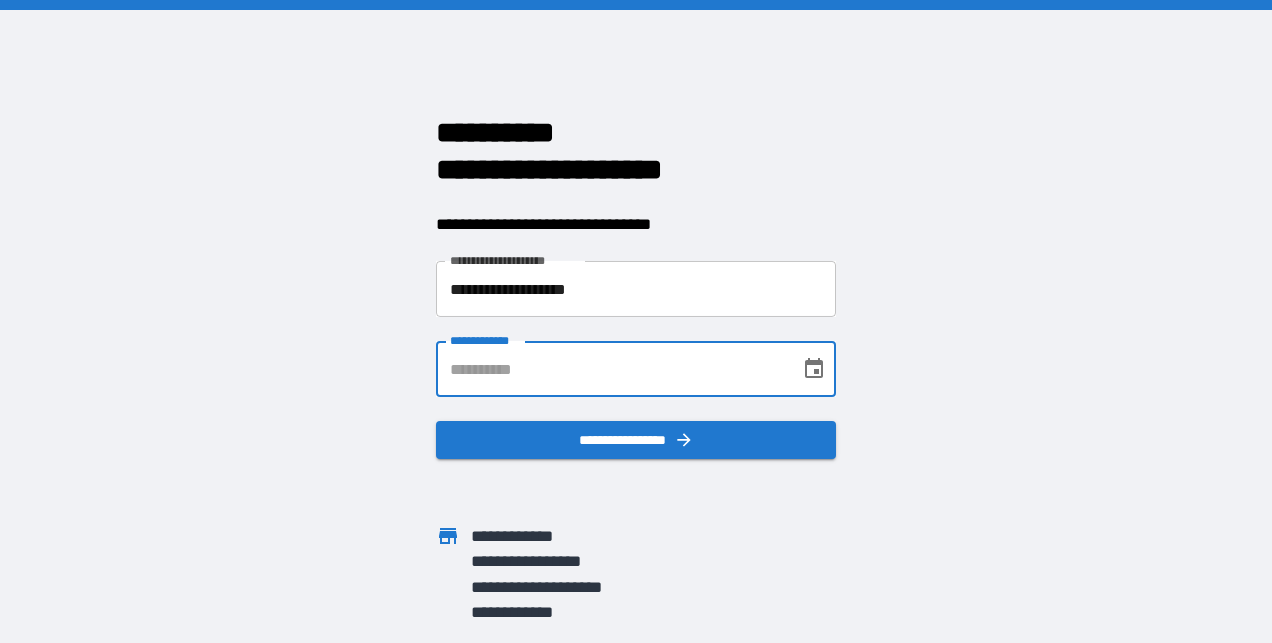 click on "**********" at bounding box center [611, 369] 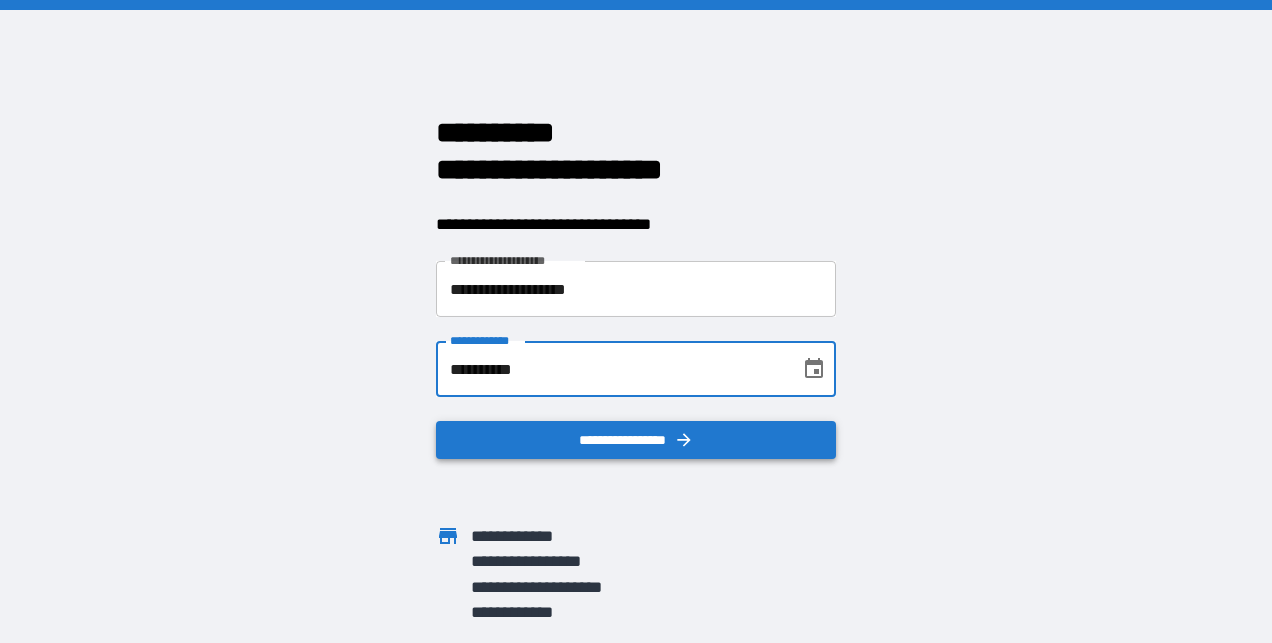 type on "**********" 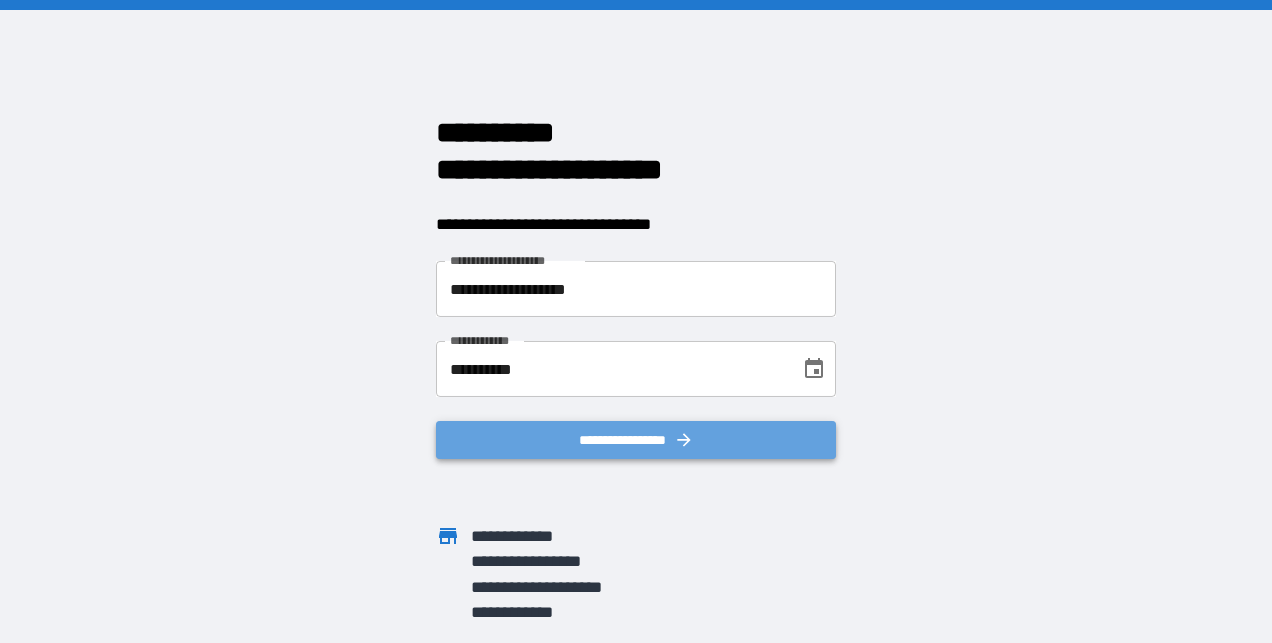 click on "**********" at bounding box center (636, 440) 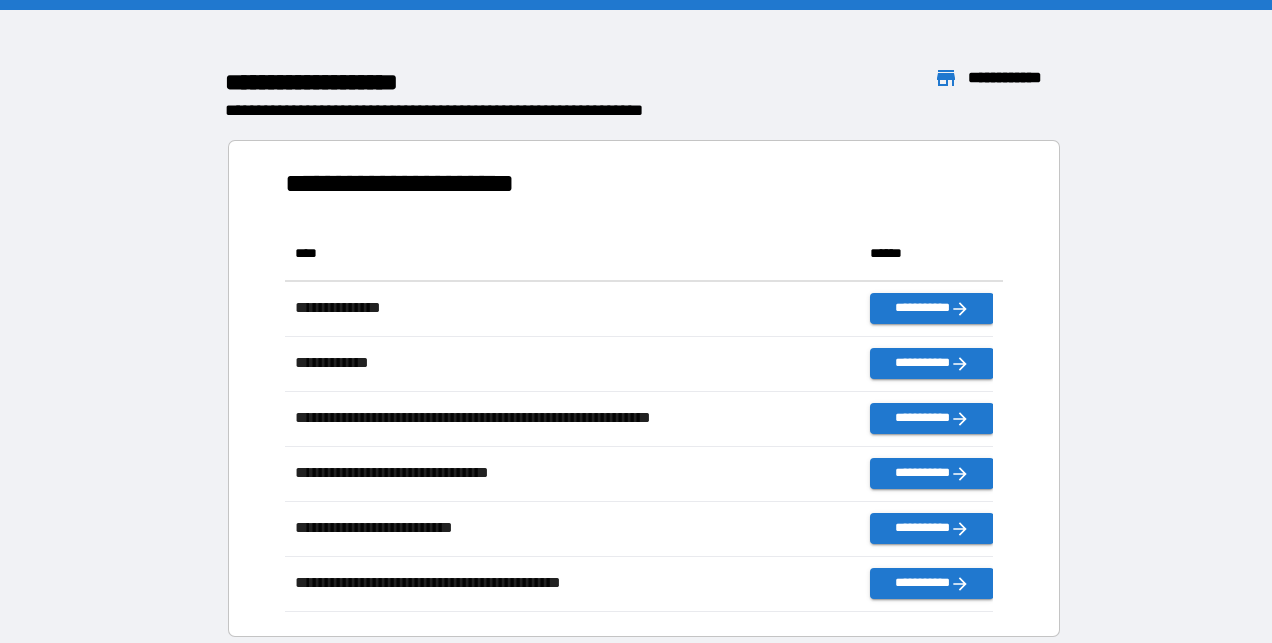 scroll, scrollTop: 16, scrollLeft: 16, axis: both 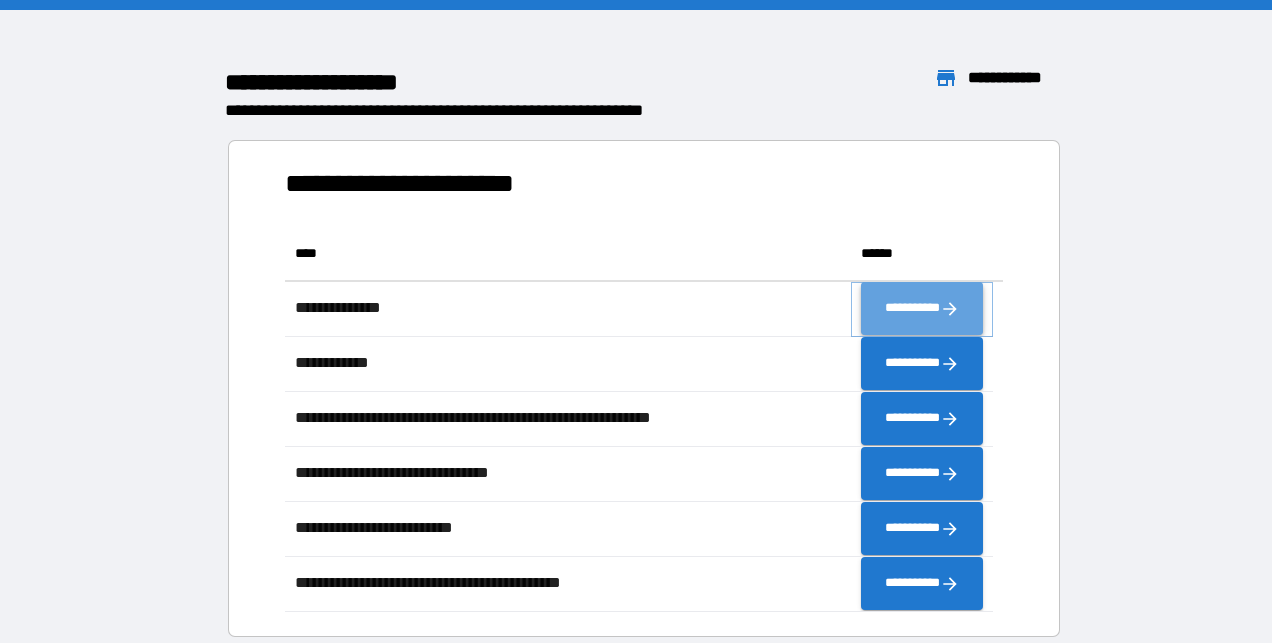 click on "**********" at bounding box center [922, 309] 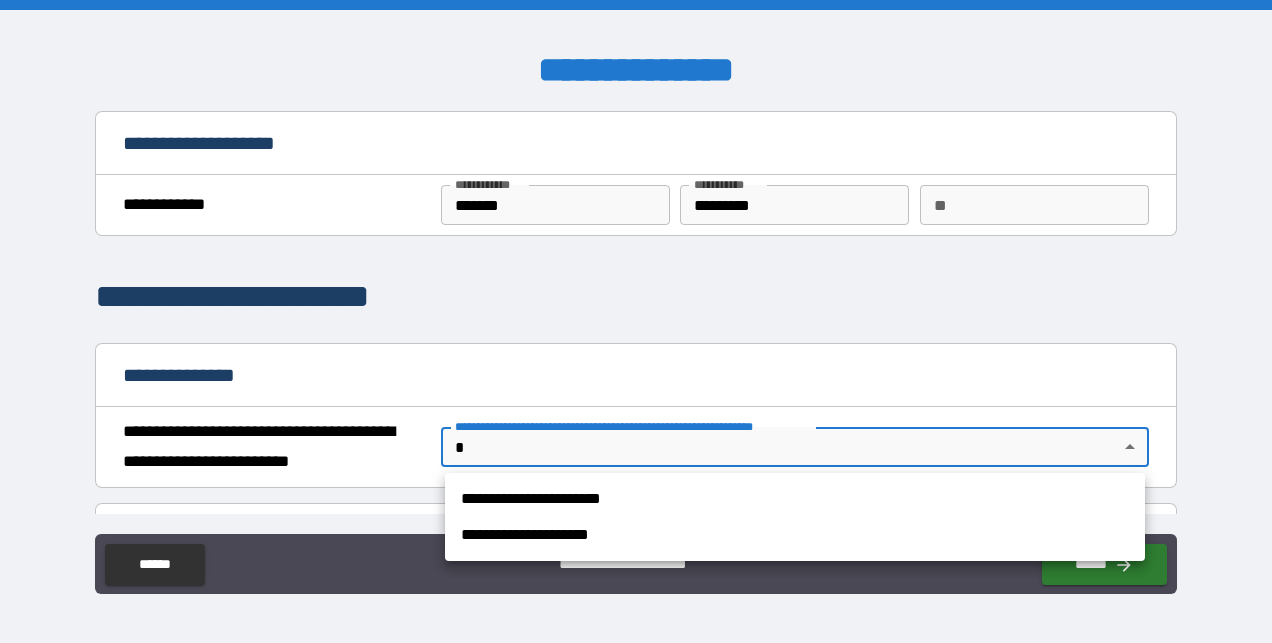 click on "**********" at bounding box center [636, 321] 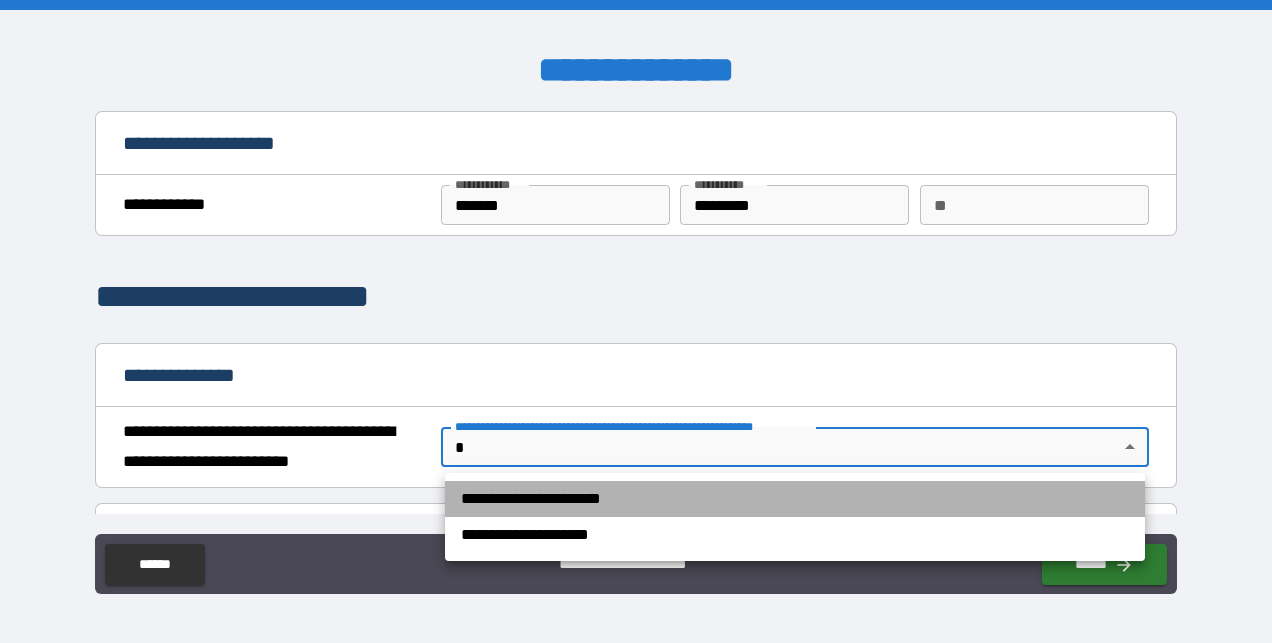 click on "**********" at bounding box center [795, 499] 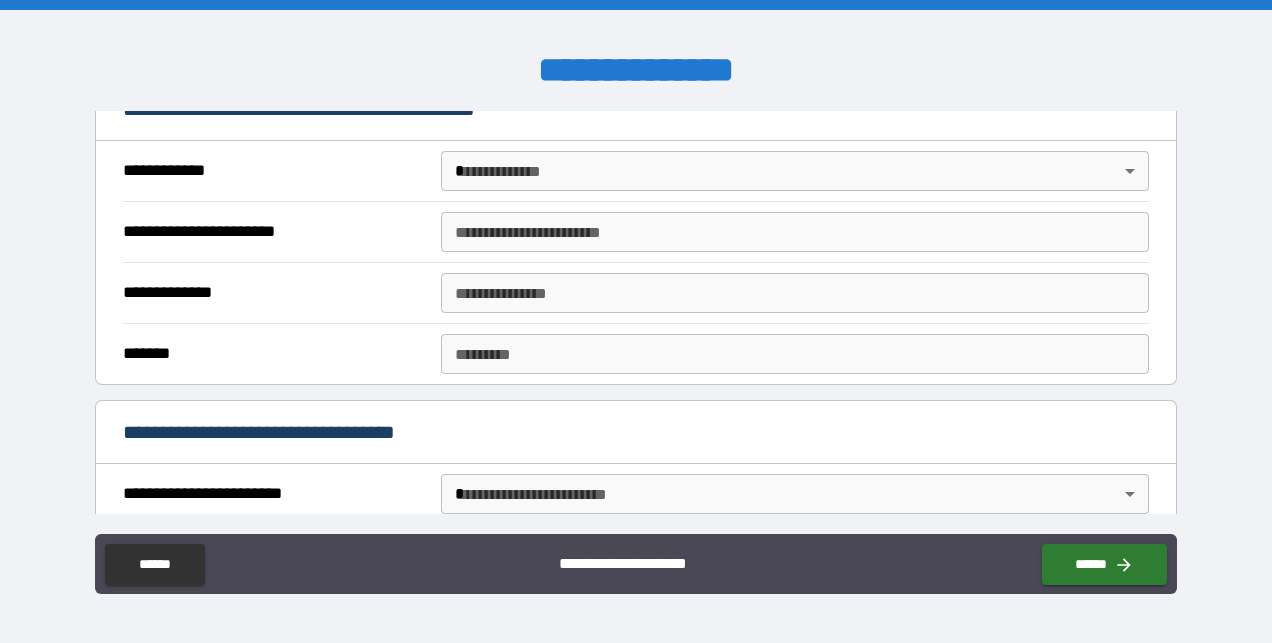 scroll, scrollTop: 430, scrollLeft: 0, axis: vertical 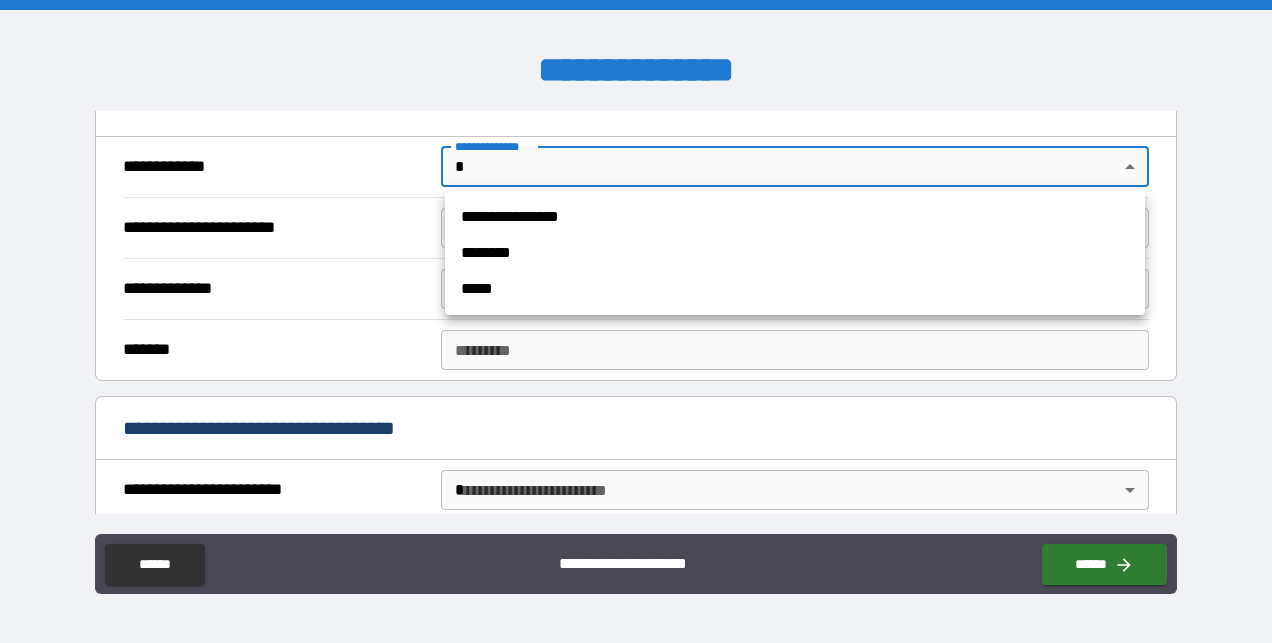 click on "**********" at bounding box center [636, 321] 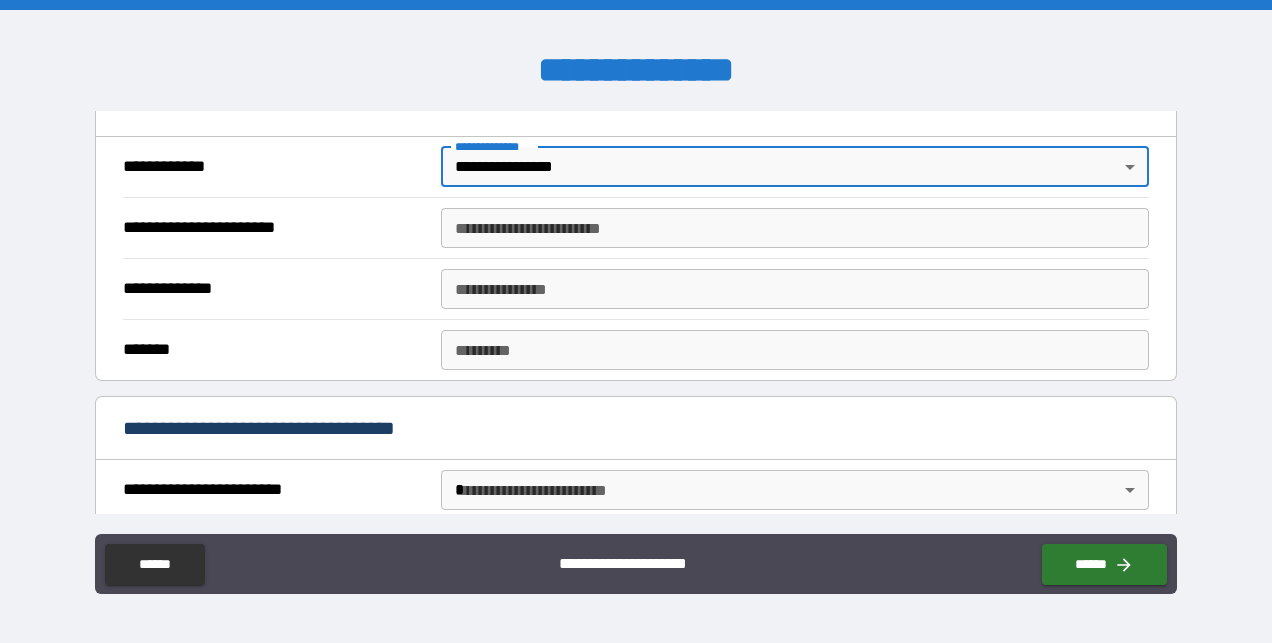 click on "**********" at bounding box center [794, 228] 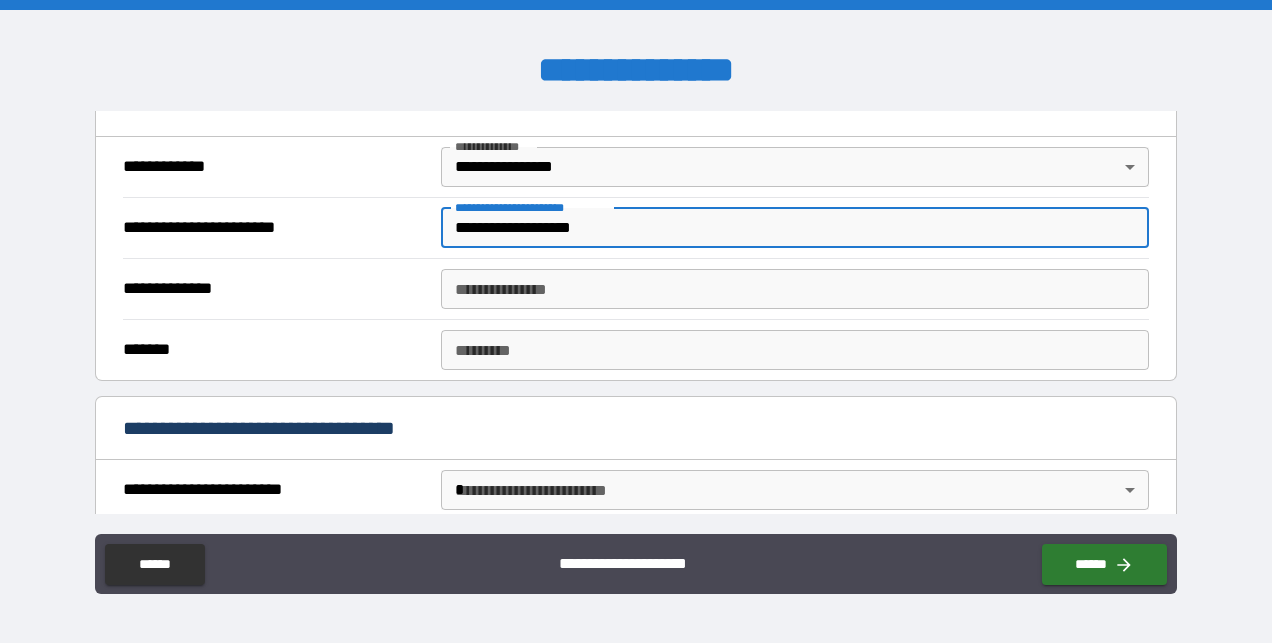 type on "**********" 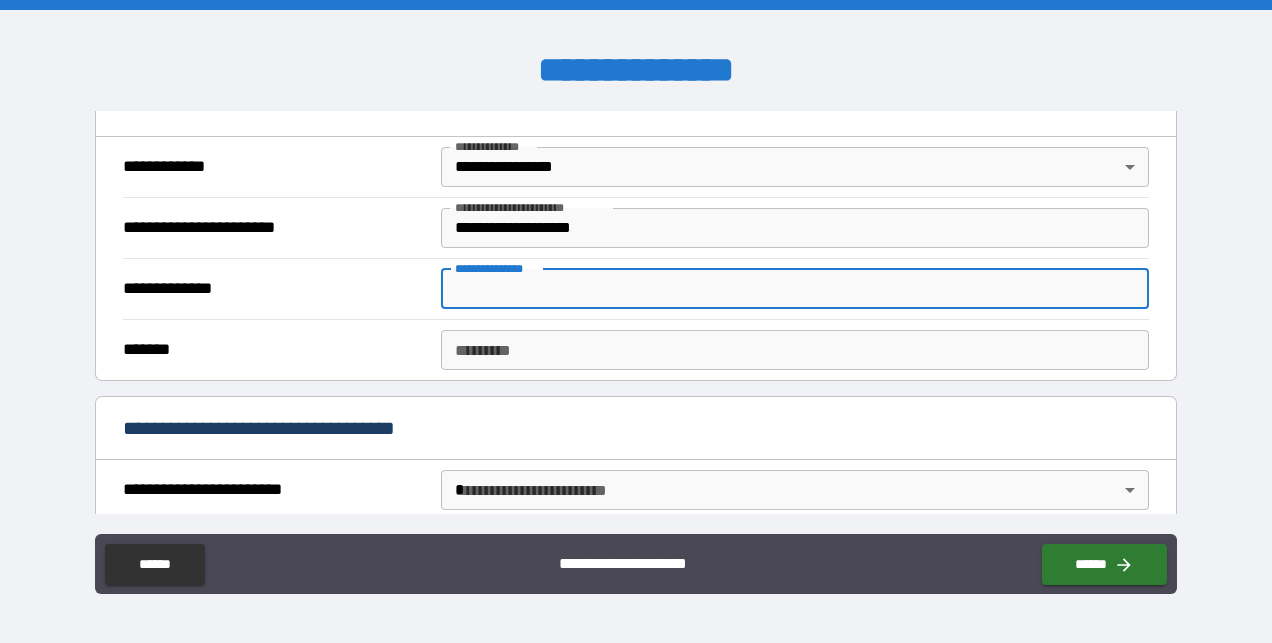click on "**********" at bounding box center (794, 289) 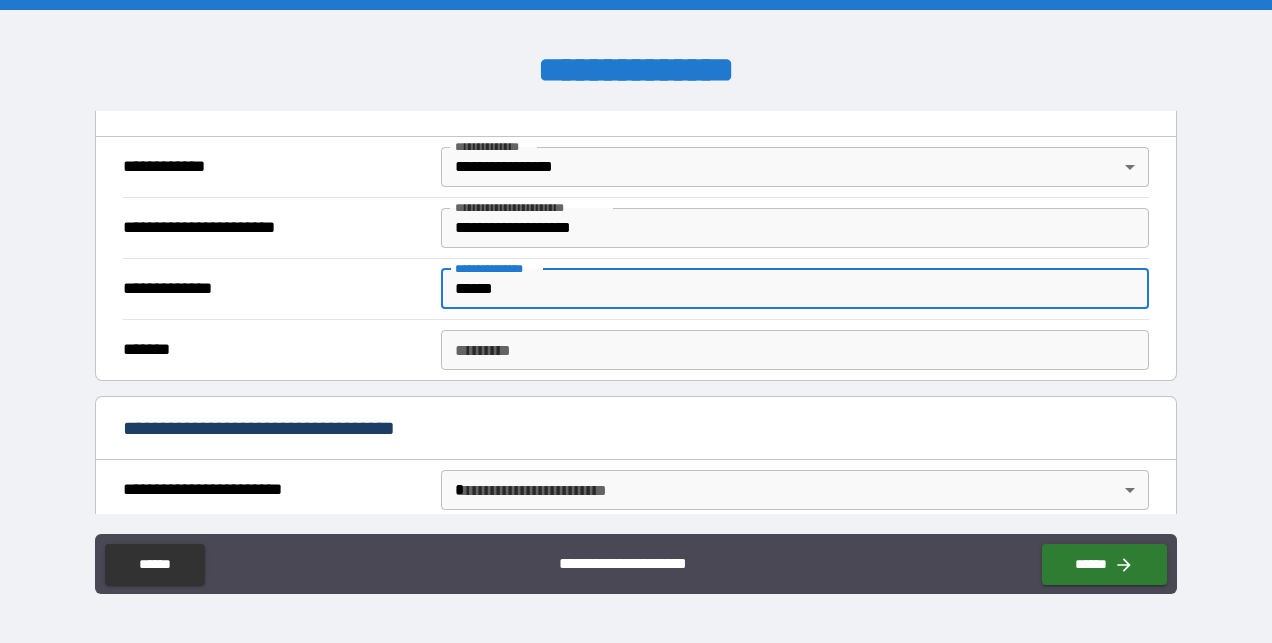 type on "******" 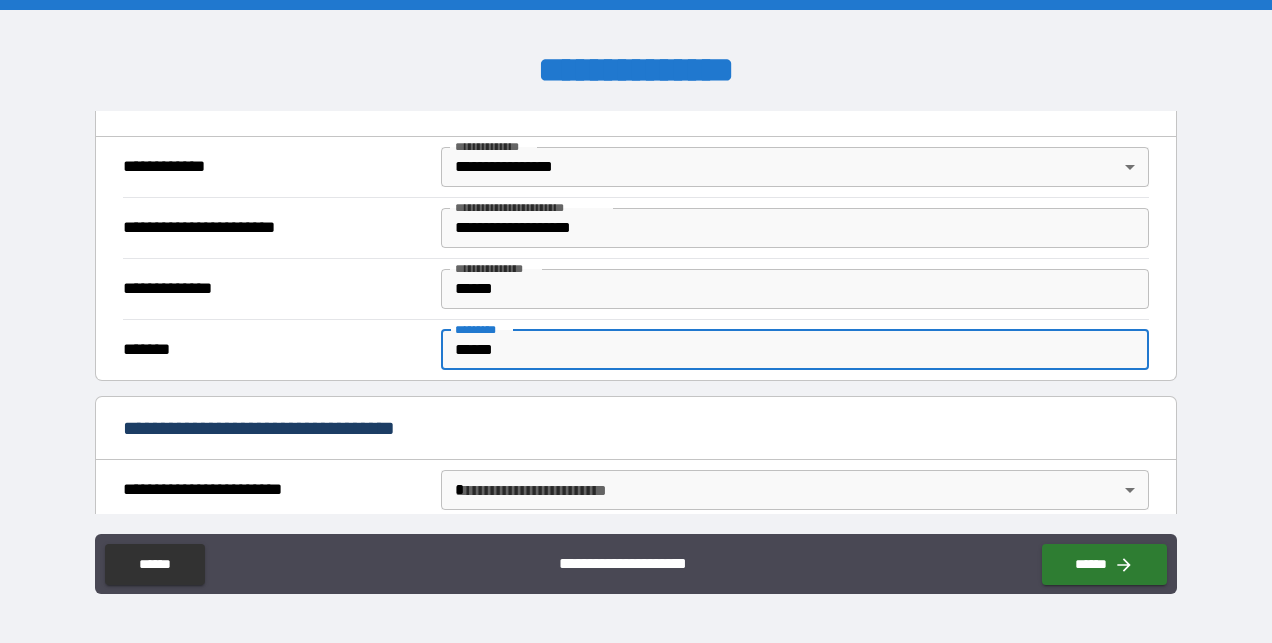 type on "******" 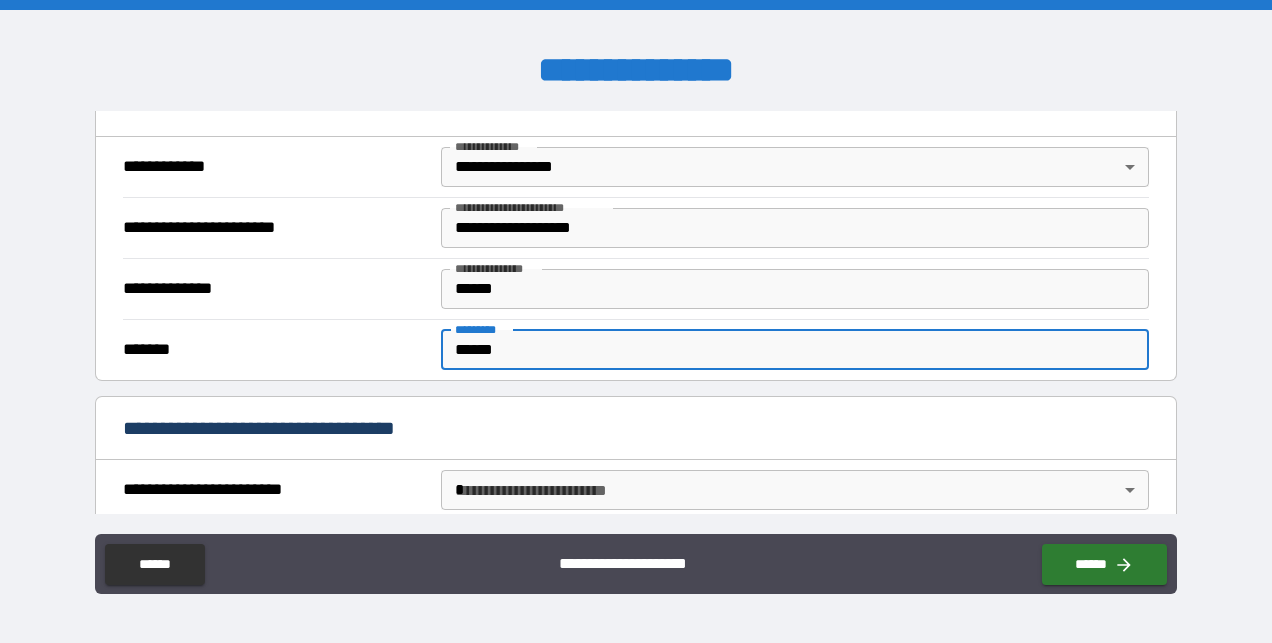 click on "**********" at bounding box center (636, 321) 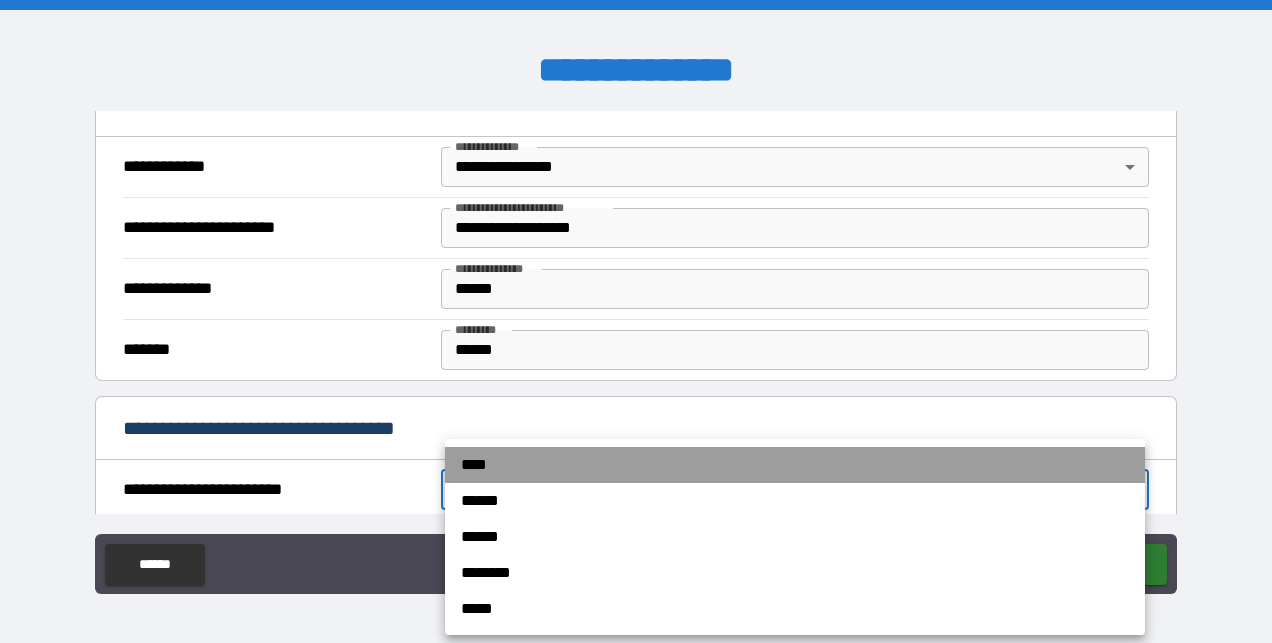 click on "****" at bounding box center (795, 465) 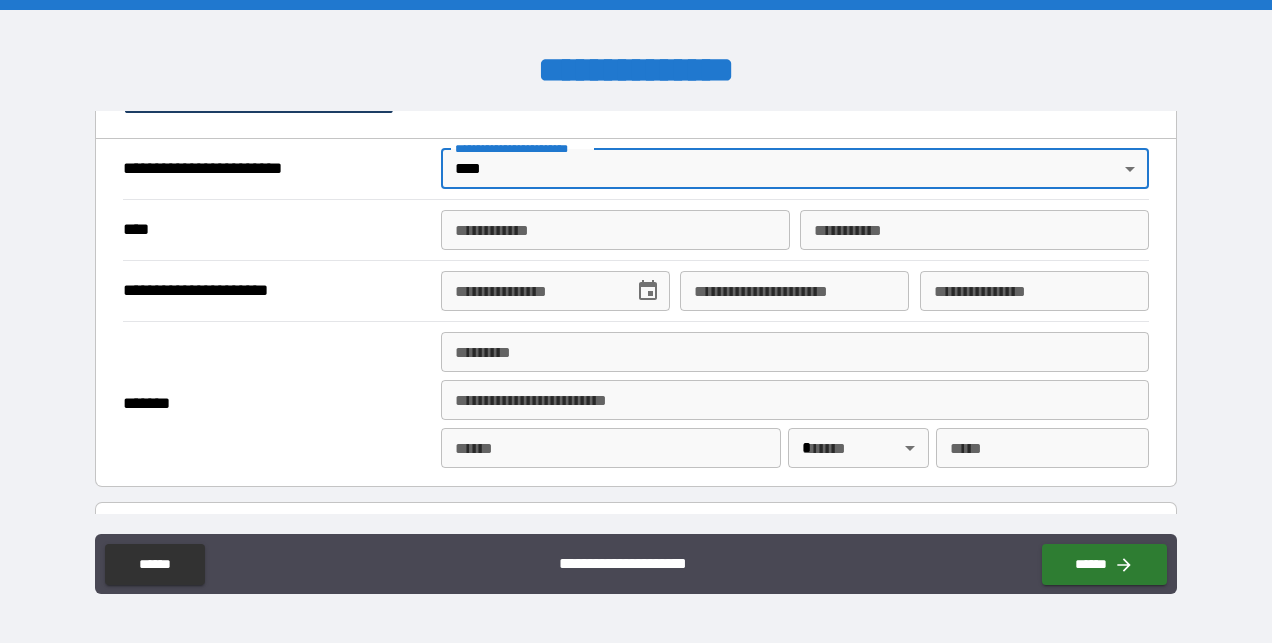 scroll, scrollTop: 766, scrollLeft: 0, axis: vertical 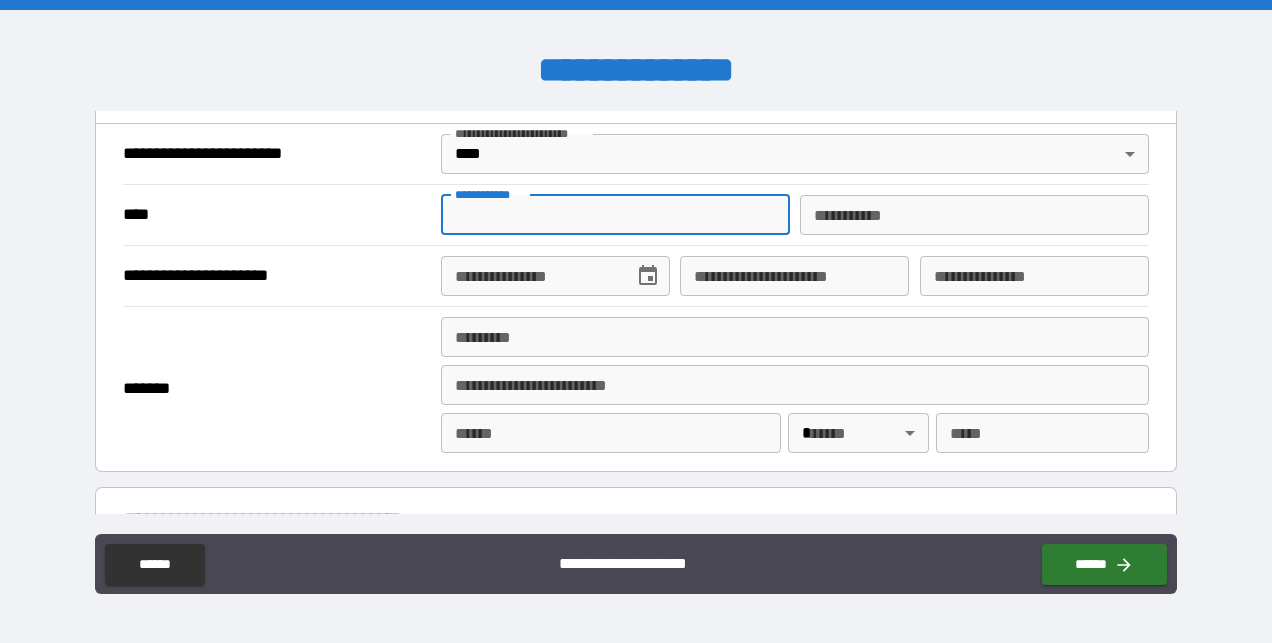 click on "**********" at bounding box center [615, 215] 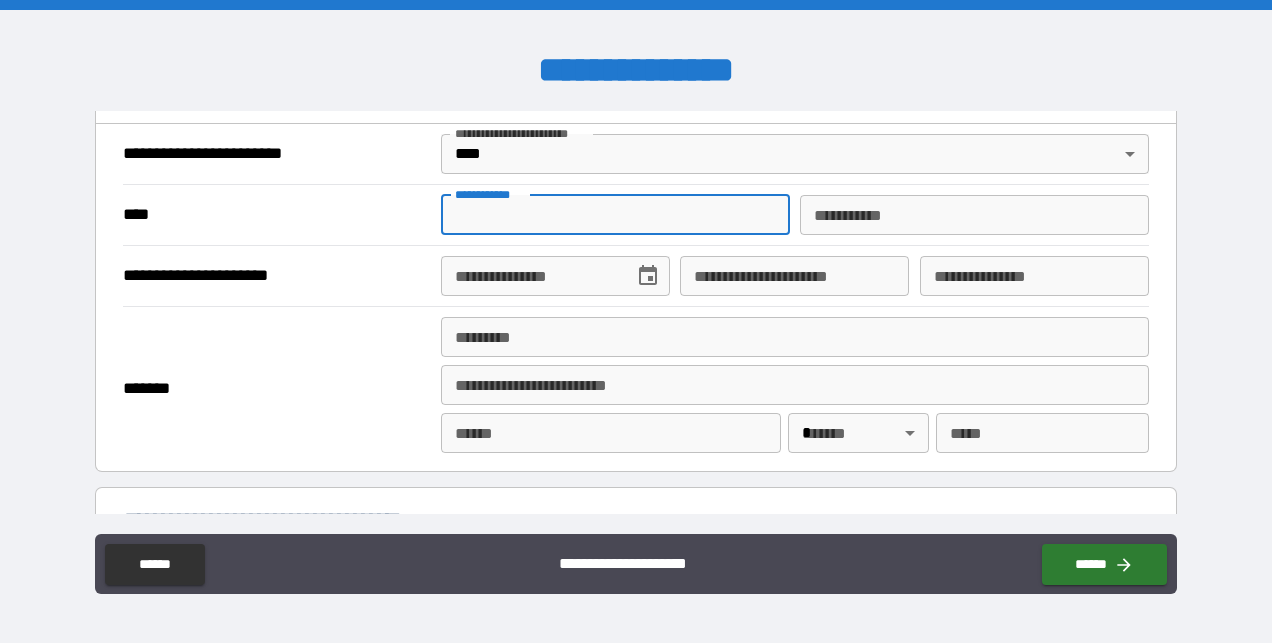 type on "*******" 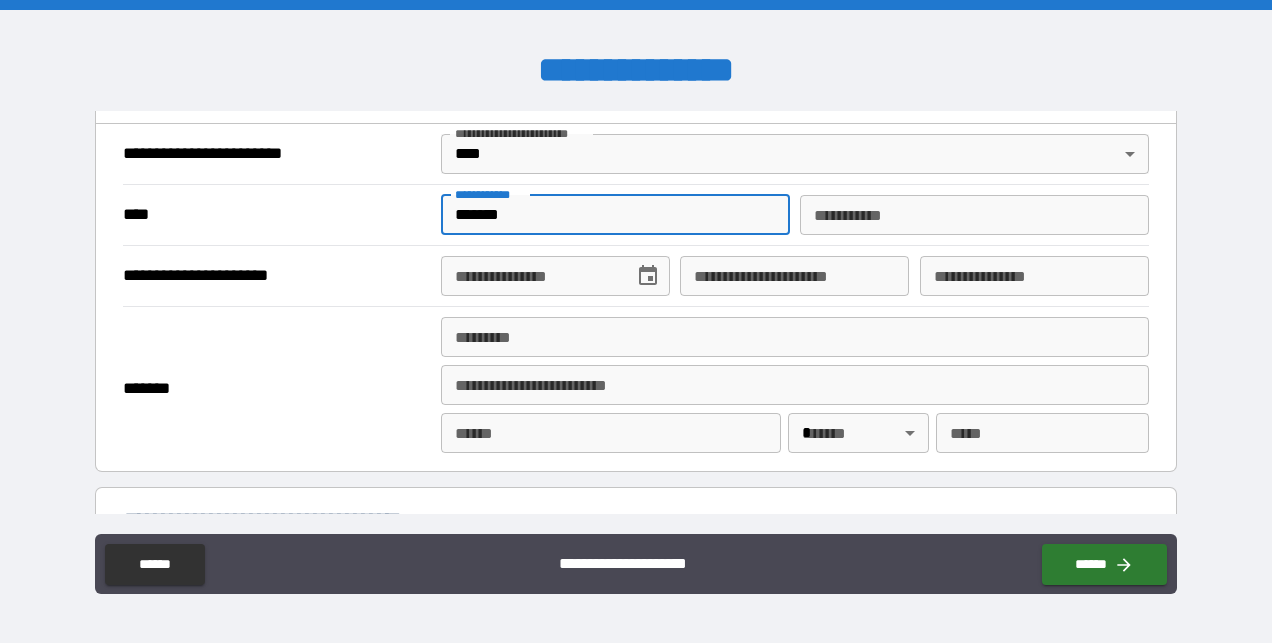 type on "*********" 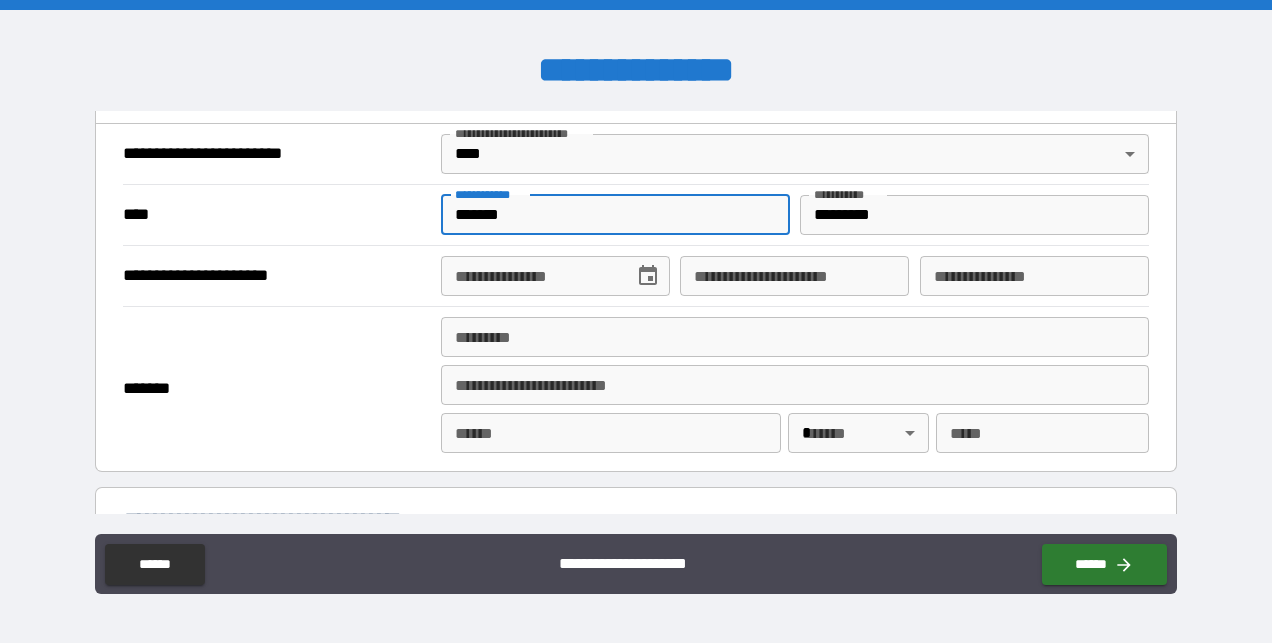 click on "**********" at bounding box center (530, 276) 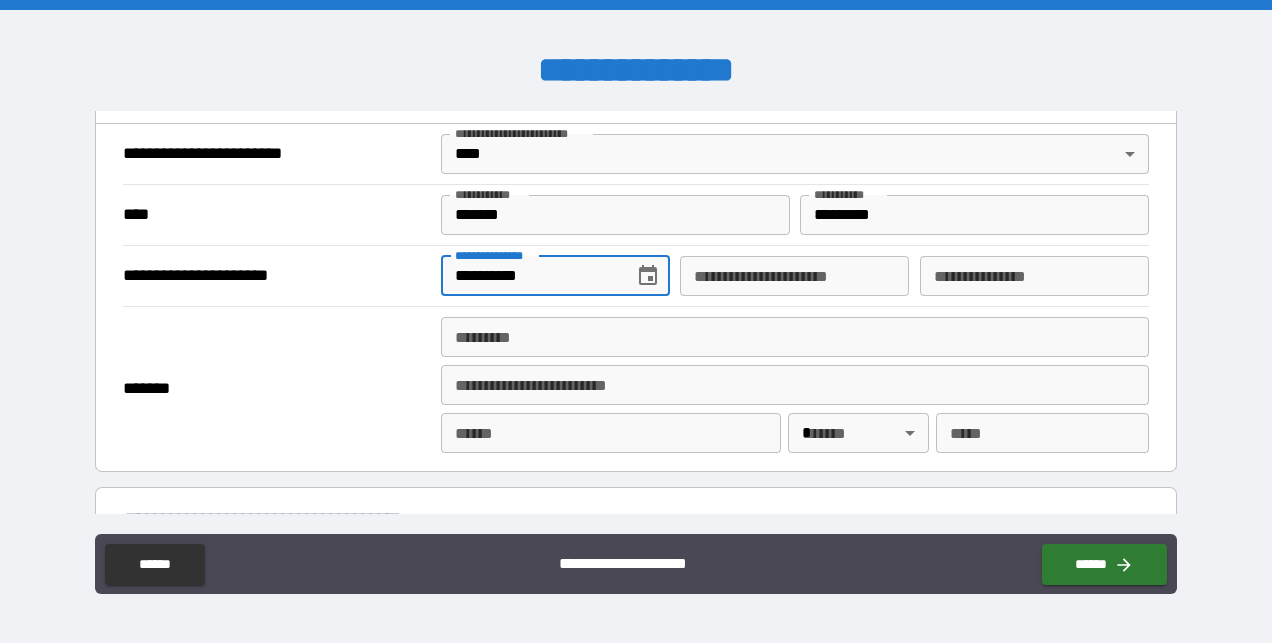 type on "**********" 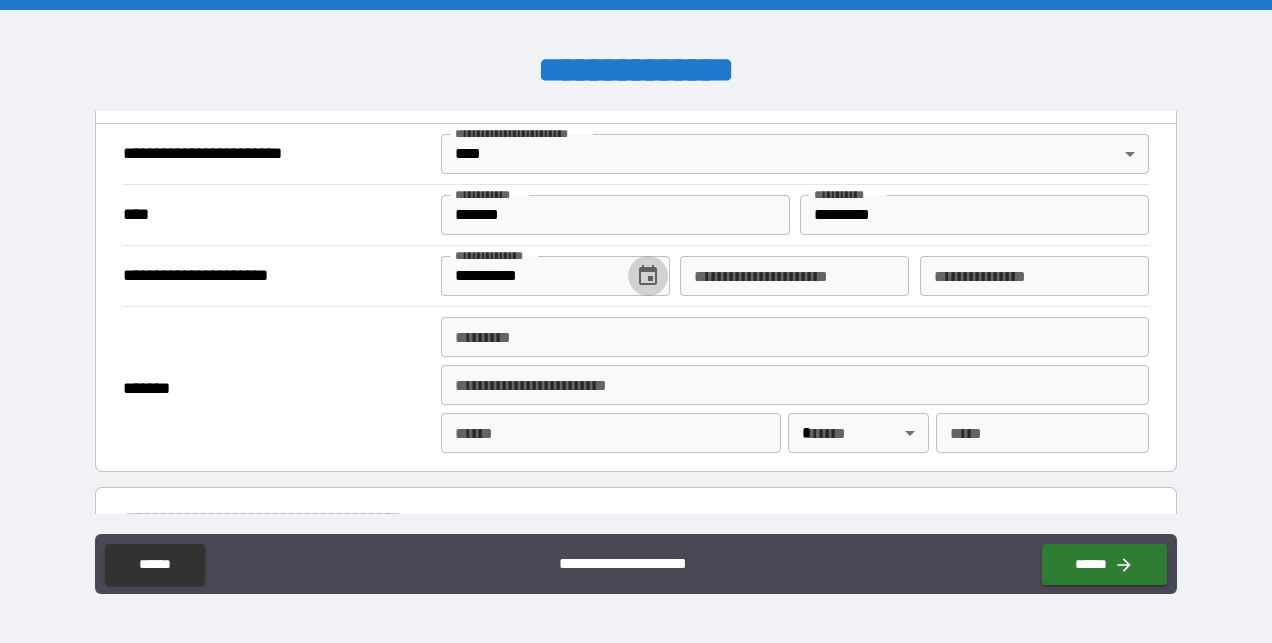 type 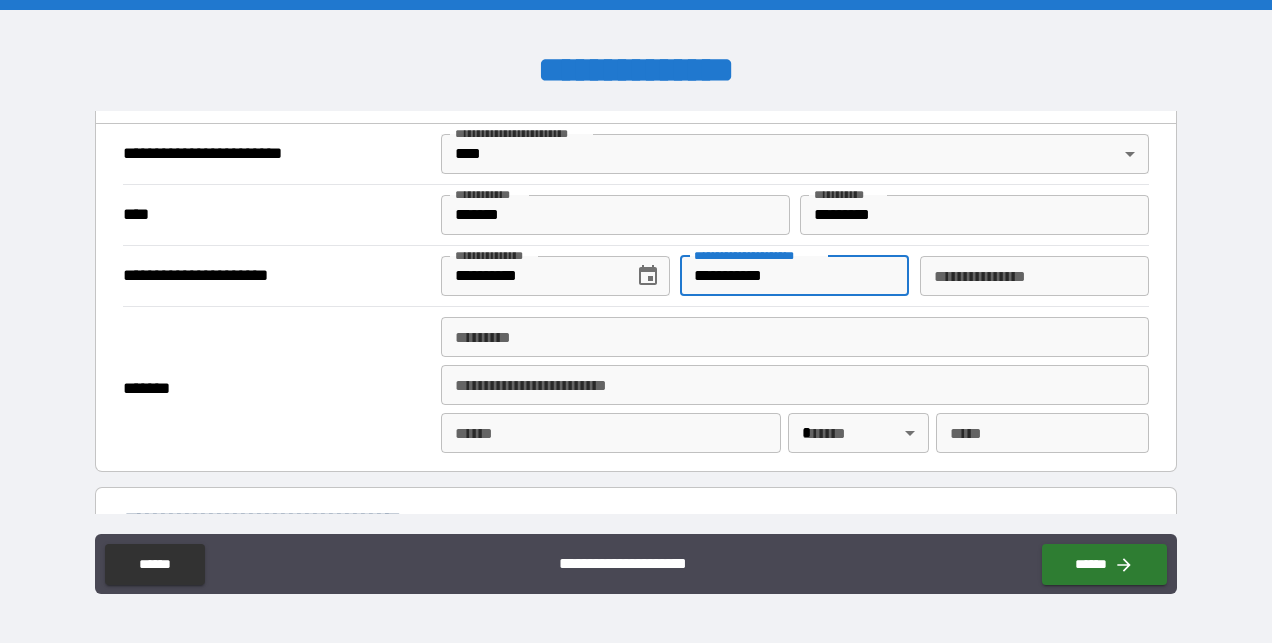 type on "**********" 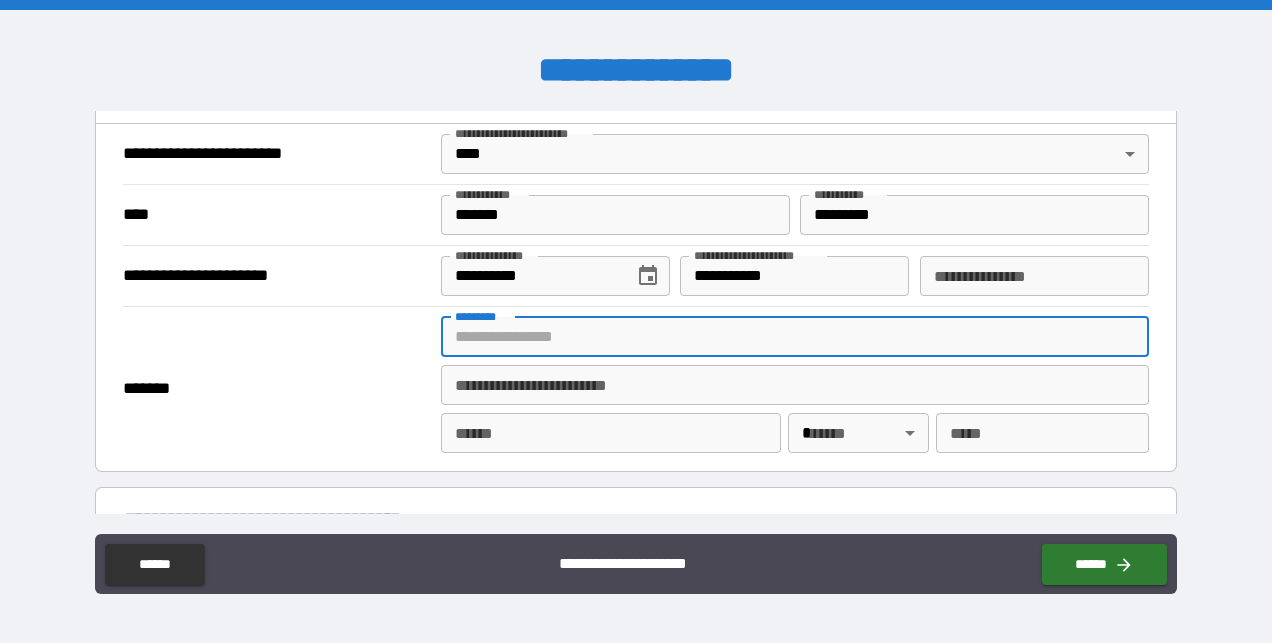 type on "*" 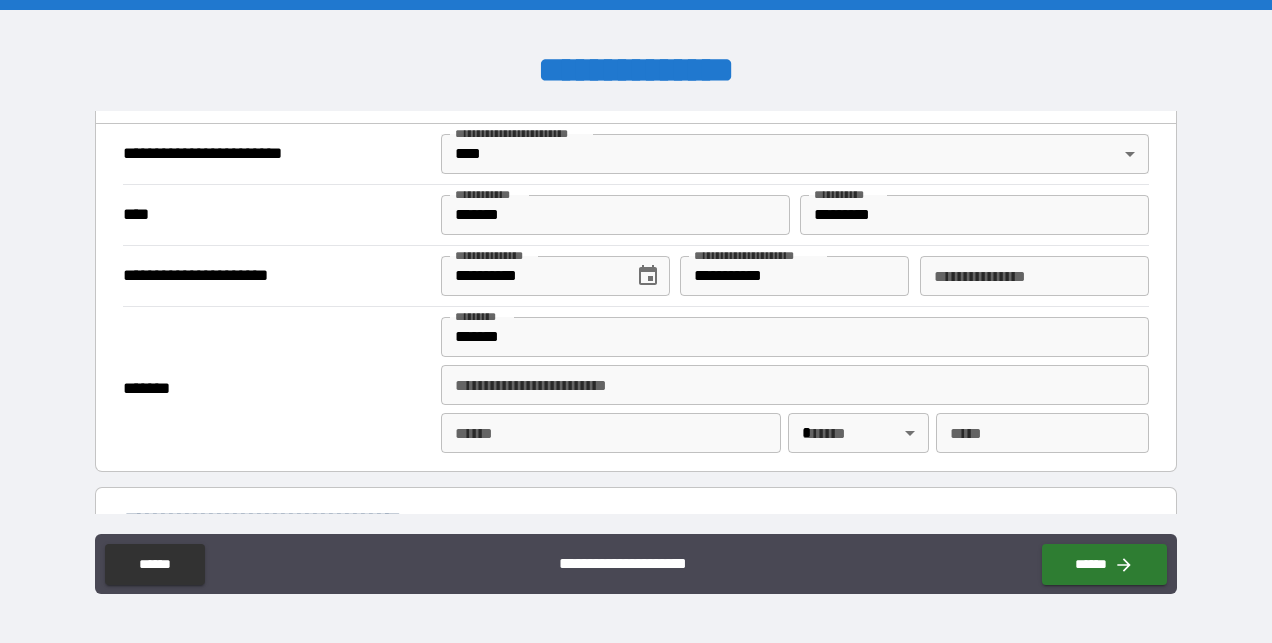 type on "**********" 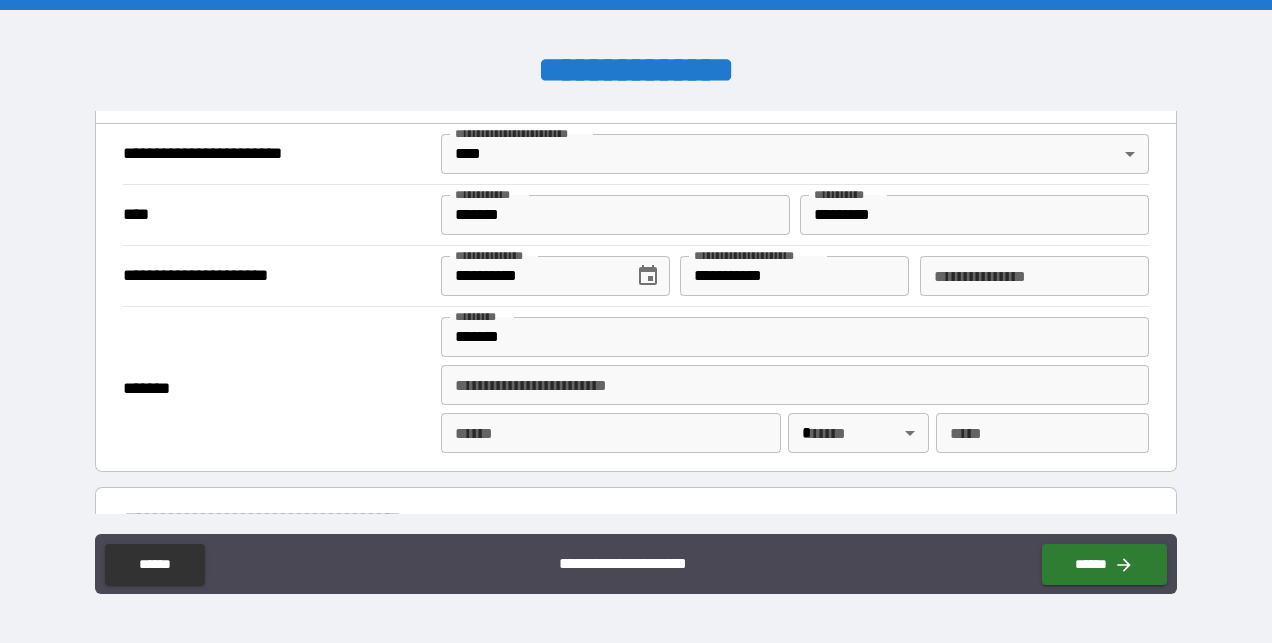 type on "*****" 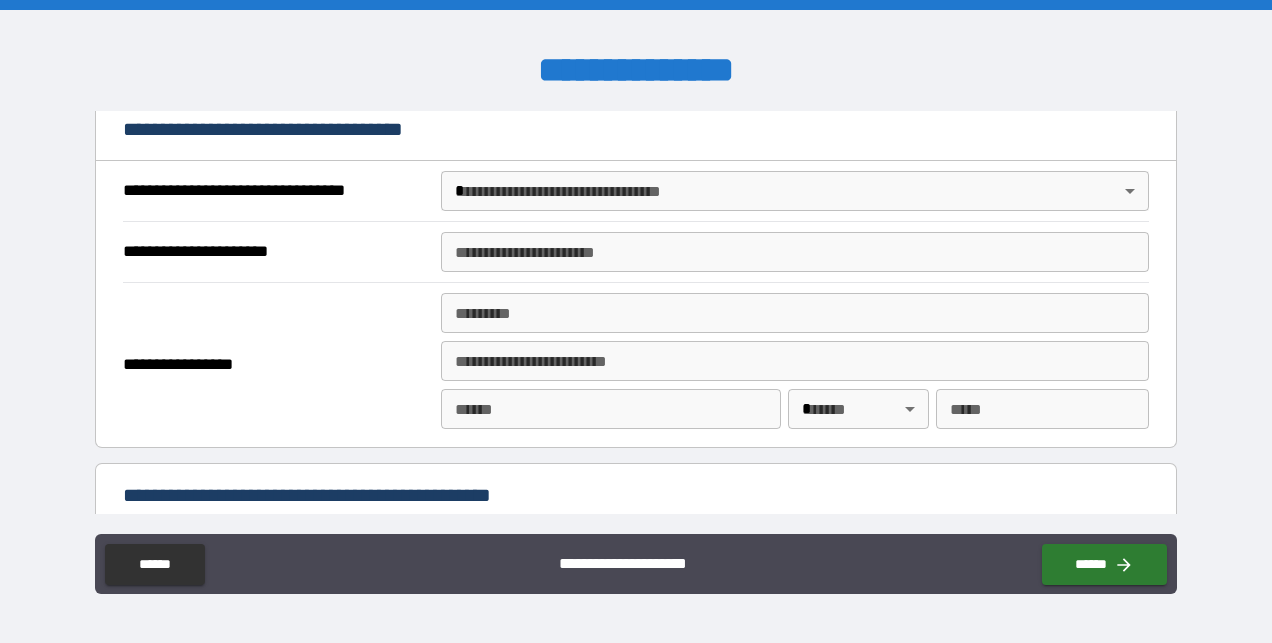 scroll, scrollTop: 1162, scrollLeft: 0, axis: vertical 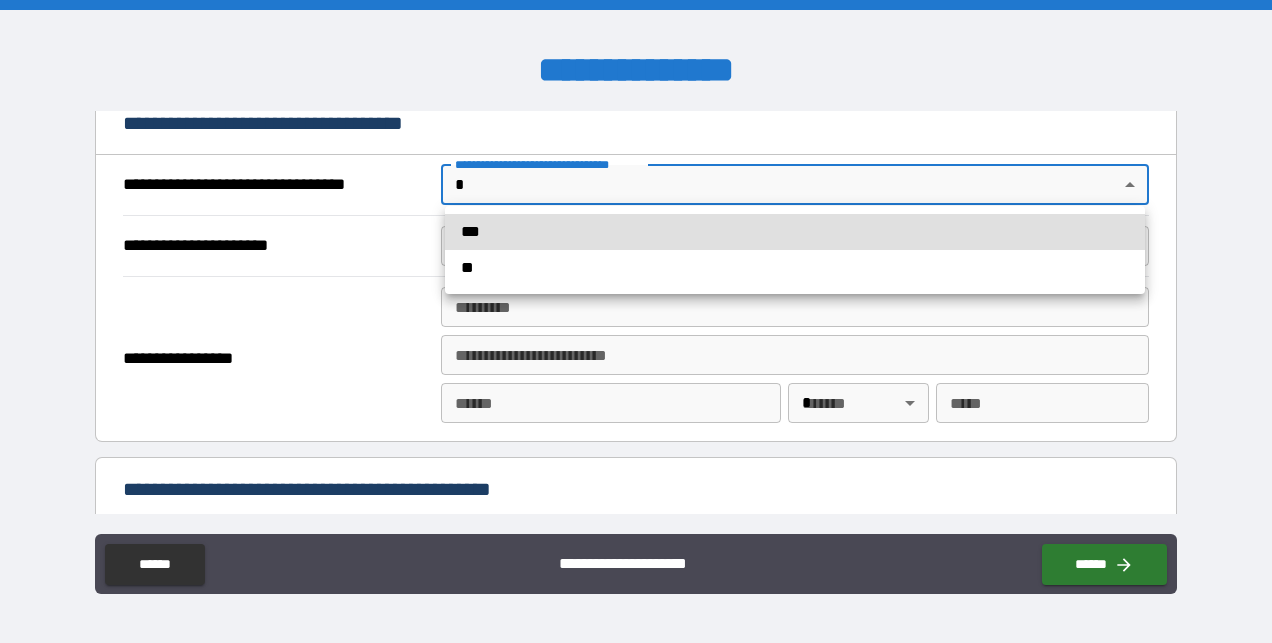 click on "**********" at bounding box center [636, 321] 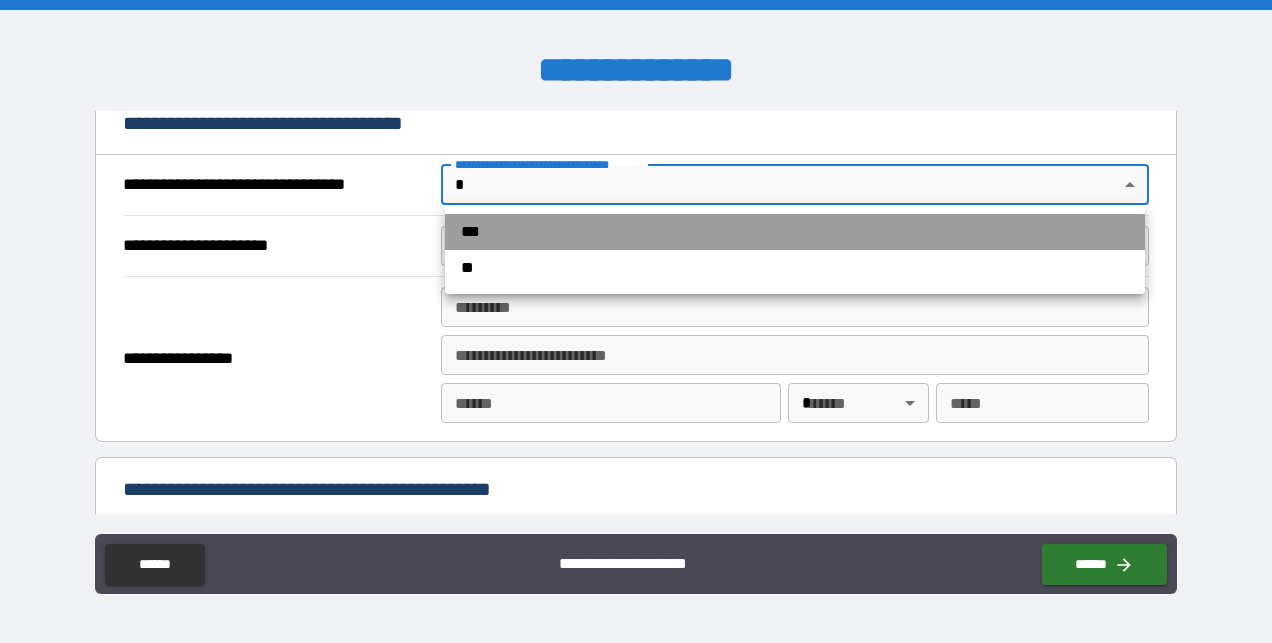click on "***" at bounding box center [795, 232] 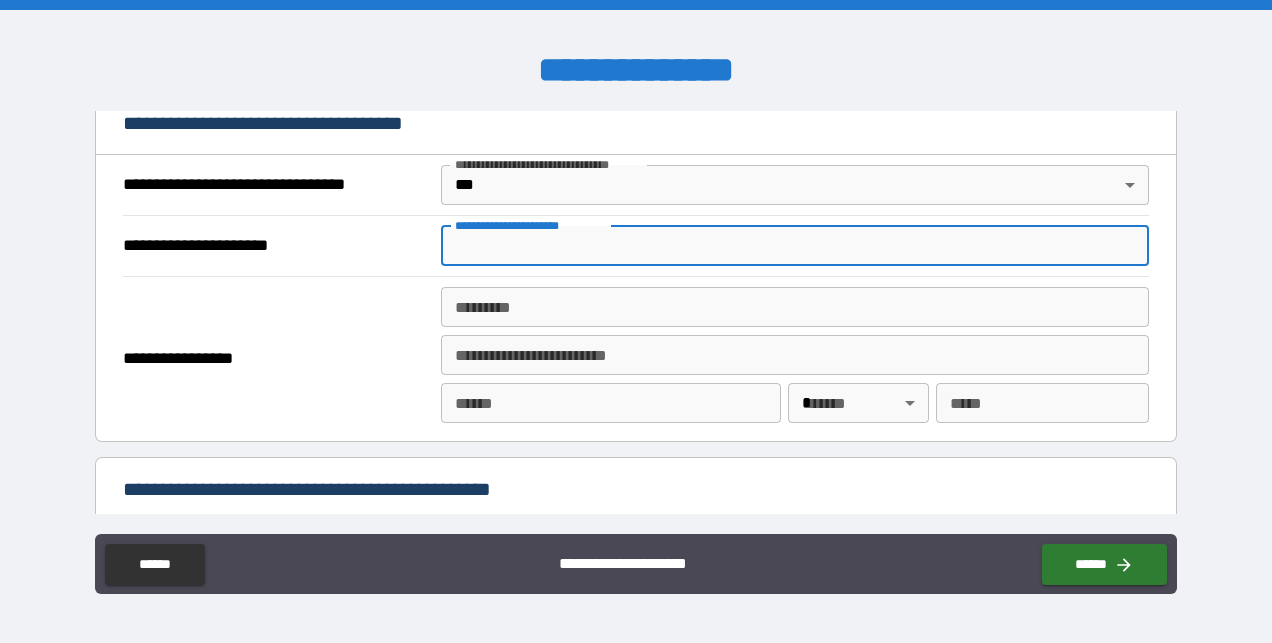 click on "**********" at bounding box center [794, 246] 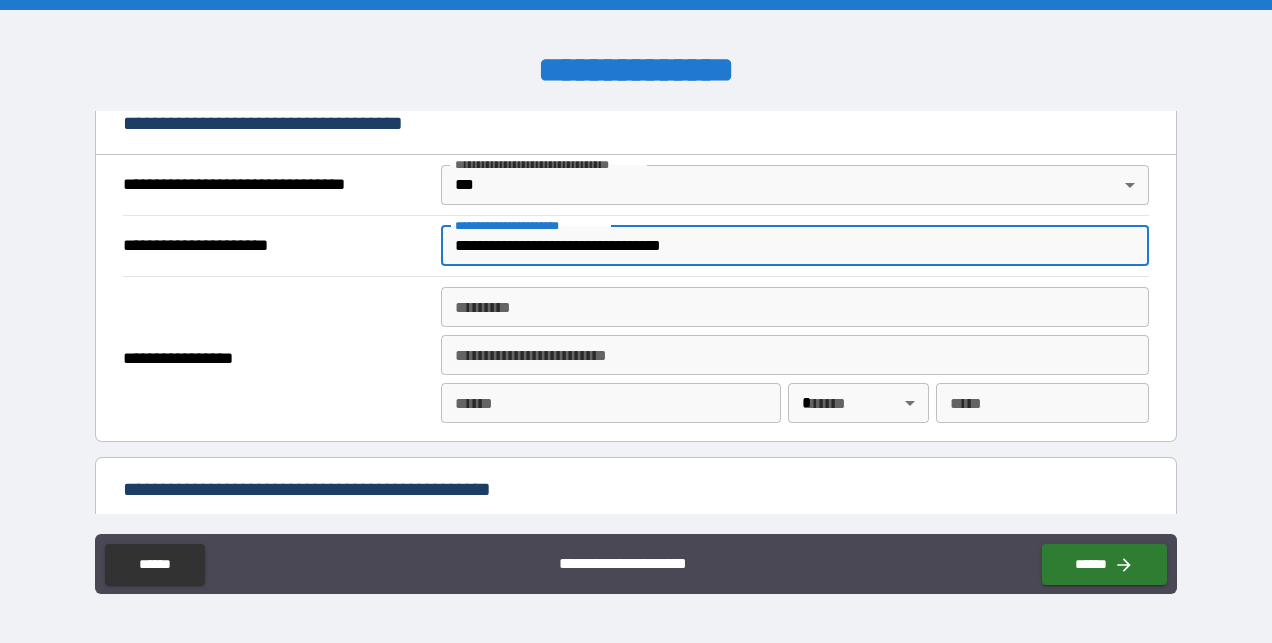 click on "*******   *" at bounding box center [794, 307] 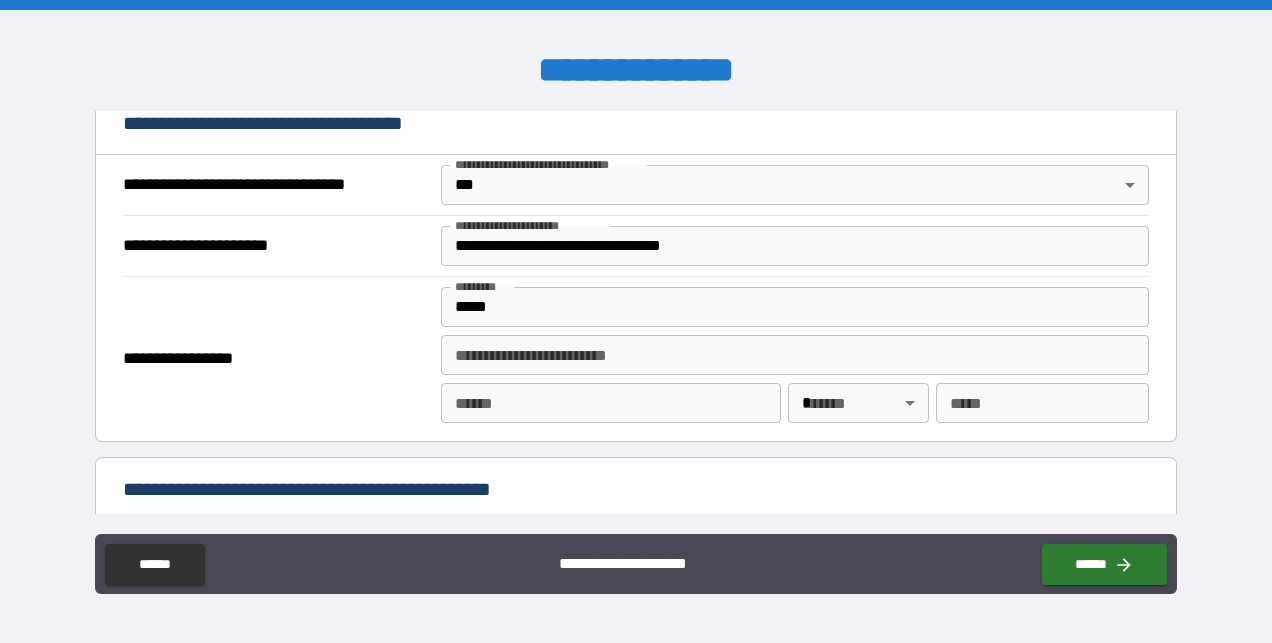 type on "**********" 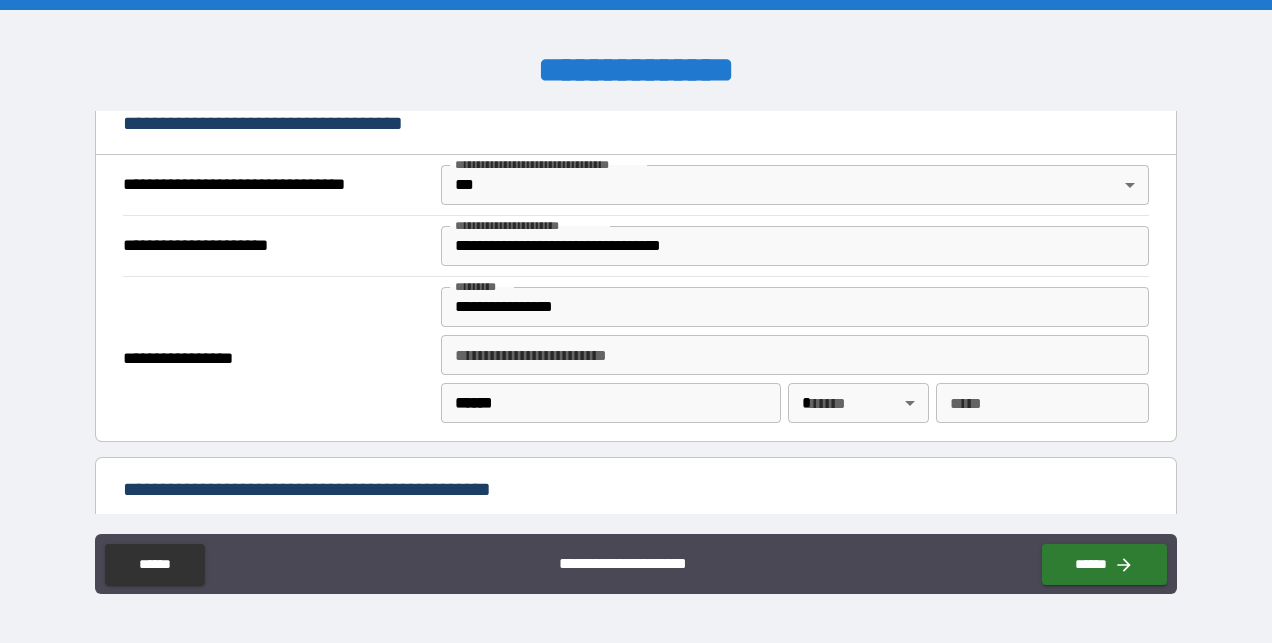 type on "*****" 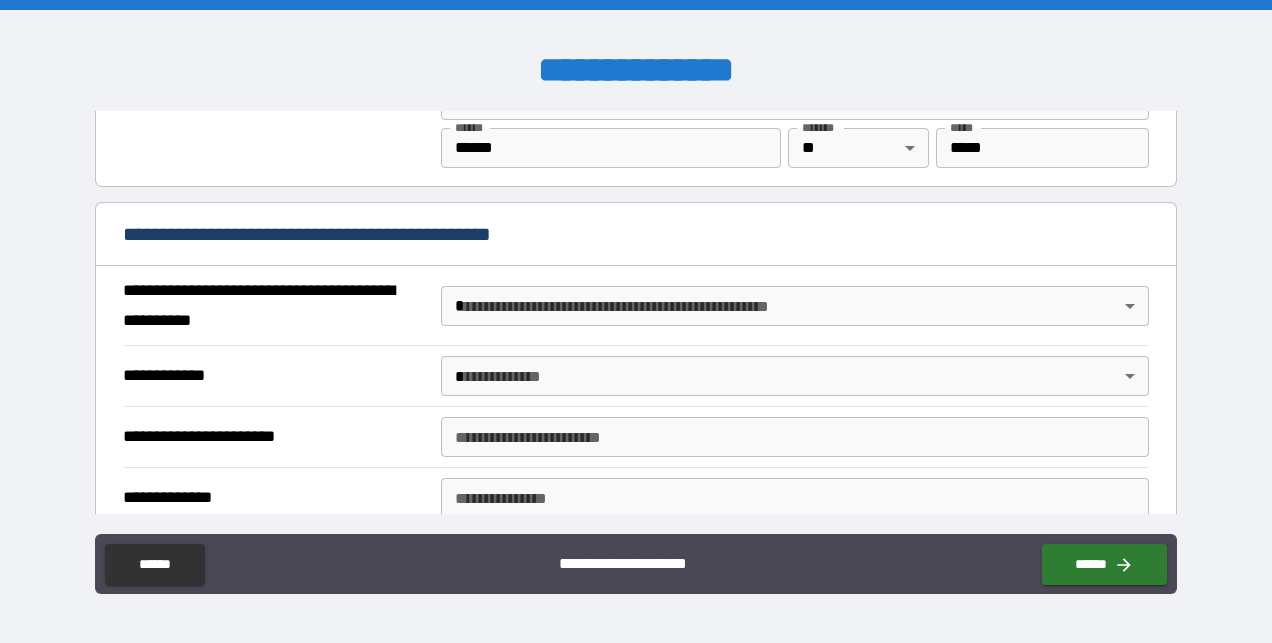 scroll, scrollTop: 1426, scrollLeft: 0, axis: vertical 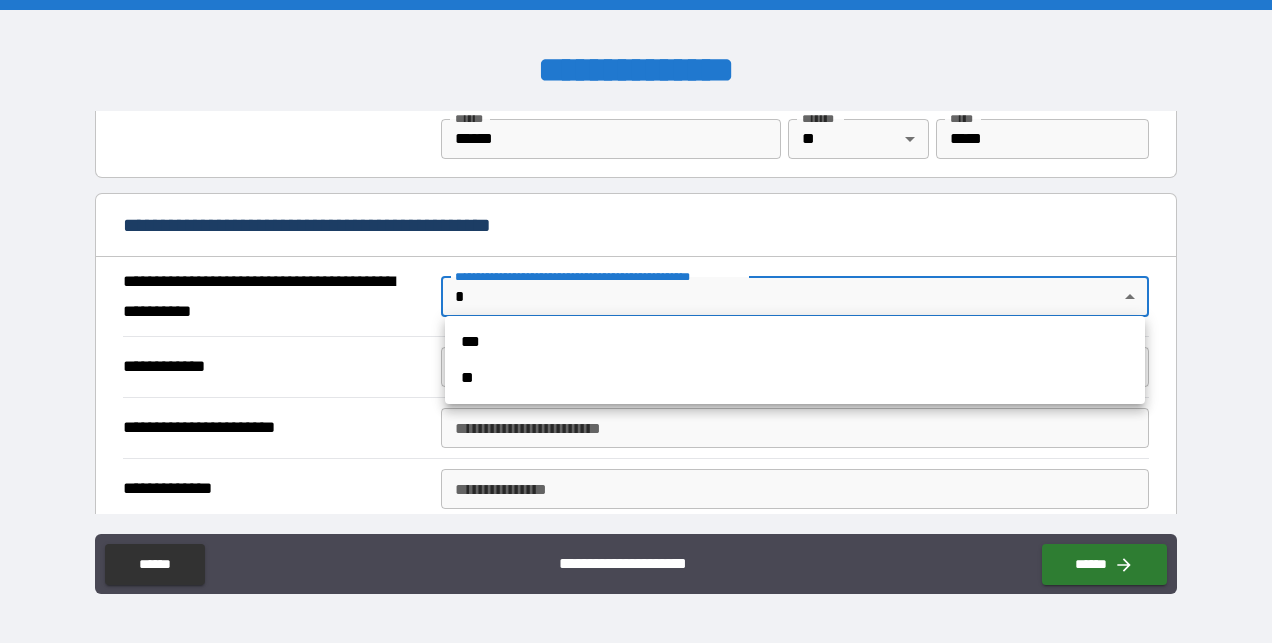 click on "**********" at bounding box center (636, 321) 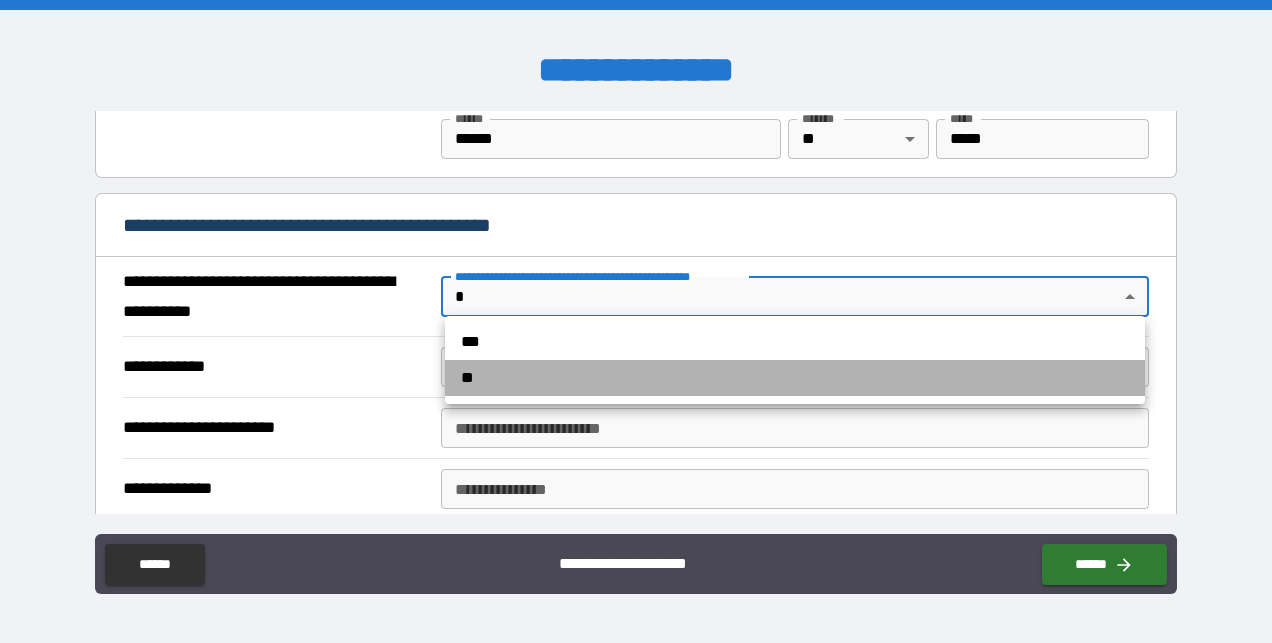 click on "**" at bounding box center [795, 378] 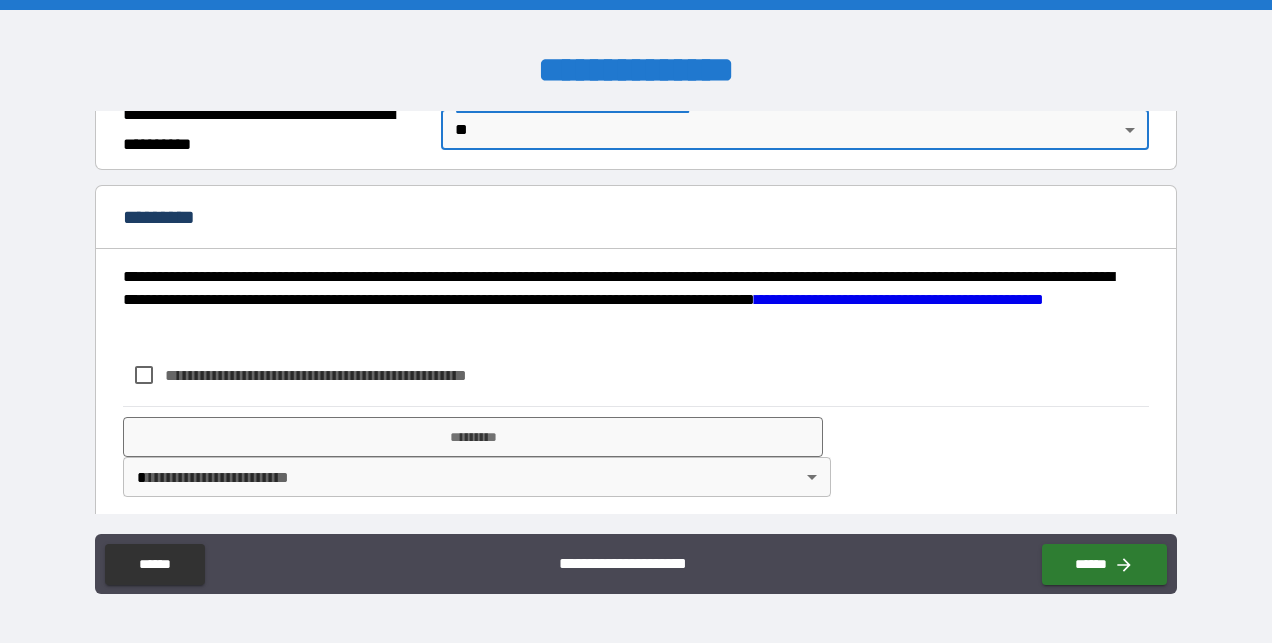 scroll, scrollTop: 1596, scrollLeft: 0, axis: vertical 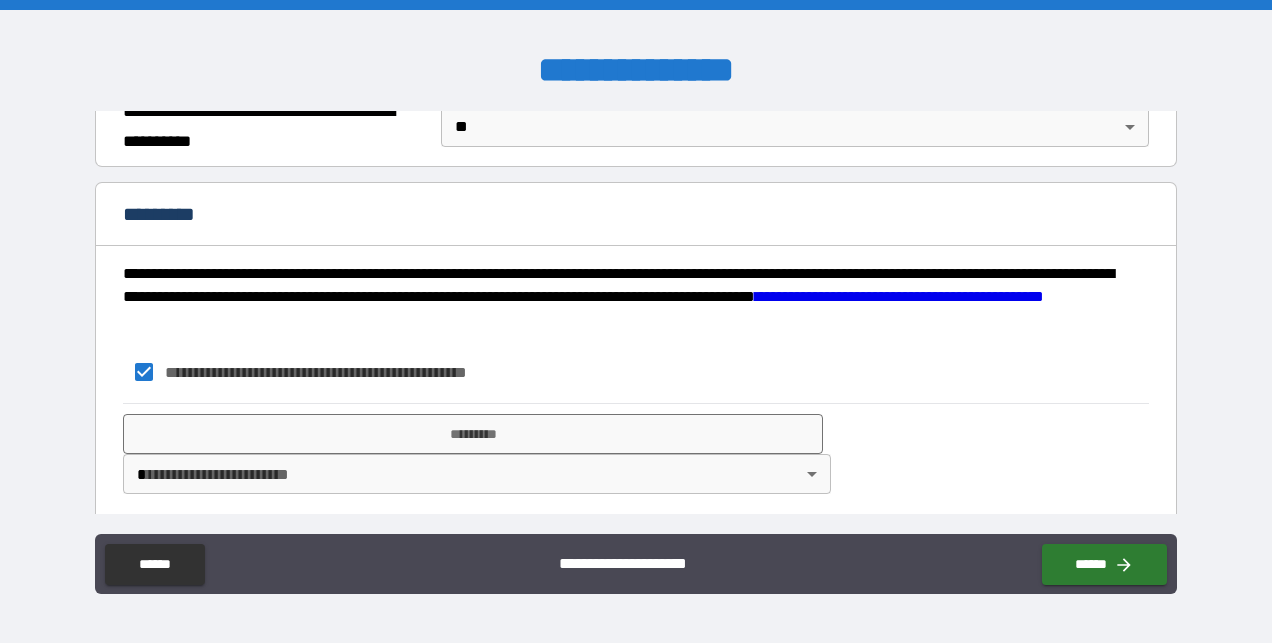 click on "**********" at bounding box center [635, 453] 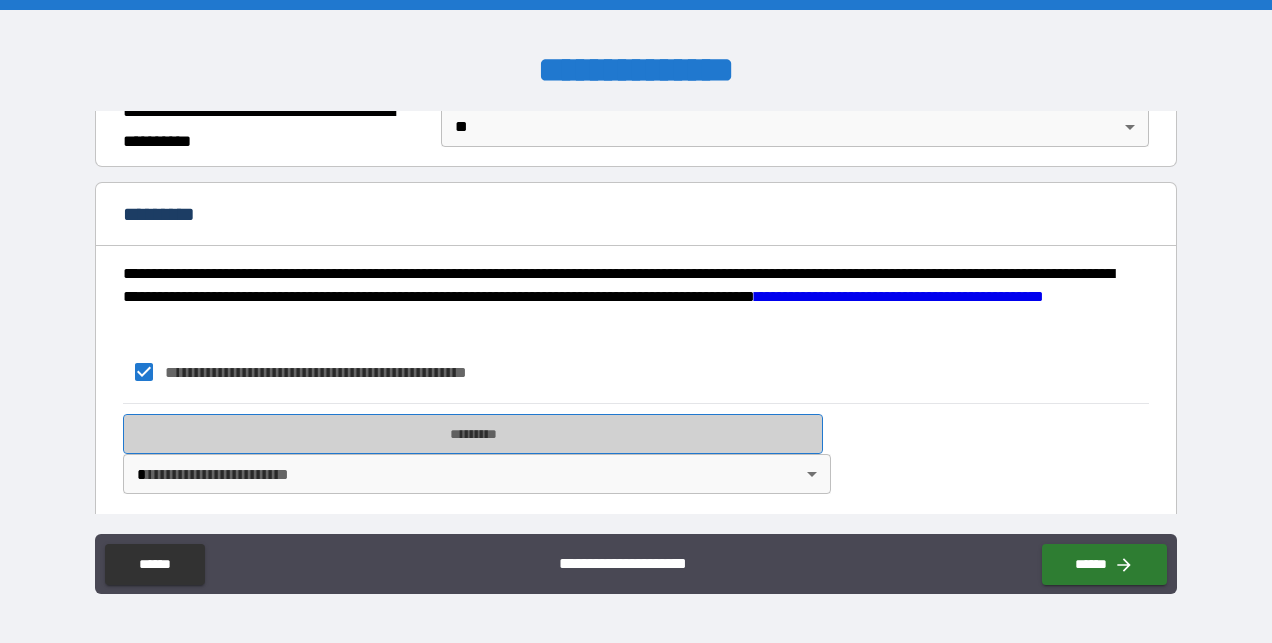 click on "*********" at bounding box center (473, 434) 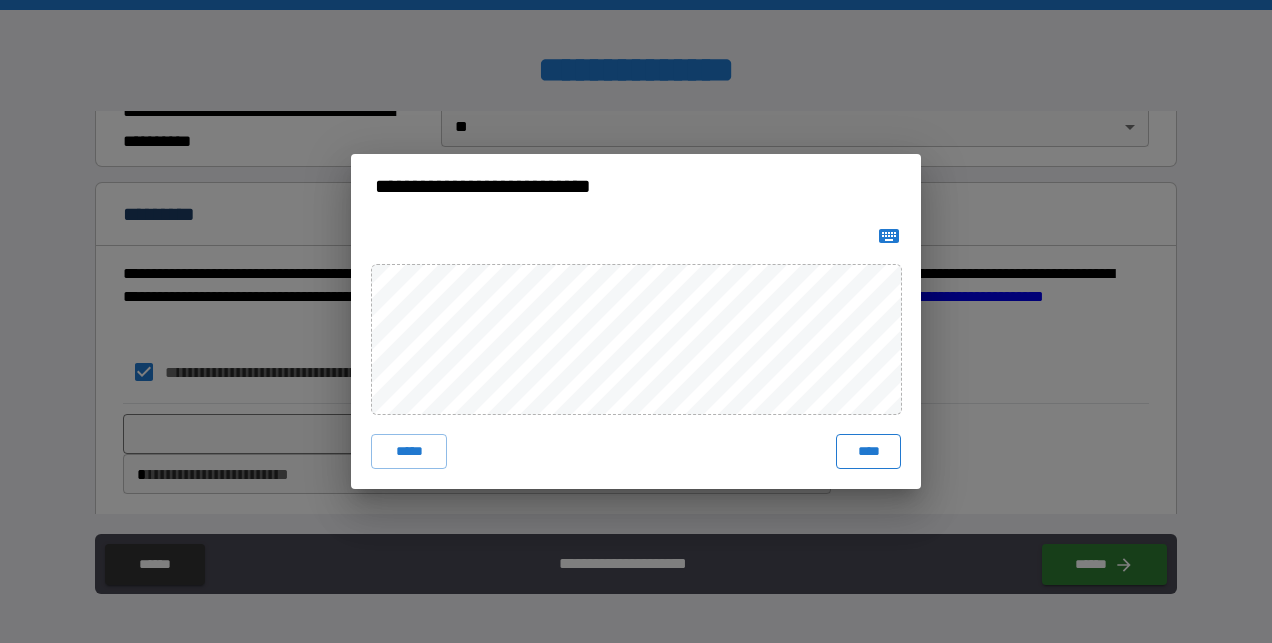 click on "****" at bounding box center [868, 452] 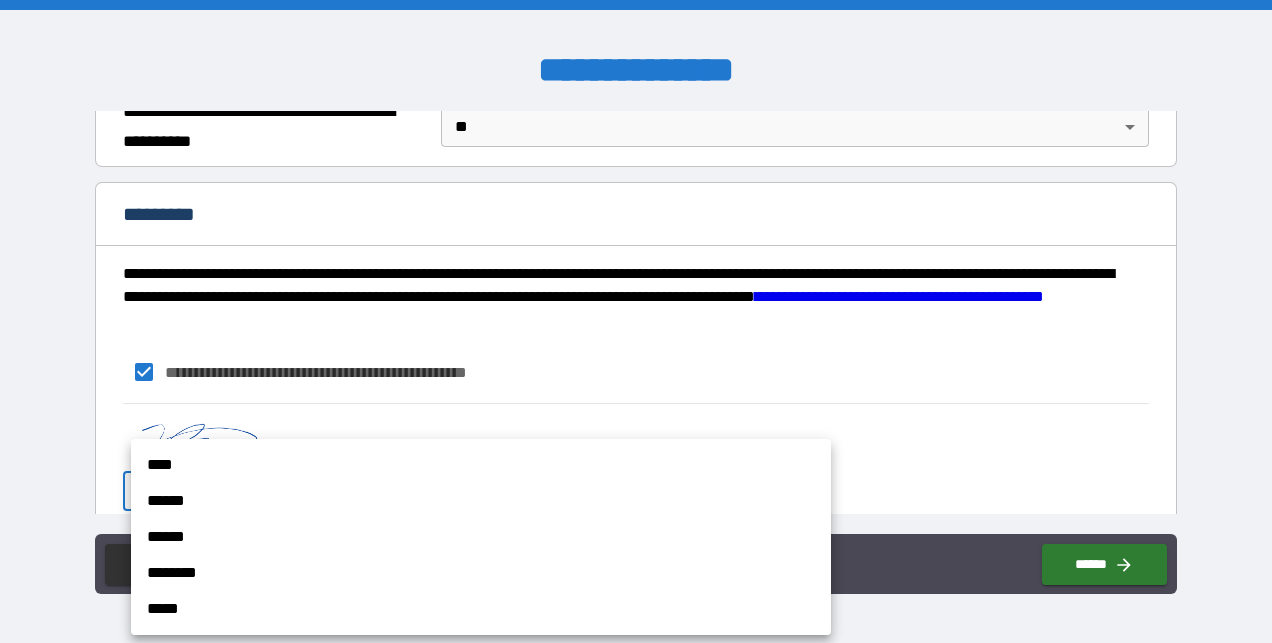 click on "**********" at bounding box center (636, 321) 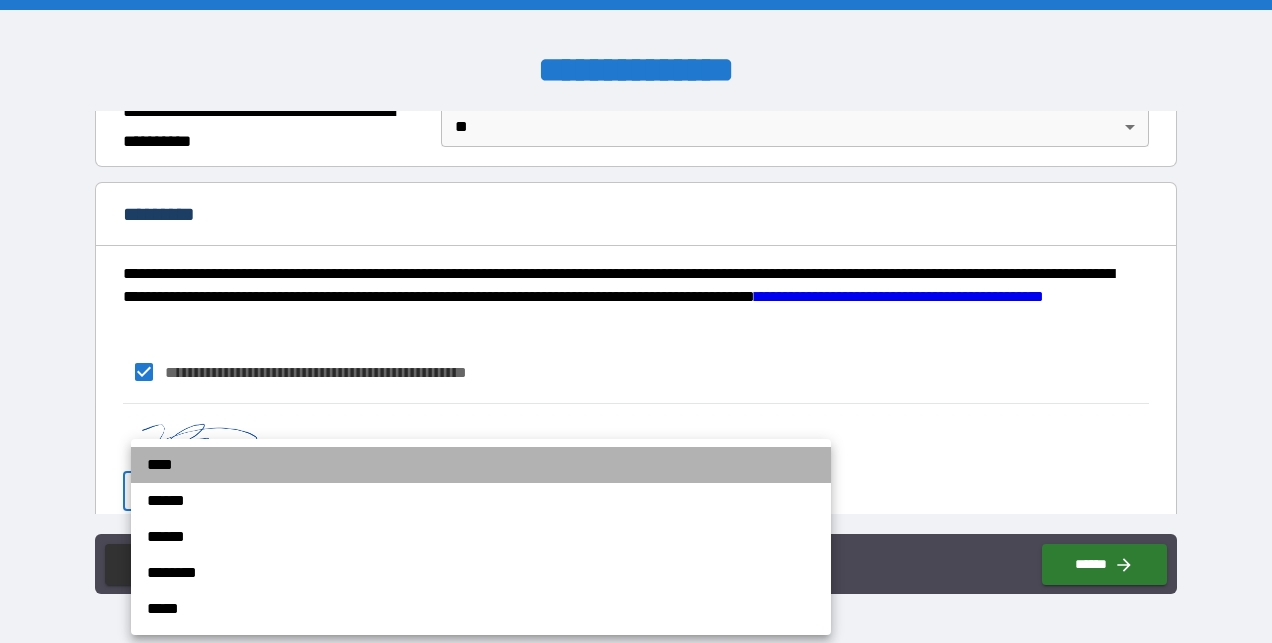 click on "****" at bounding box center (481, 465) 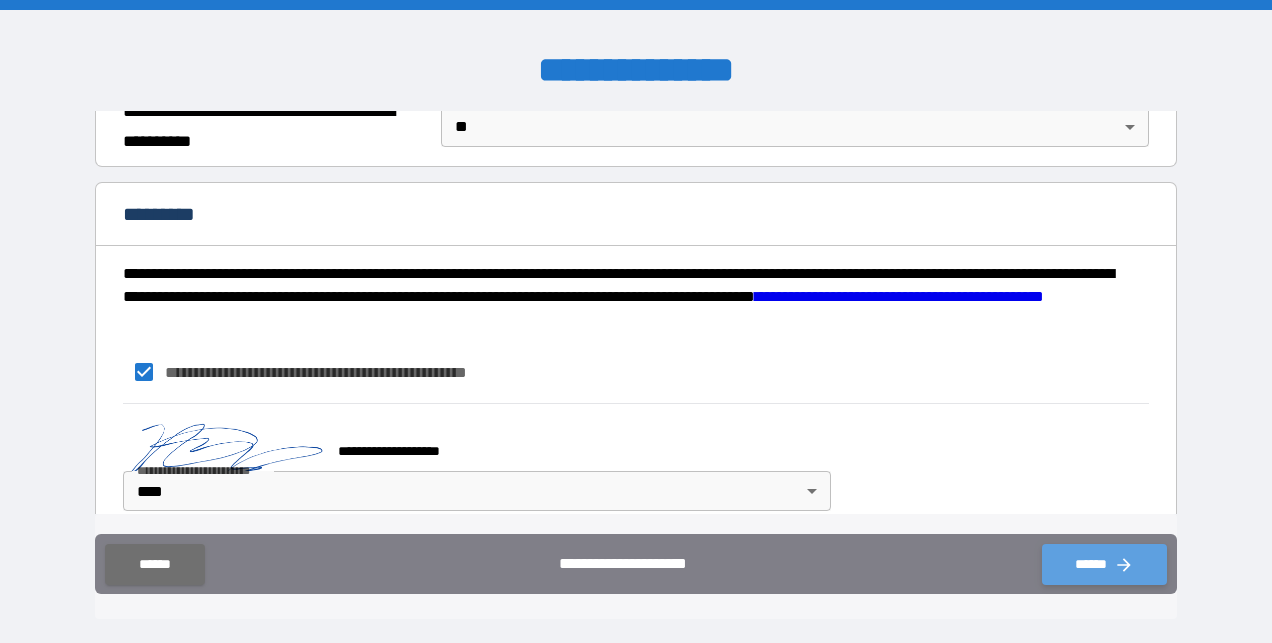 click on "******" at bounding box center [1104, 564] 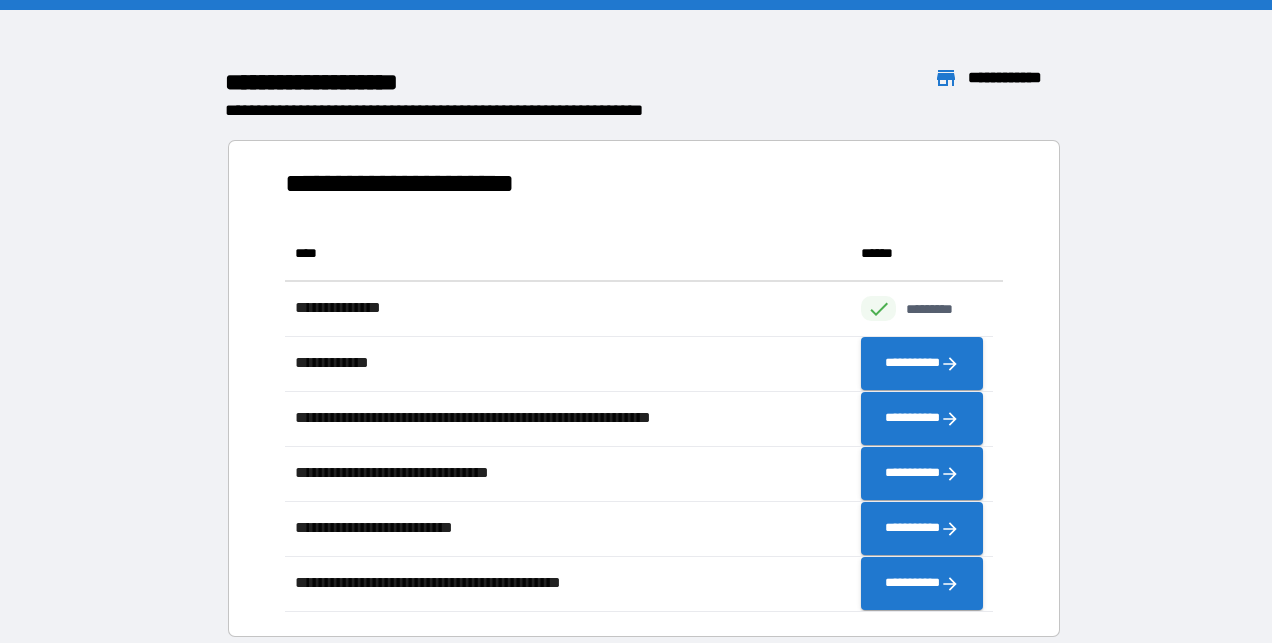 scroll, scrollTop: 16, scrollLeft: 16, axis: both 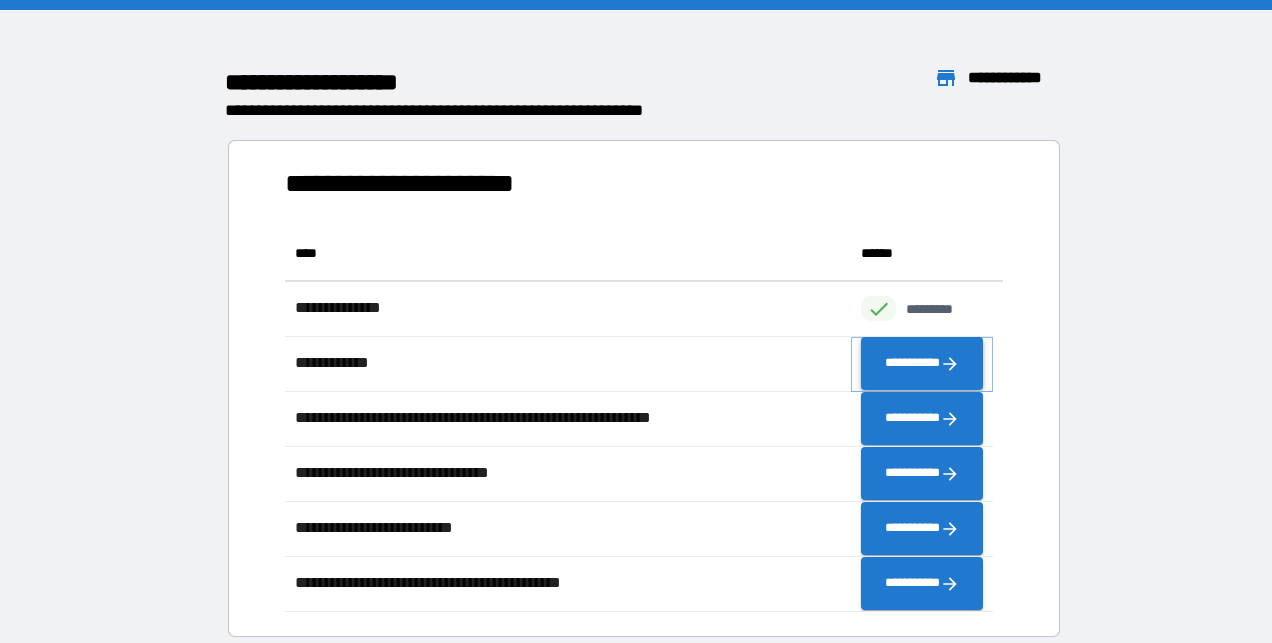 click on "**********" at bounding box center (922, 364) 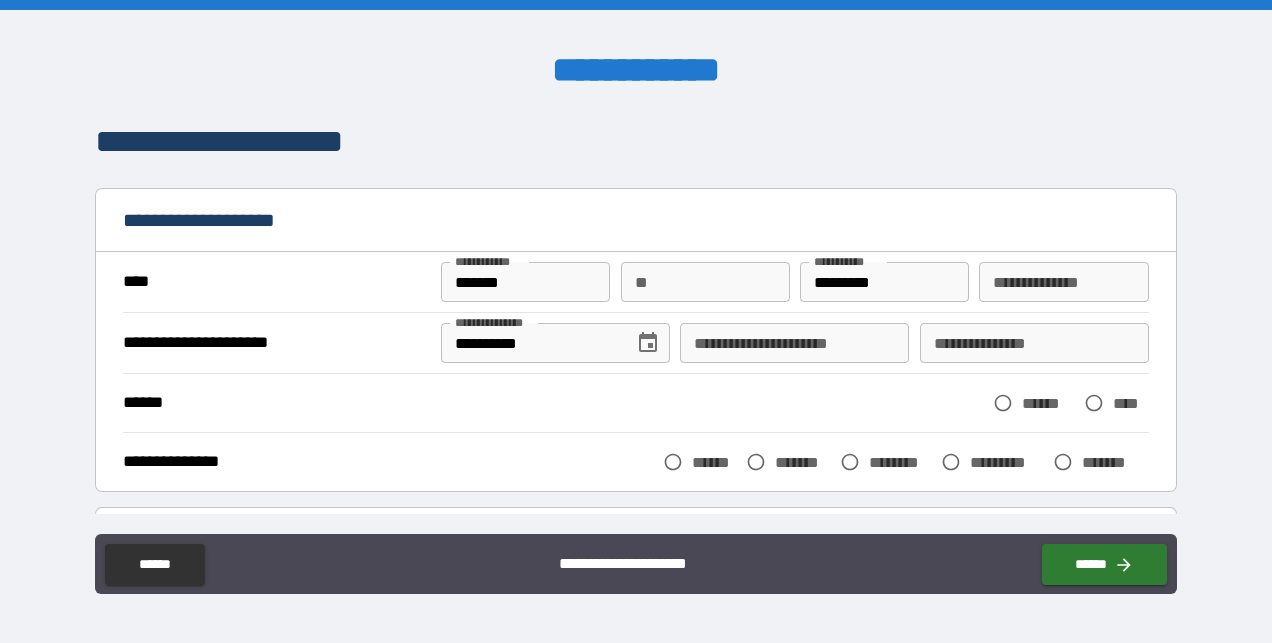 click on "**********" at bounding box center (794, 343) 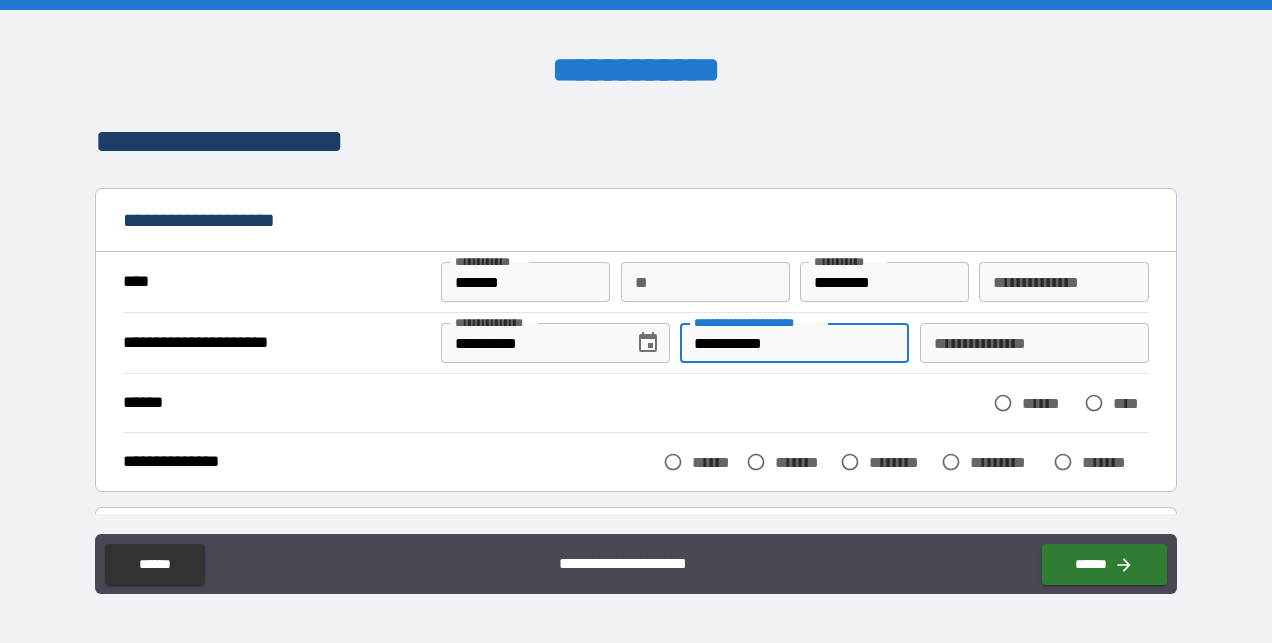 type on "**********" 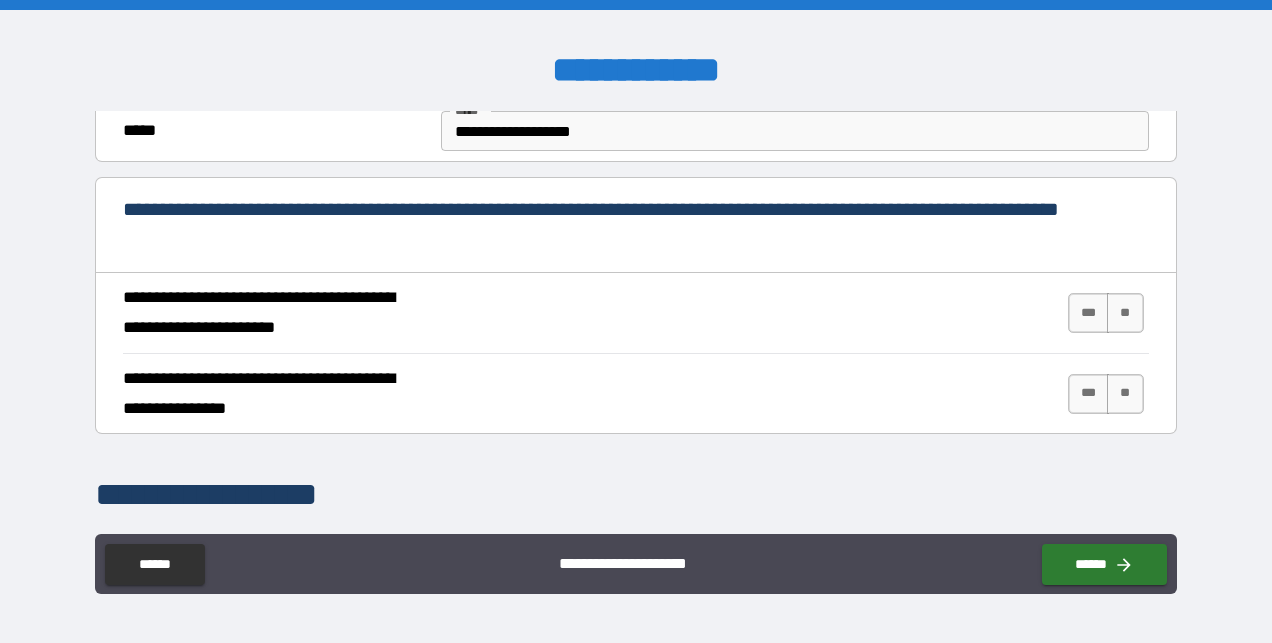 scroll, scrollTop: 724, scrollLeft: 0, axis: vertical 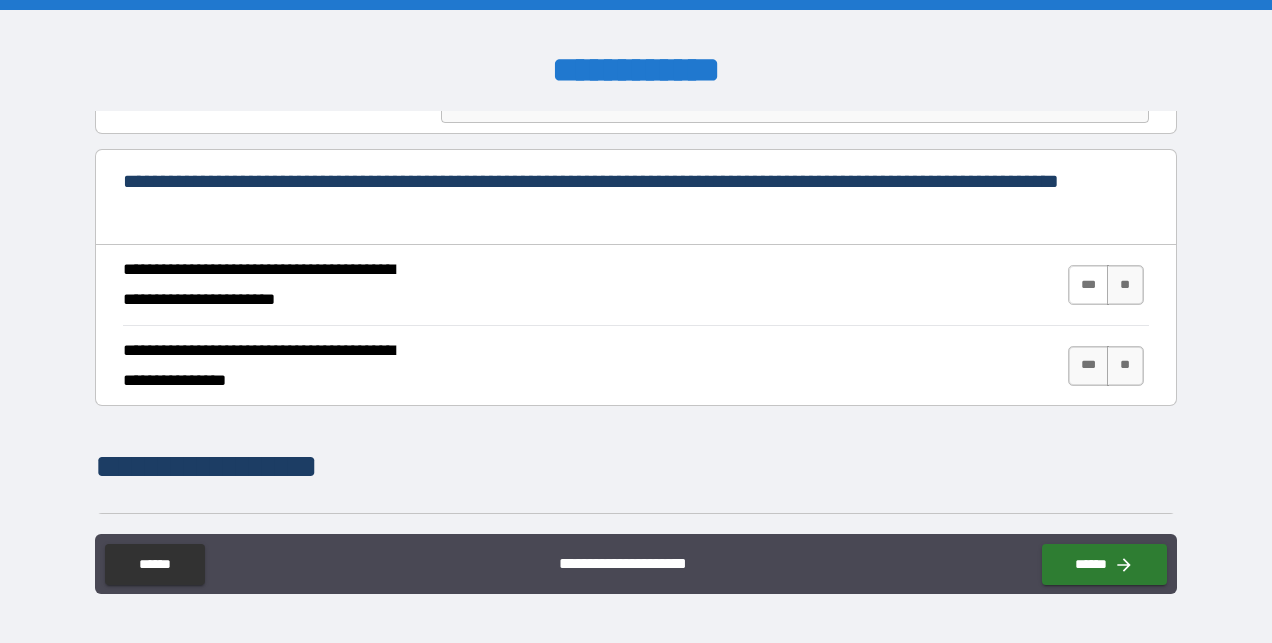 click on "***" at bounding box center (1089, 285) 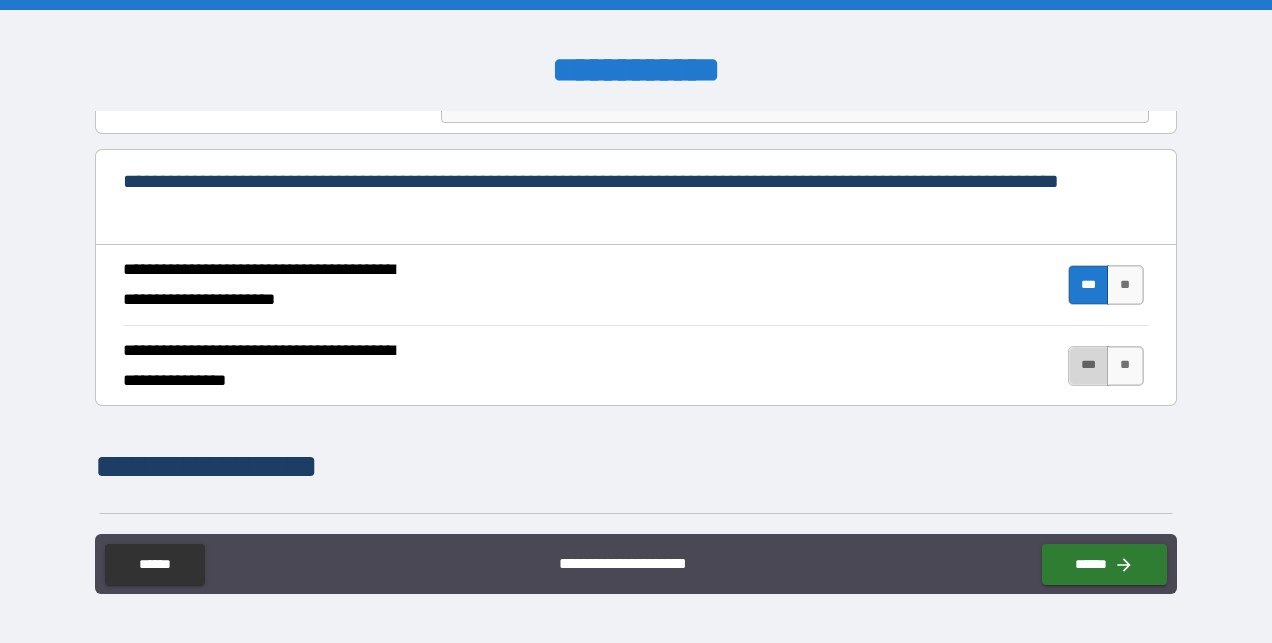 click on "***" at bounding box center (1089, 366) 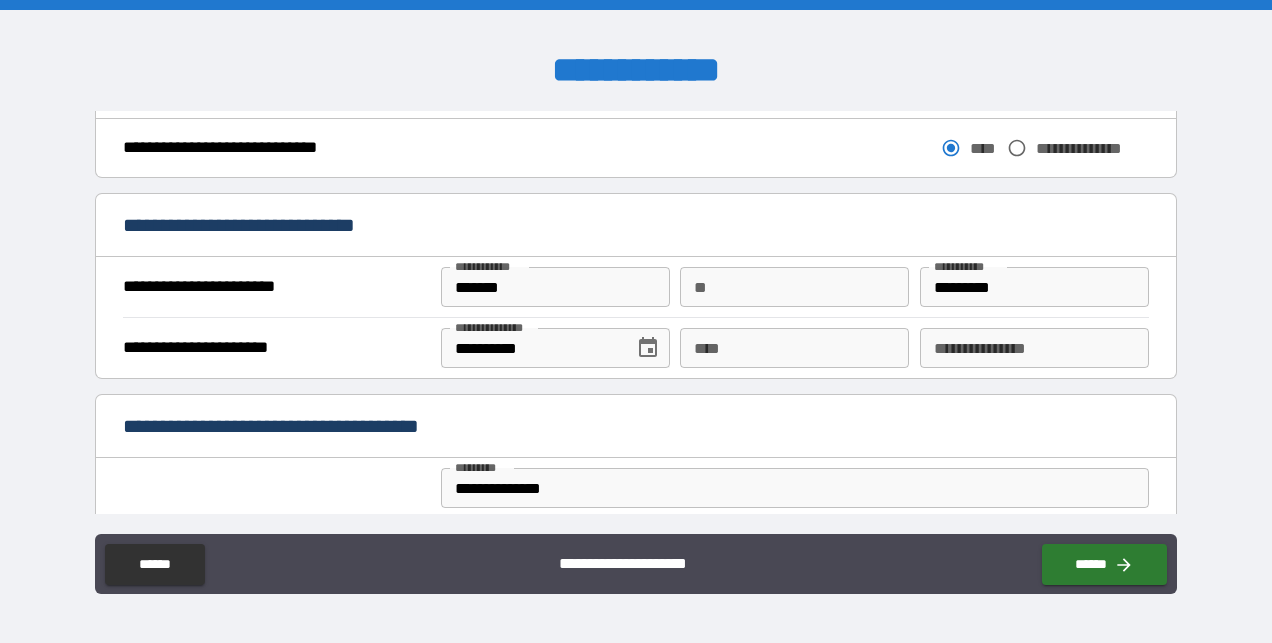 scroll, scrollTop: 1226, scrollLeft: 0, axis: vertical 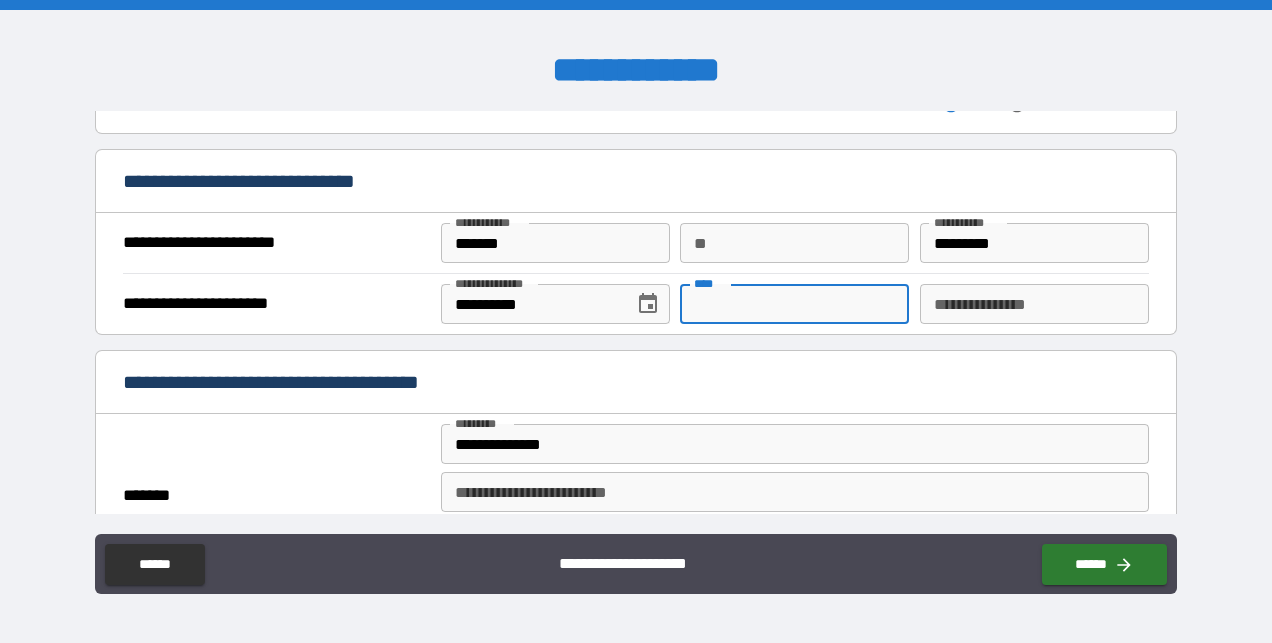 click on "****" at bounding box center [794, 304] 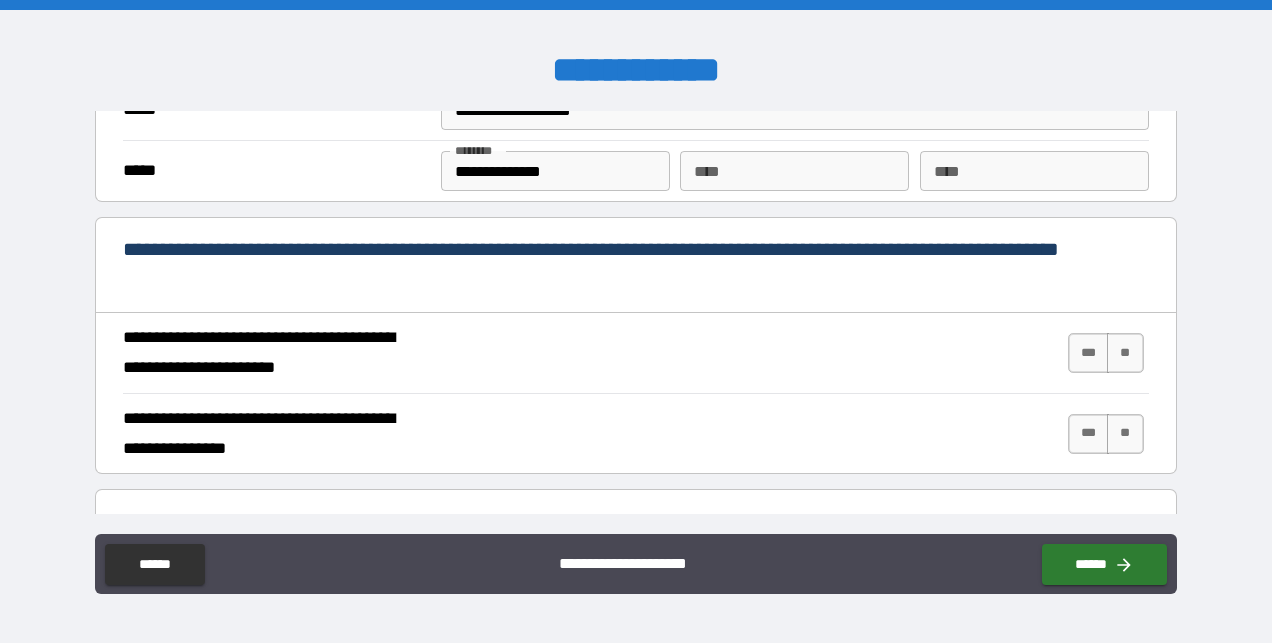 scroll, scrollTop: 1730, scrollLeft: 0, axis: vertical 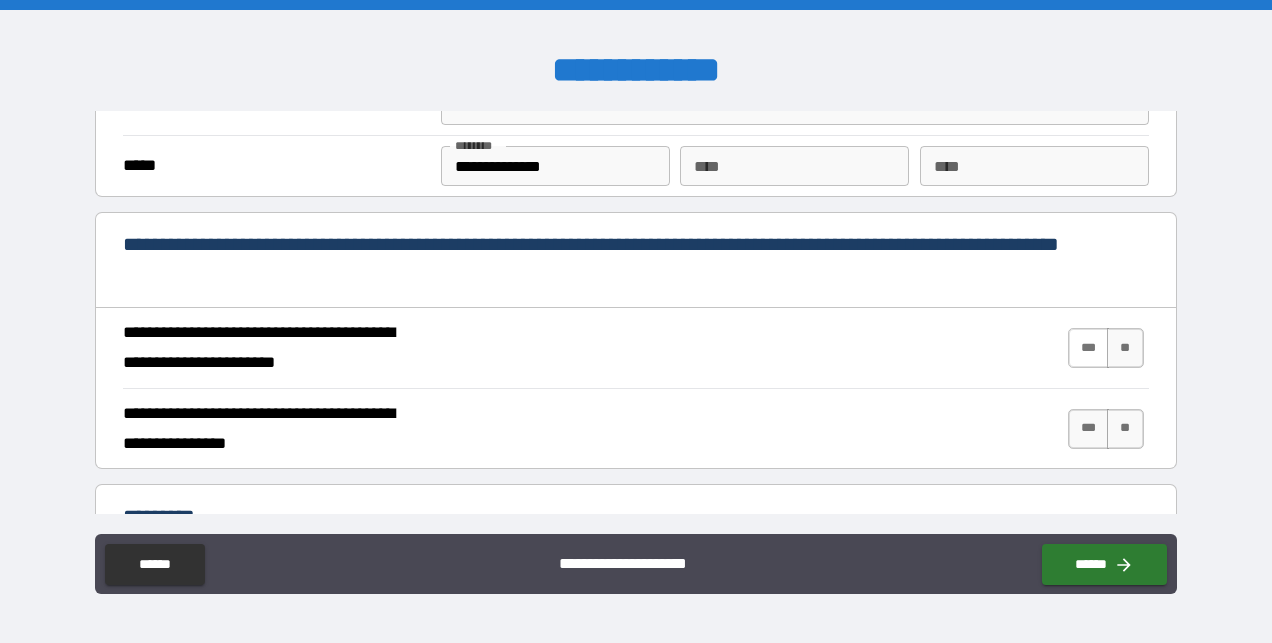 type on "**********" 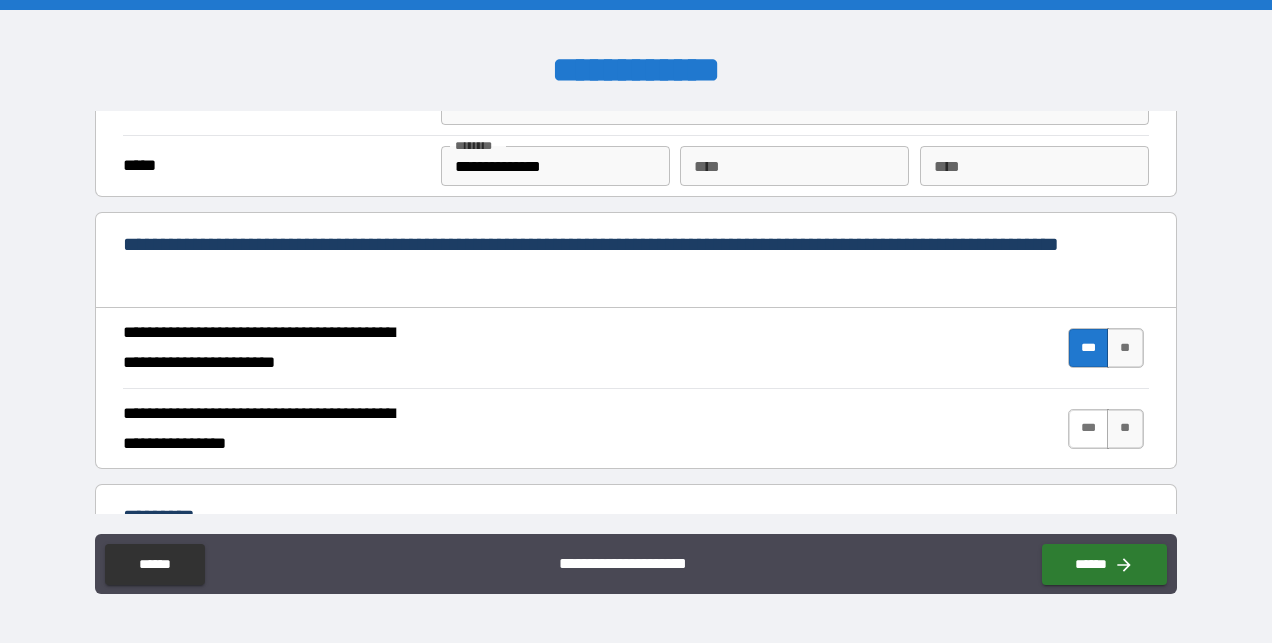 click on "***" at bounding box center (1089, 429) 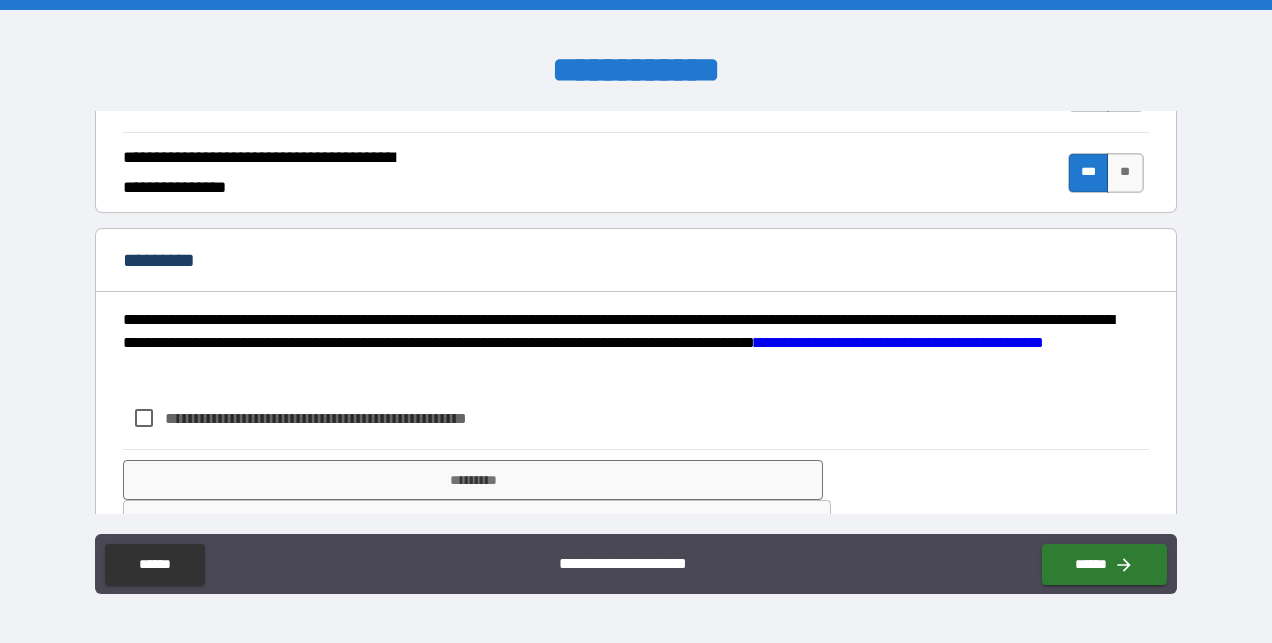 scroll, scrollTop: 2031, scrollLeft: 0, axis: vertical 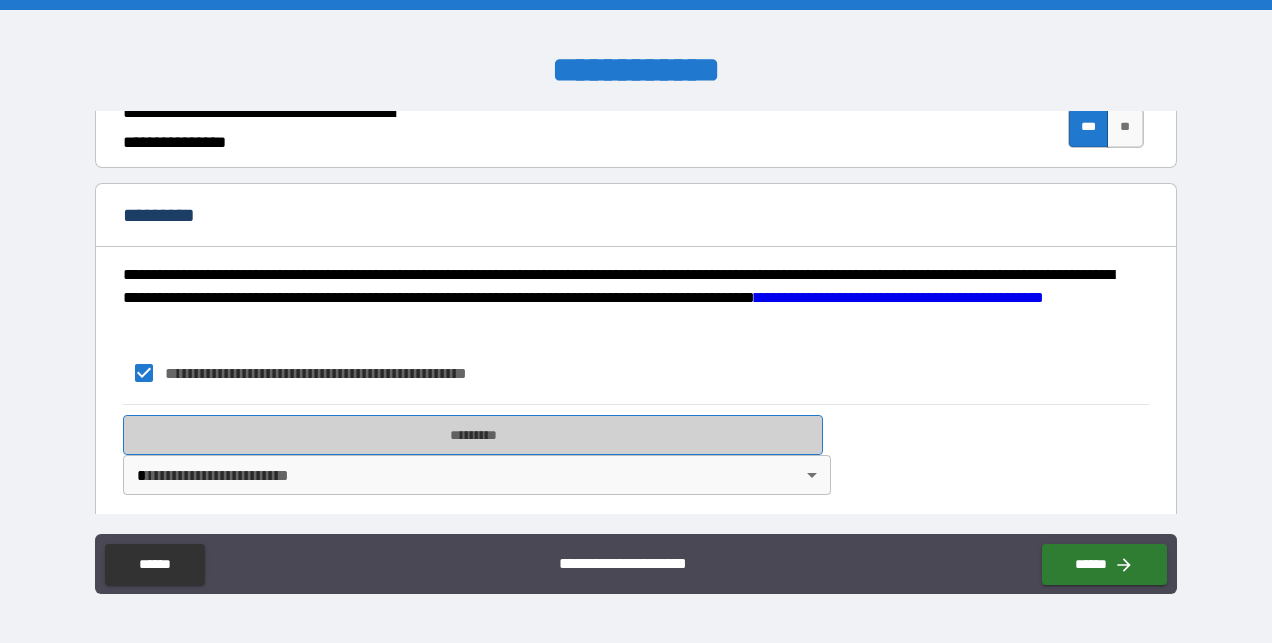 click on "*********" at bounding box center [473, 435] 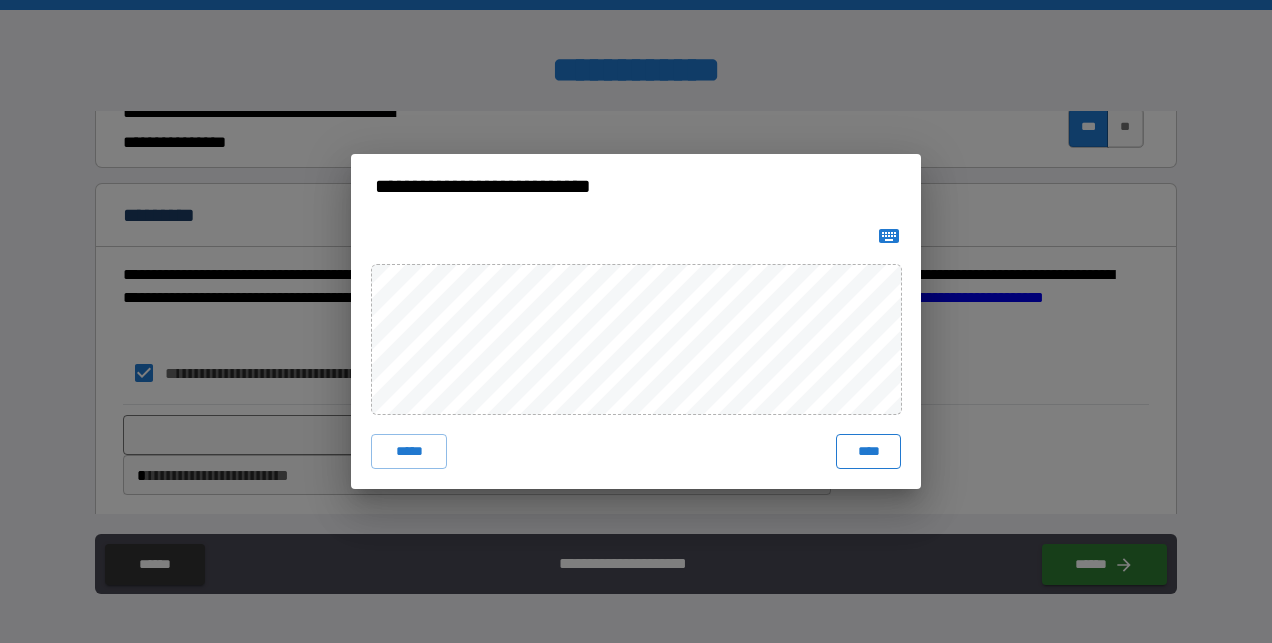 click on "****" at bounding box center (868, 452) 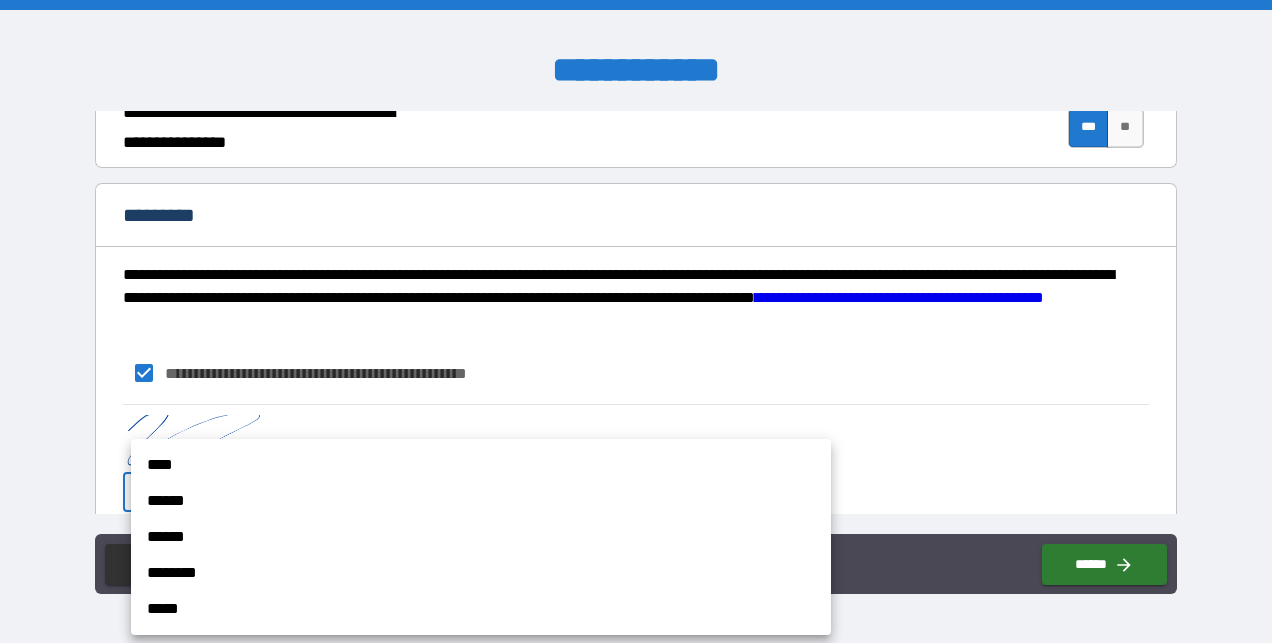 click on "**********" at bounding box center (636, 321) 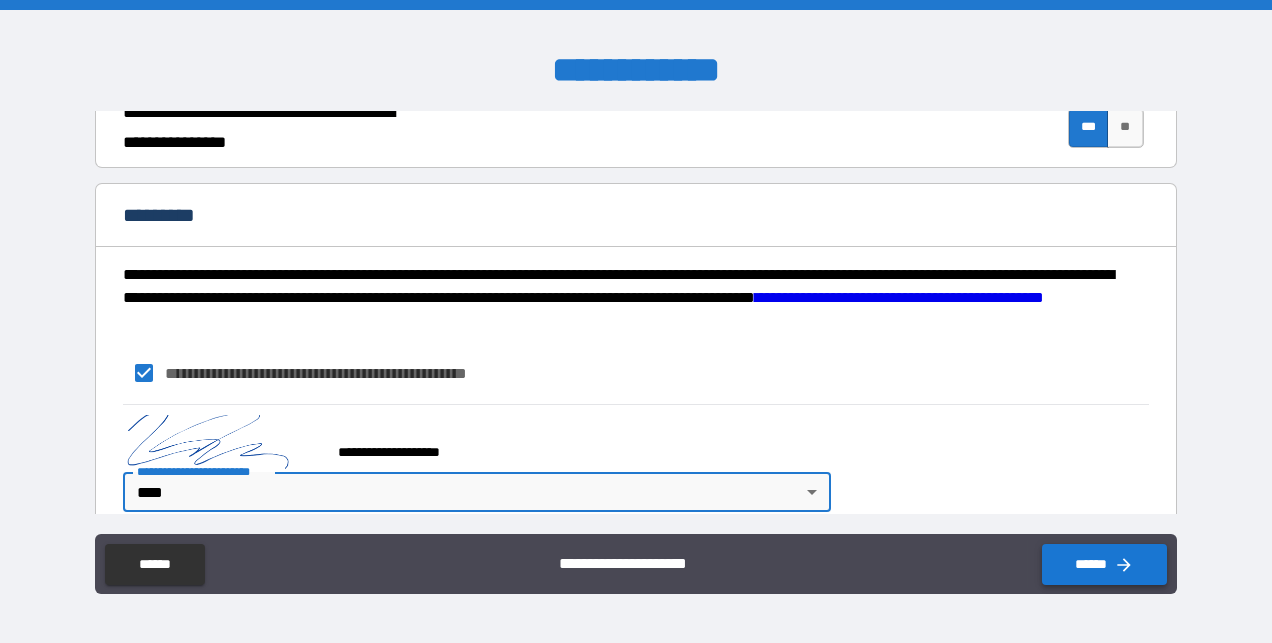 click on "******" at bounding box center [1104, 564] 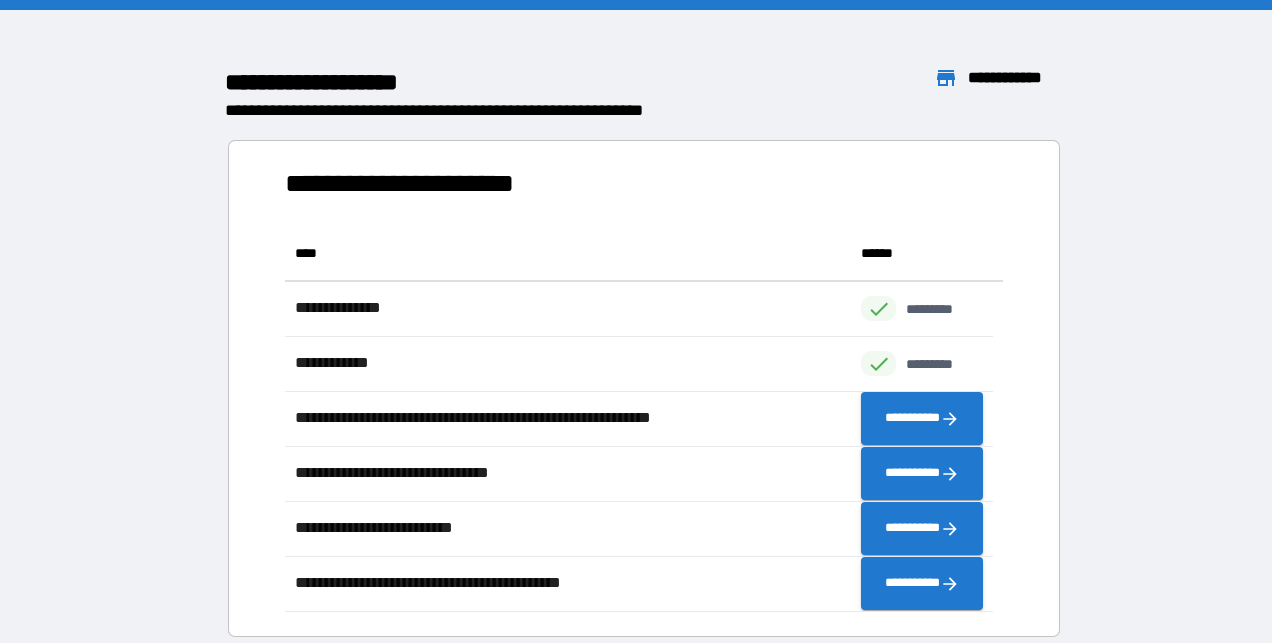 scroll, scrollTop: 16, scrollLeft: 16, axis: both 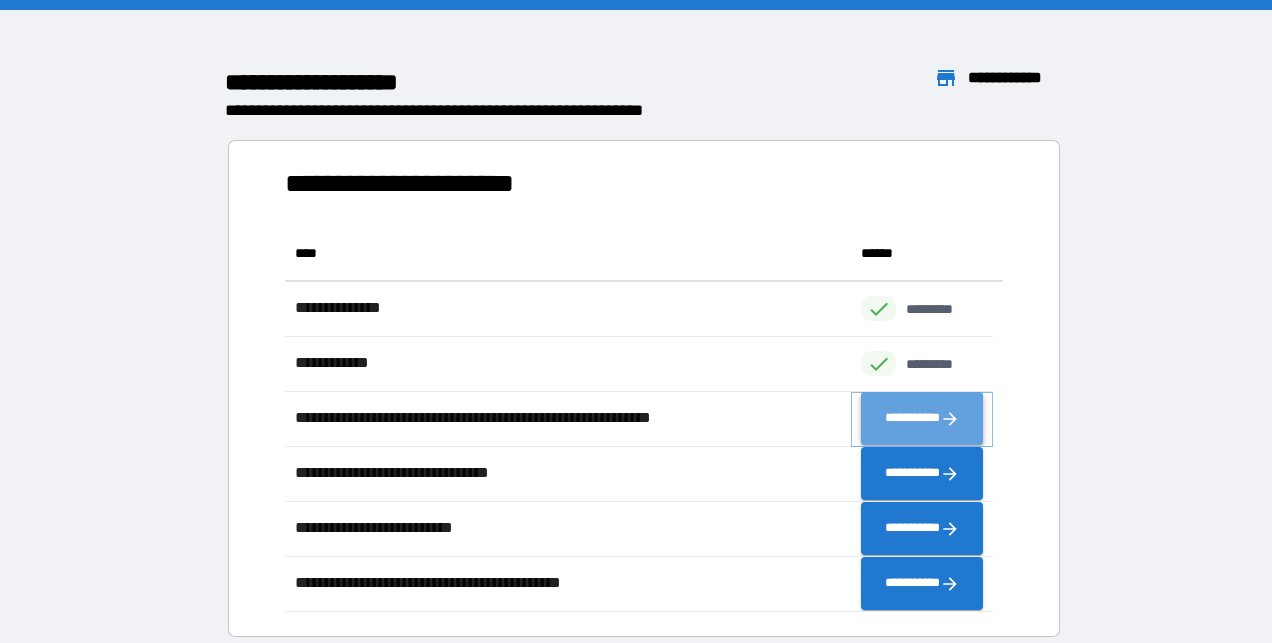 click 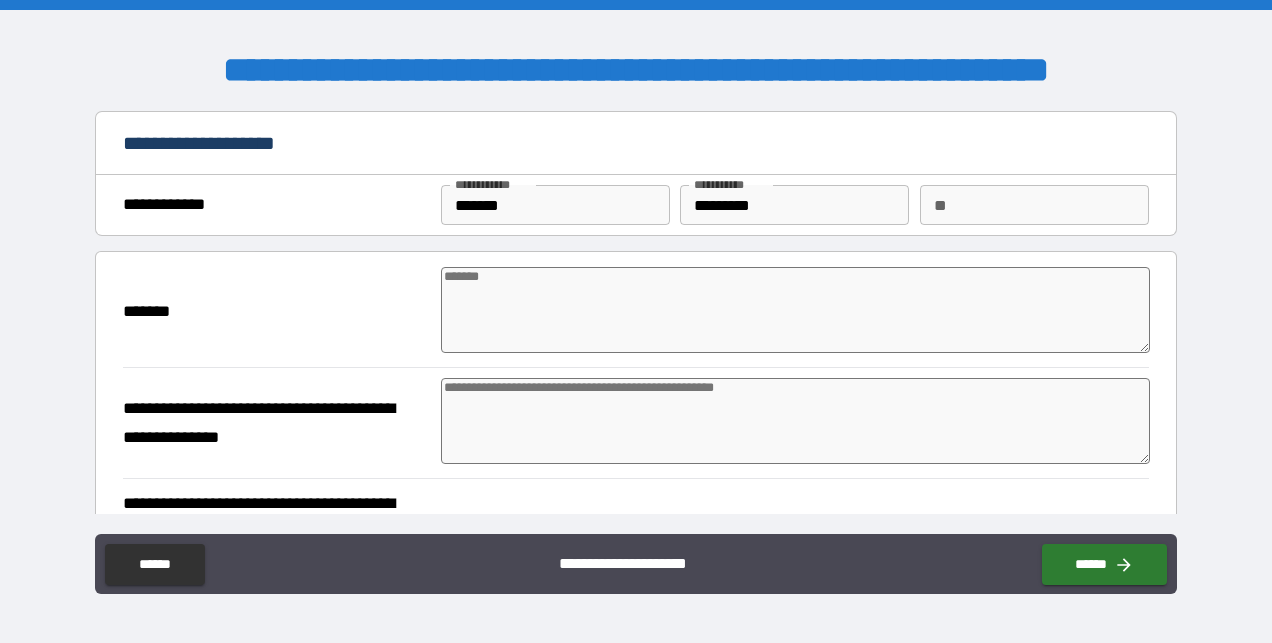 type on "*" 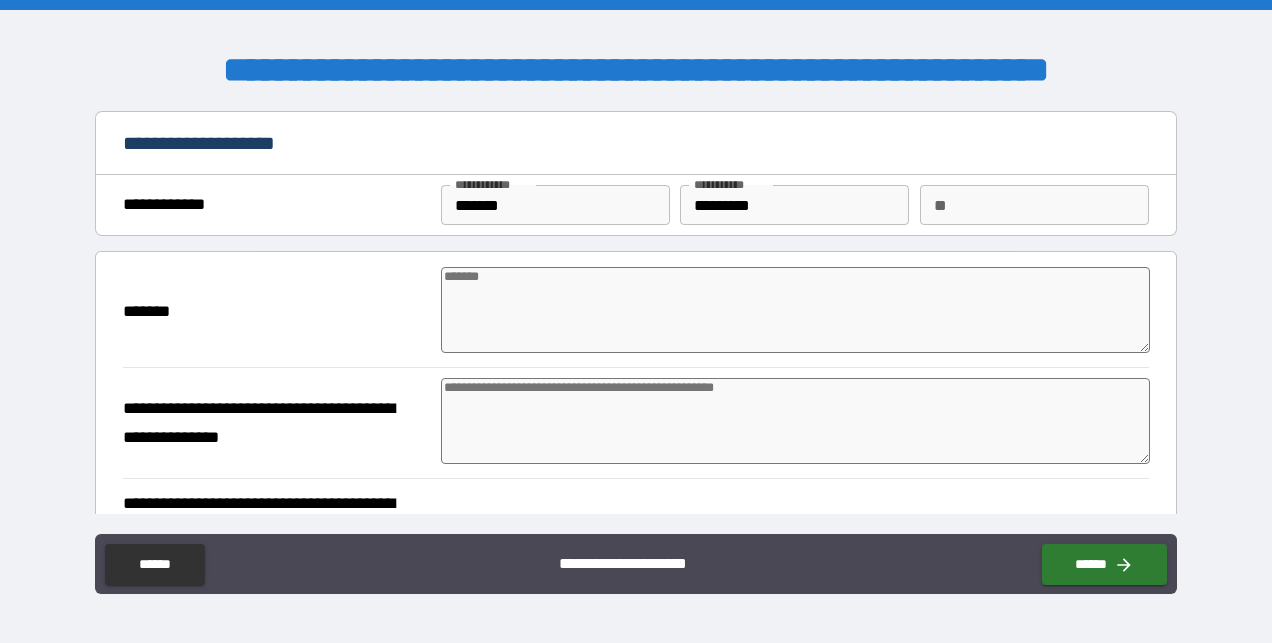 type on "*" 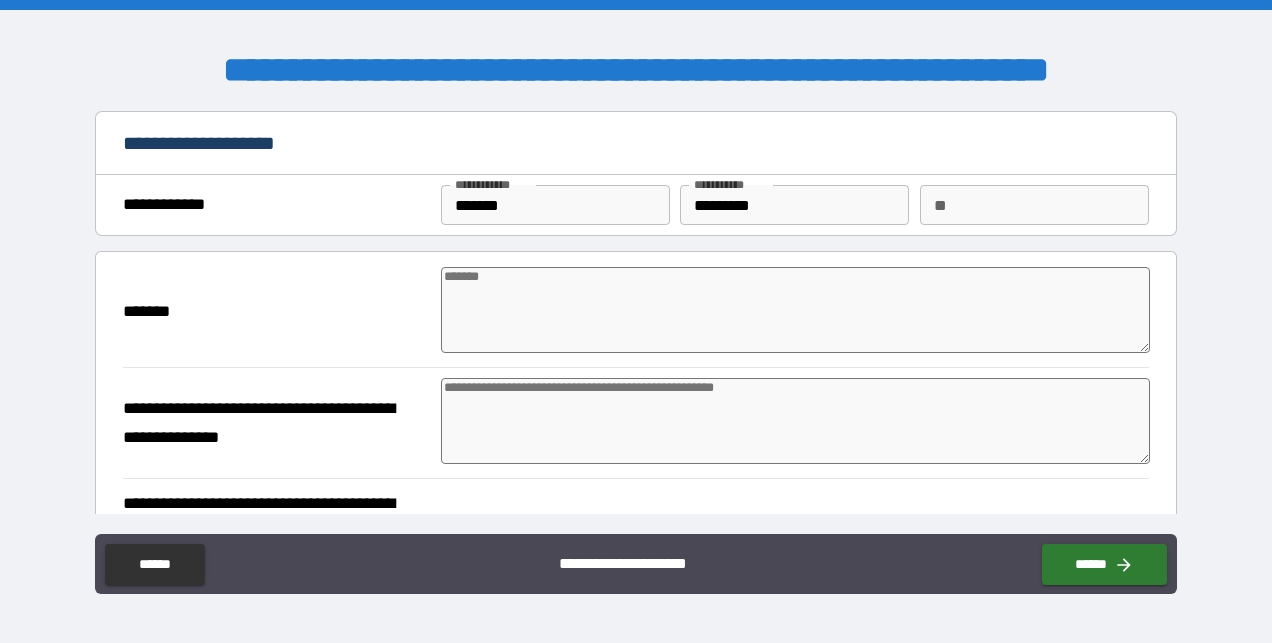 click at bounding box center [795, 310] 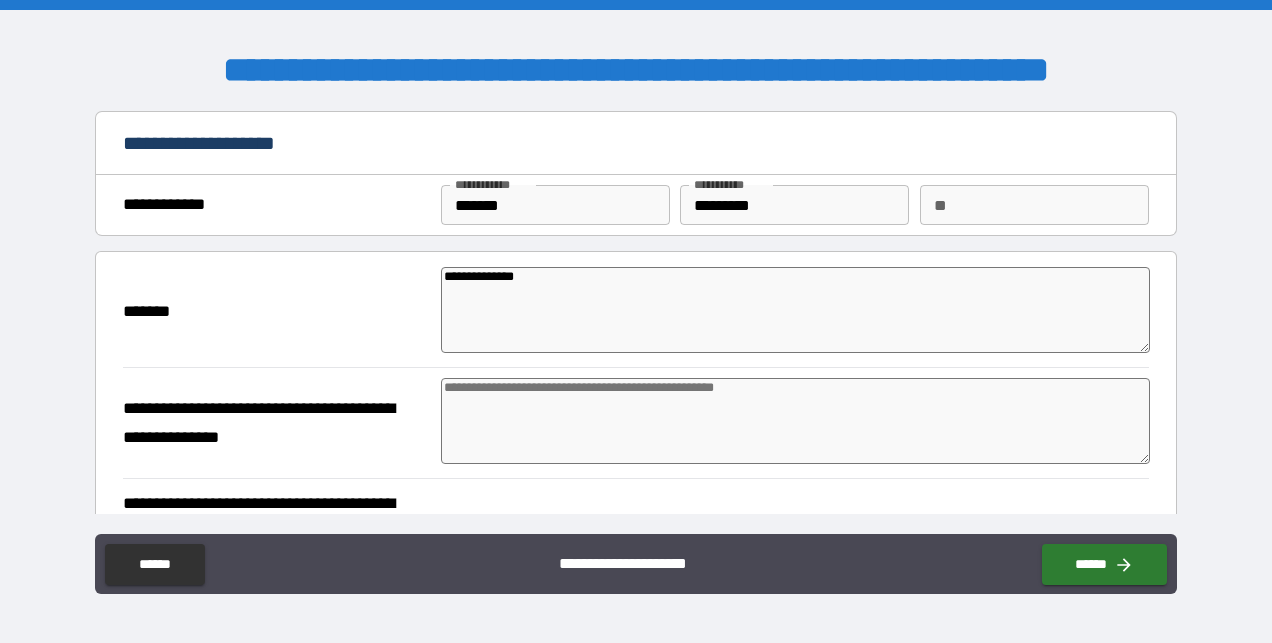 type on "*" 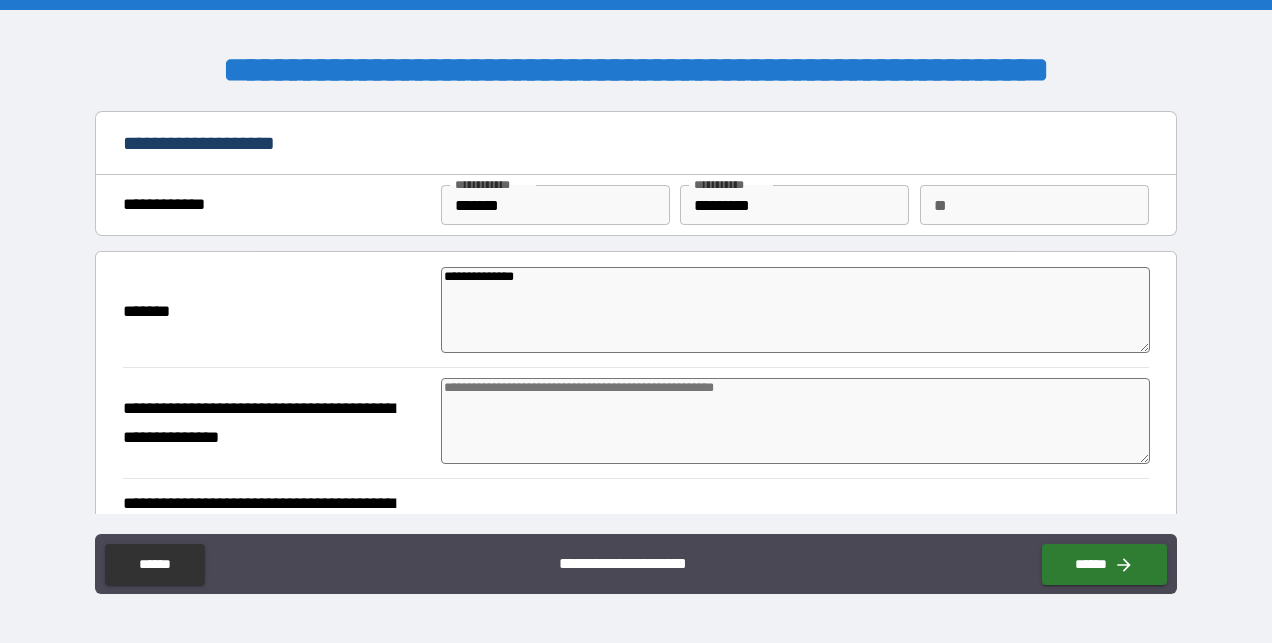 type on "*" 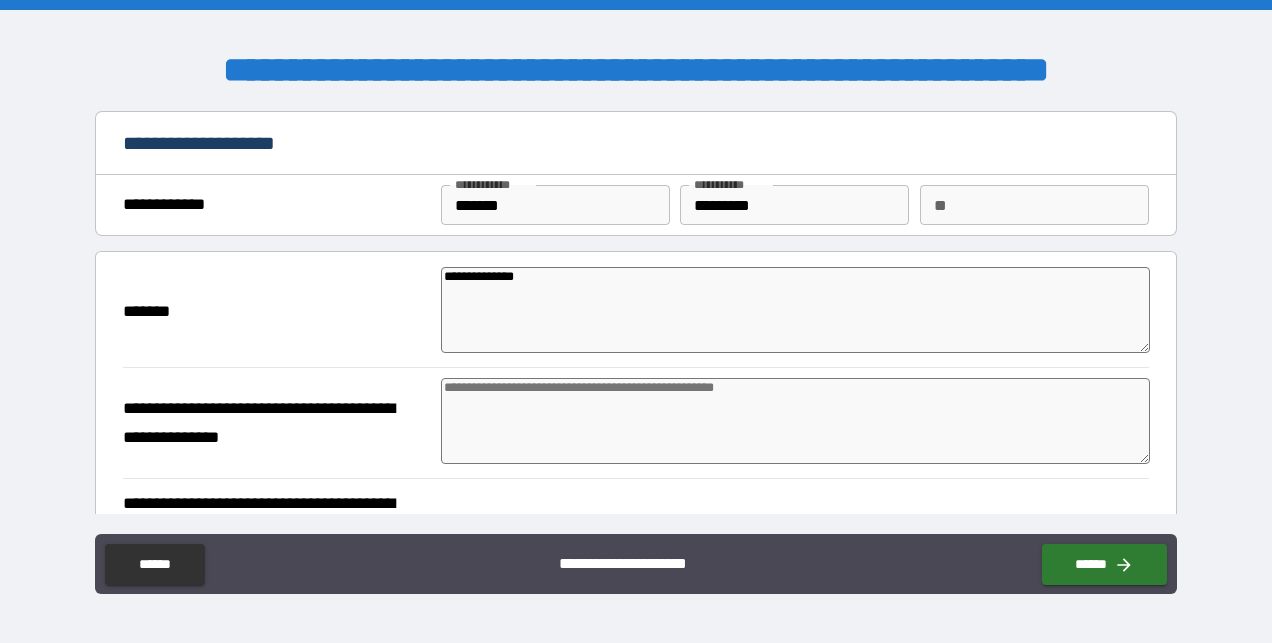 type on "*" 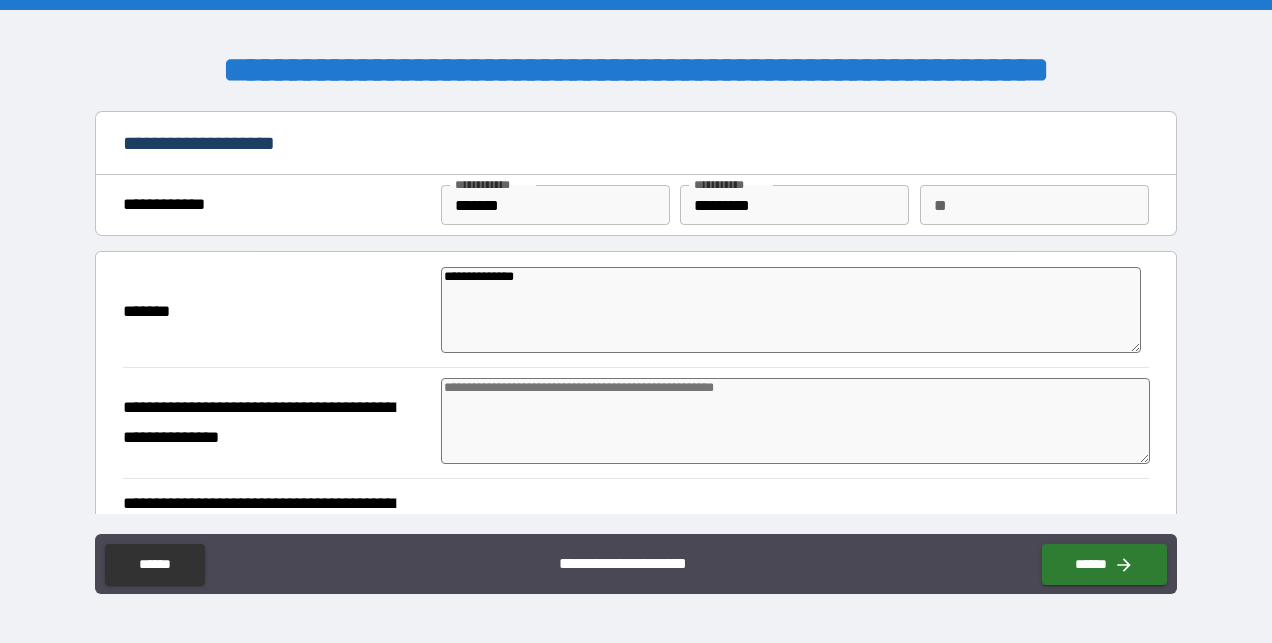 type on "*" 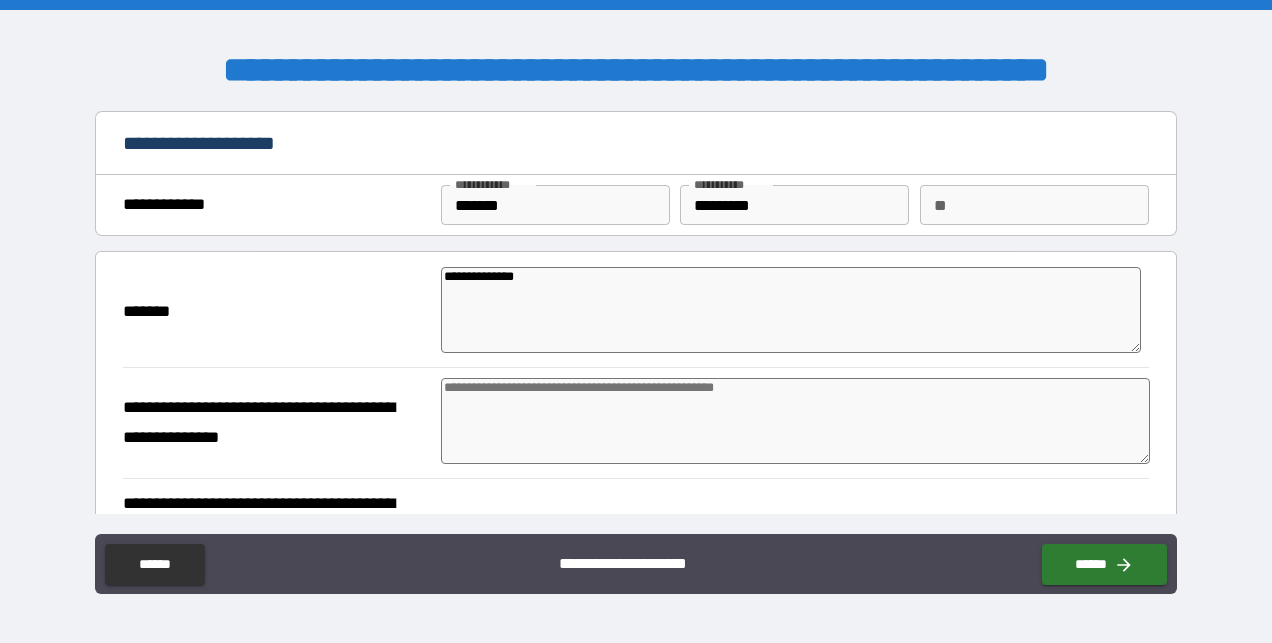 type on "*" 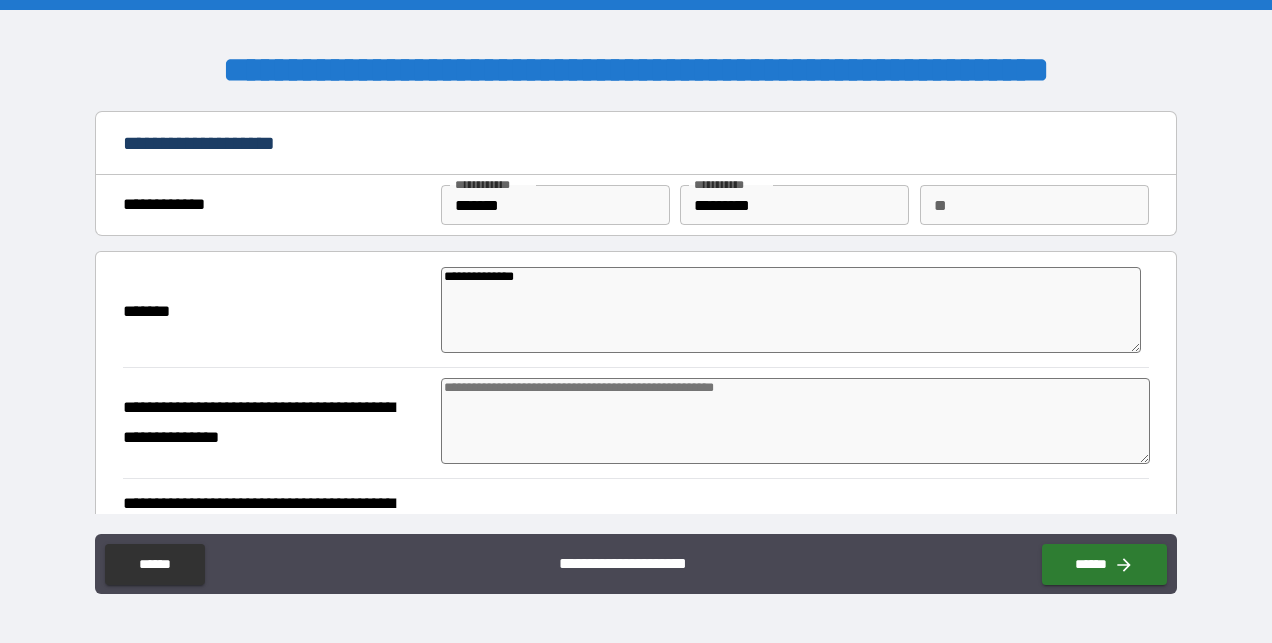 type on "*" 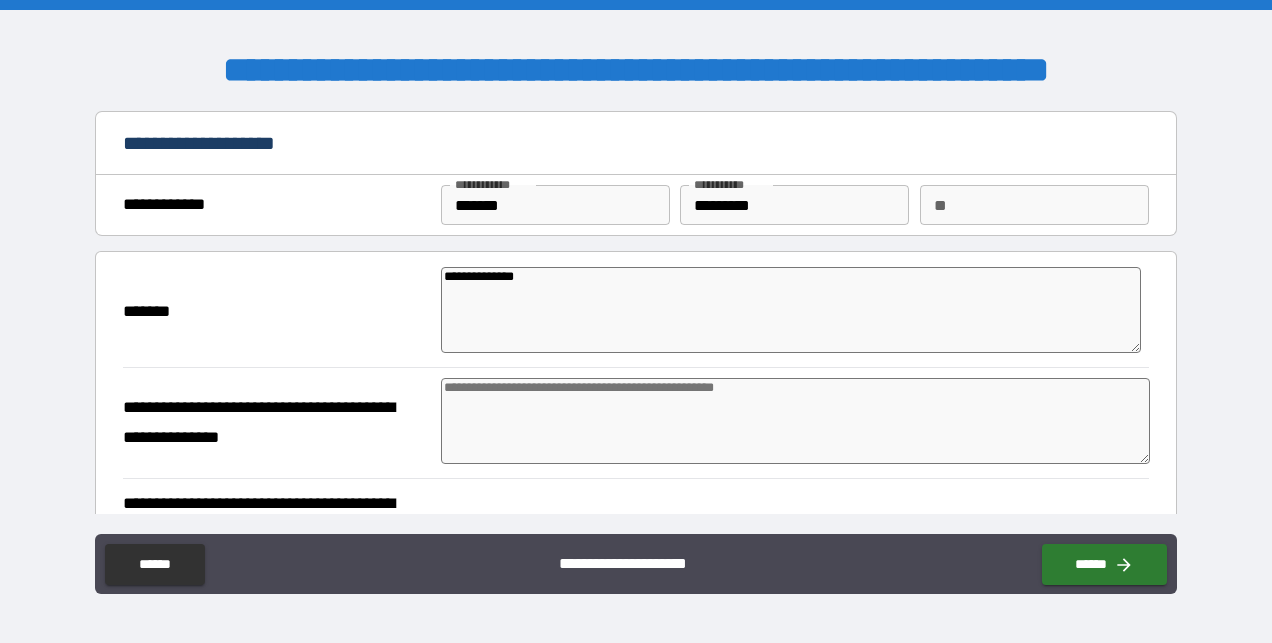 click at bounding box center [795, 421] 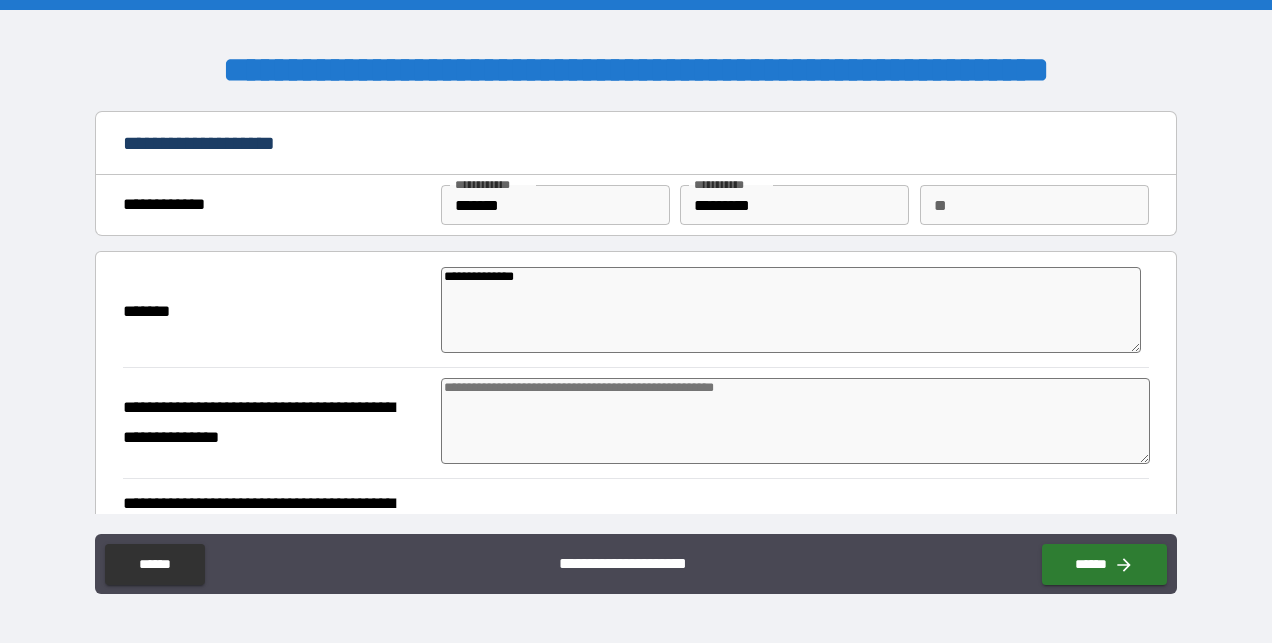 type on "*" 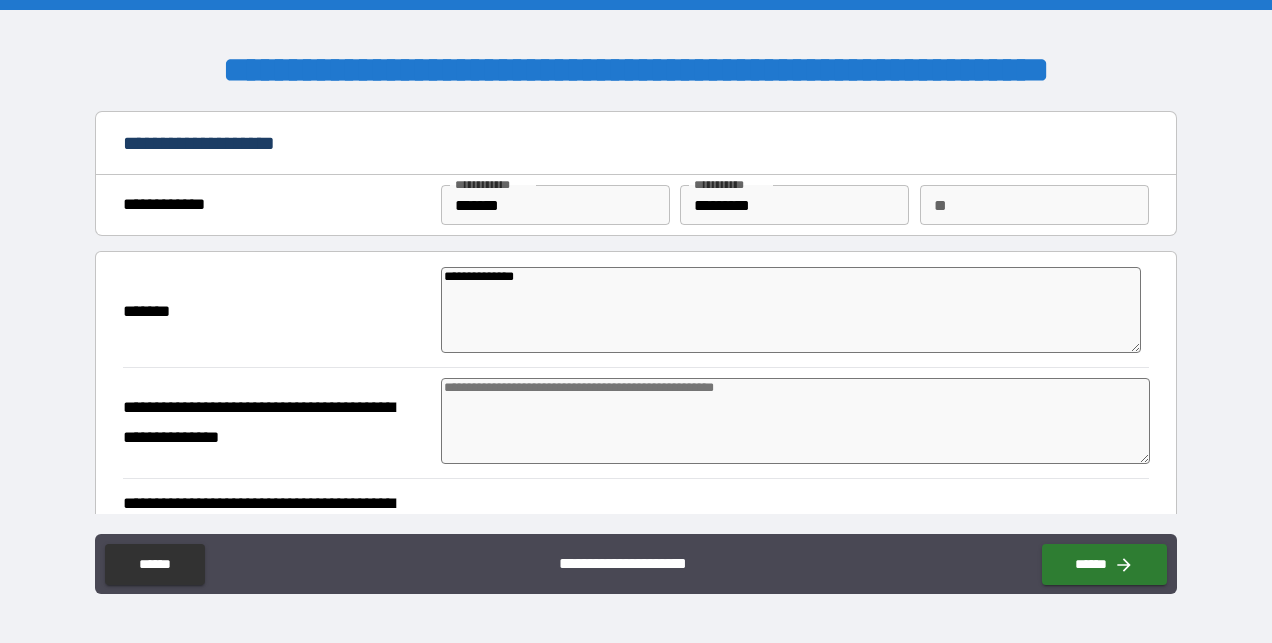 type on "*" 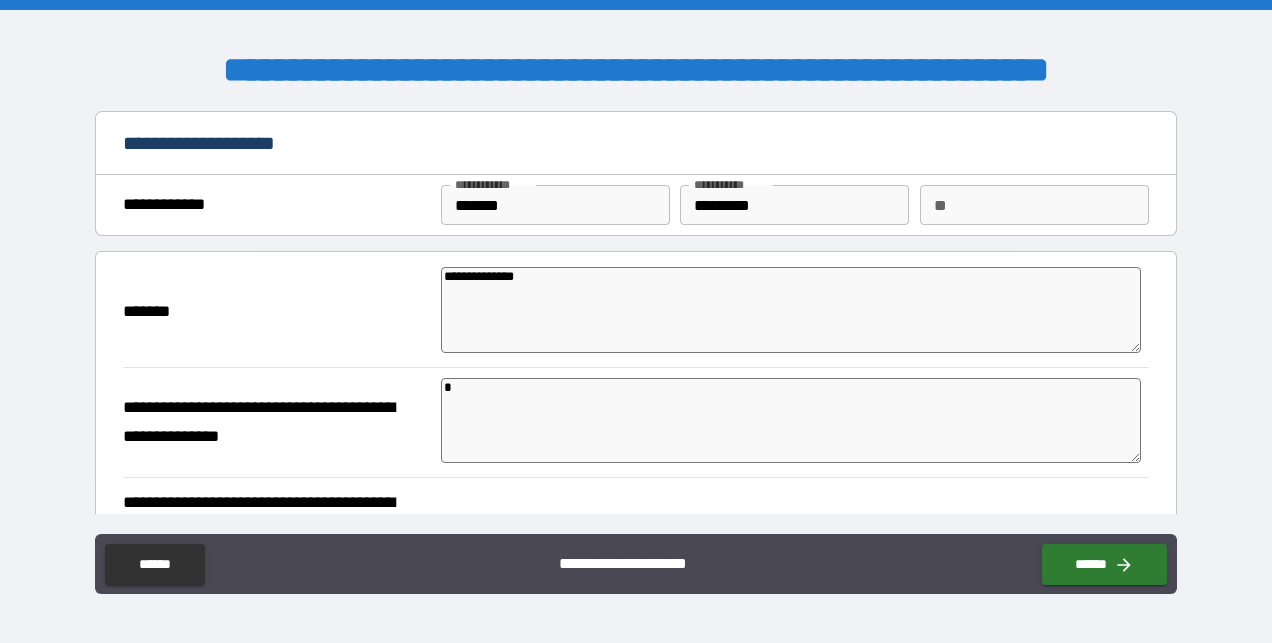 type on "*" 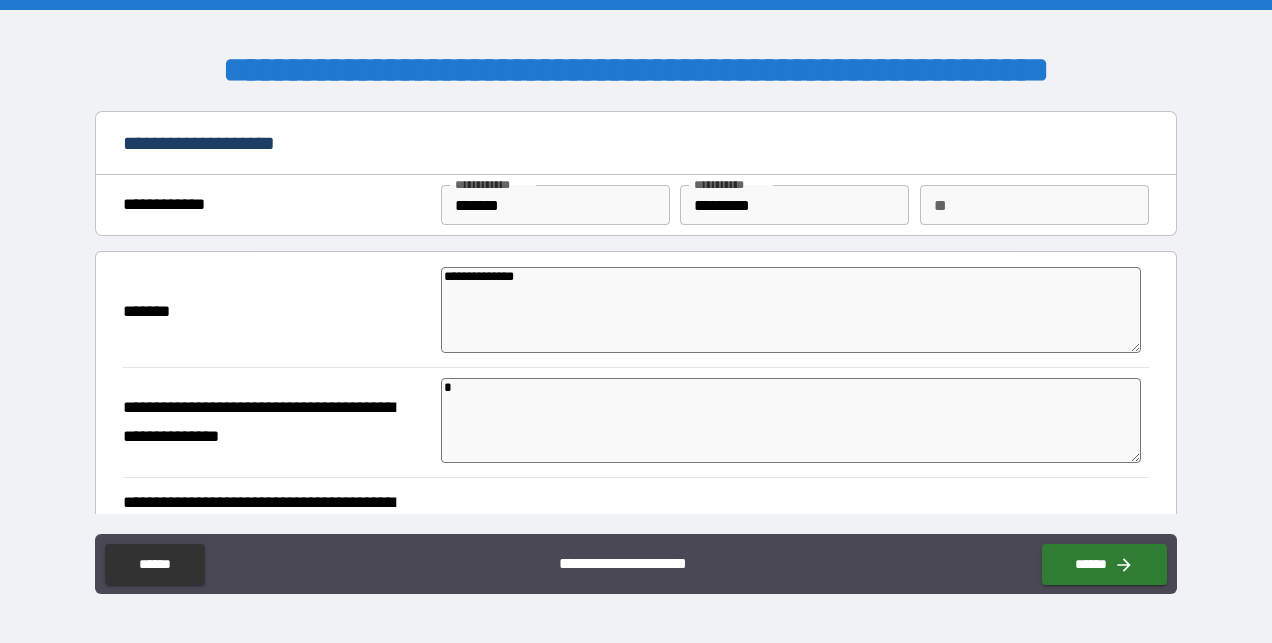 type on "**" 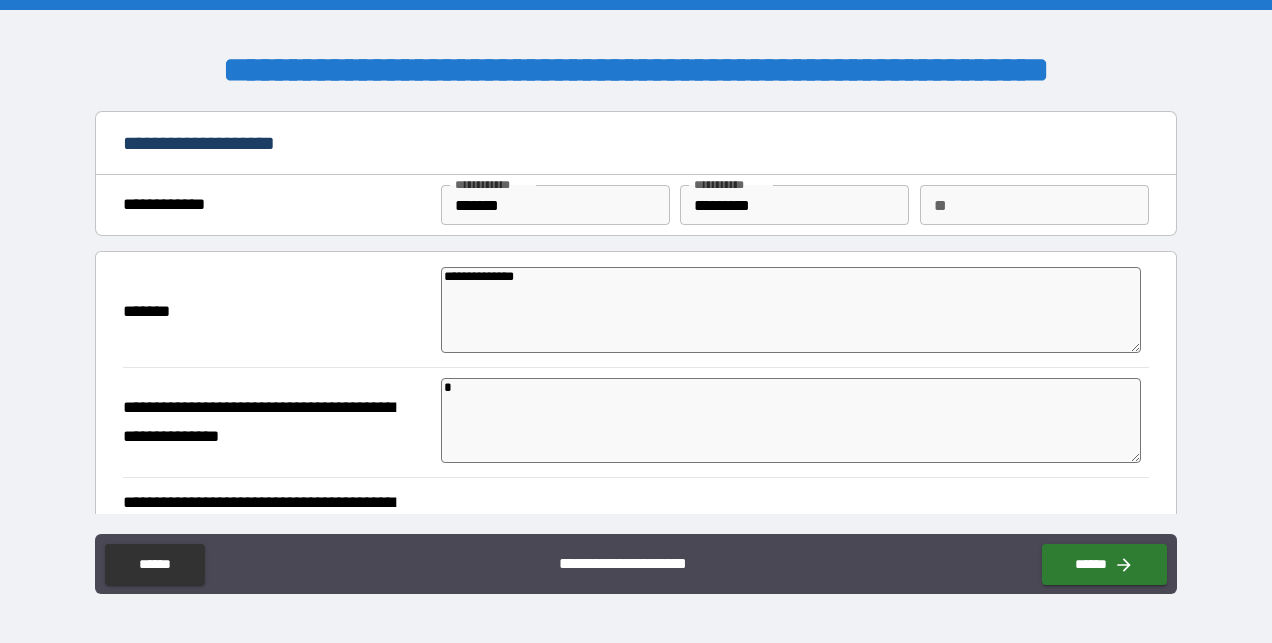 type on "*" 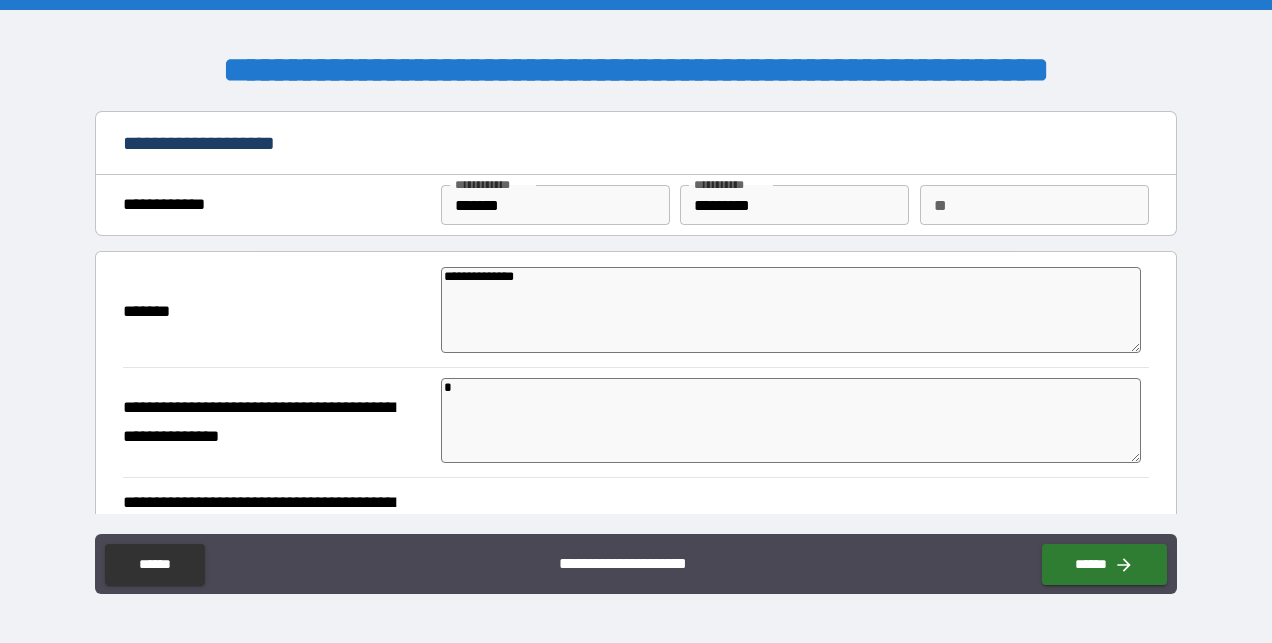 type on "*" 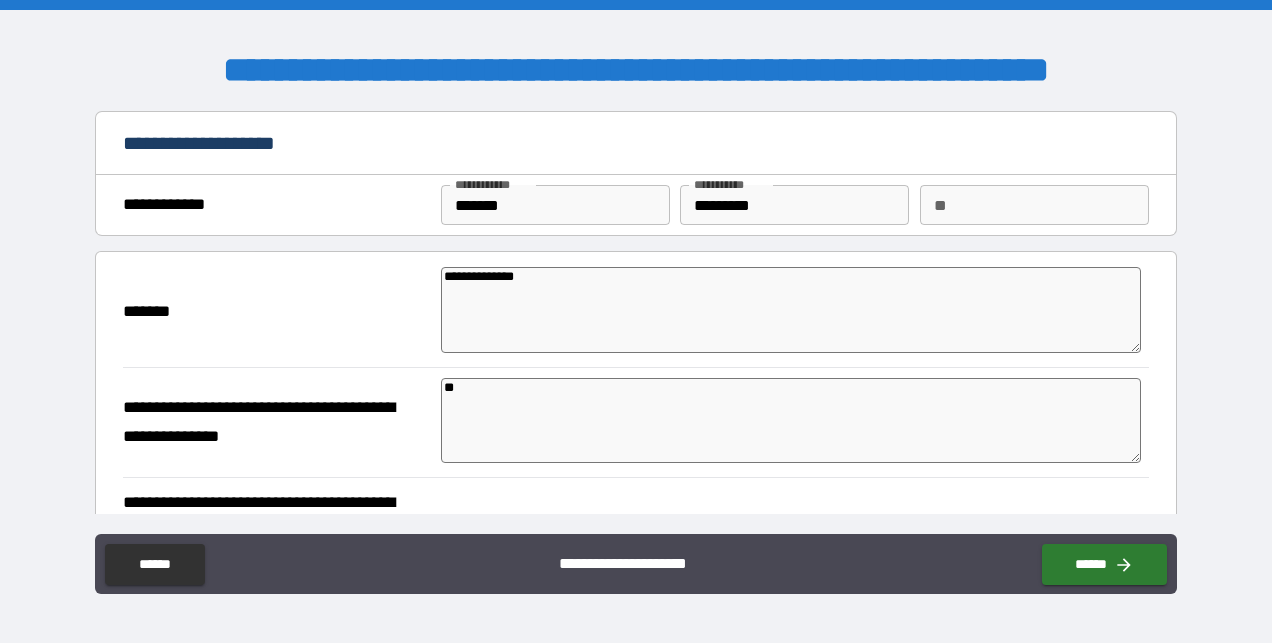 type on "*" 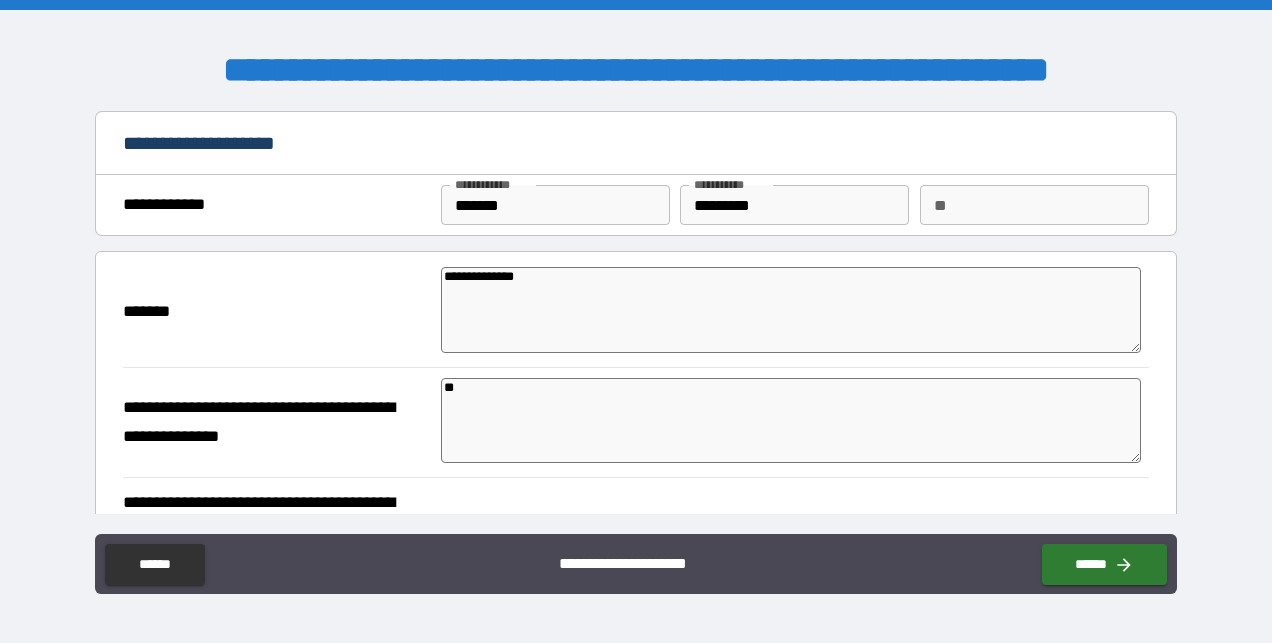 type on "*" 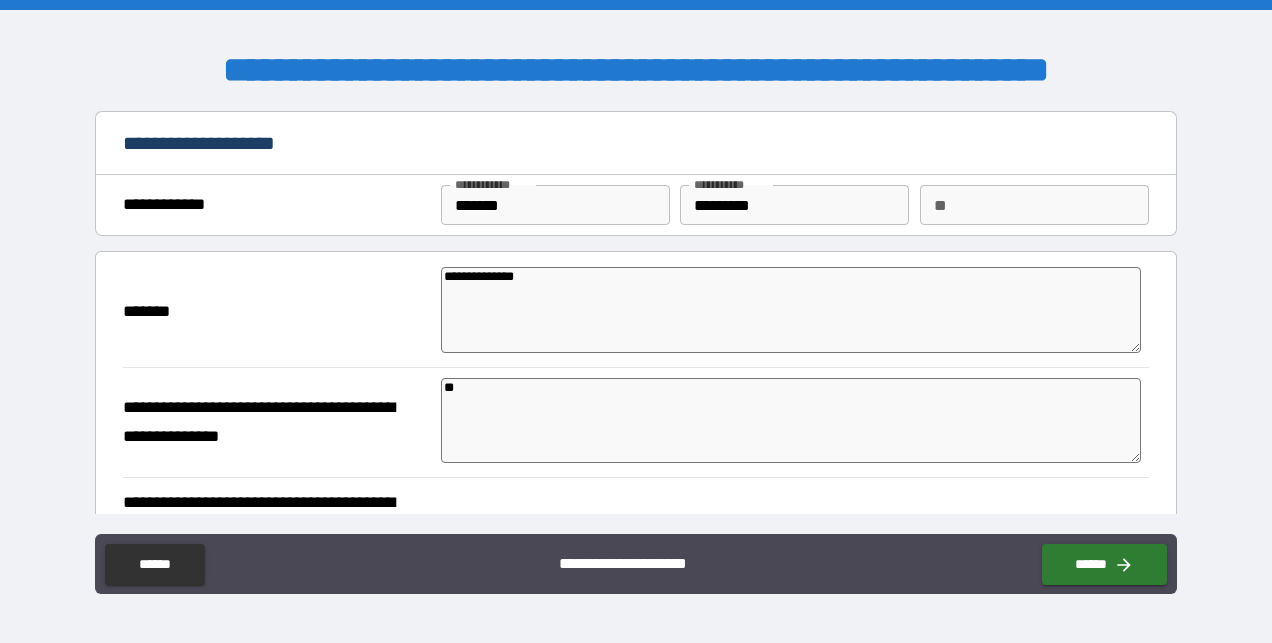 type on "***" 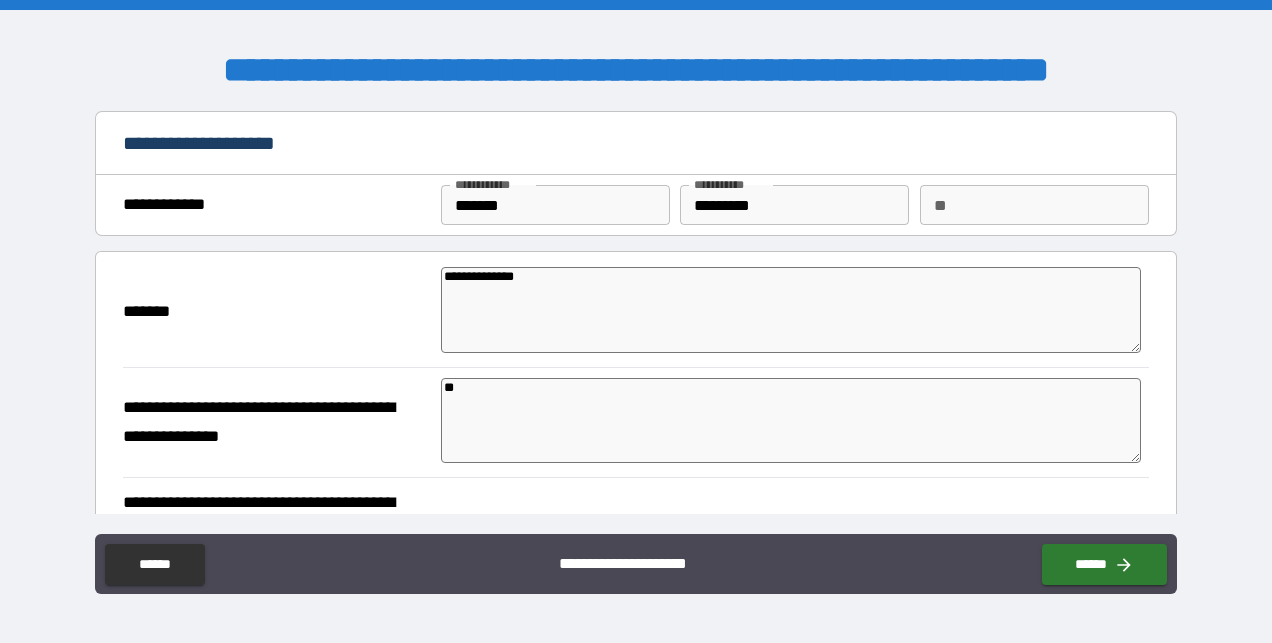 type on "*" 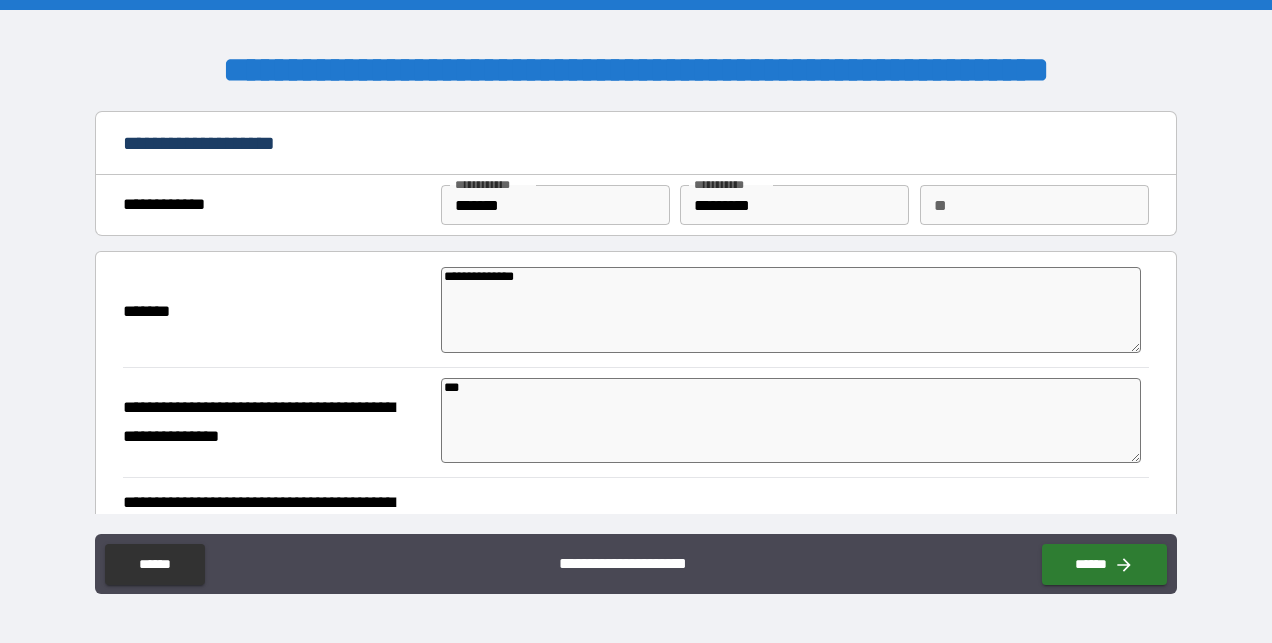 type on "*" 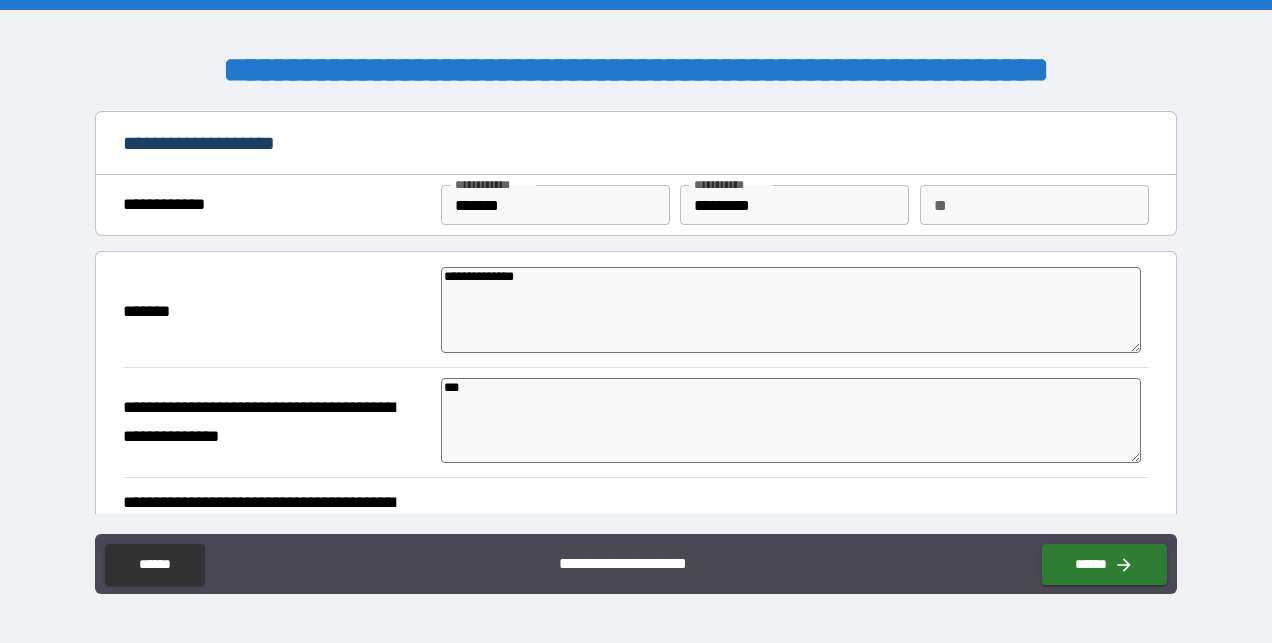 type on "*" 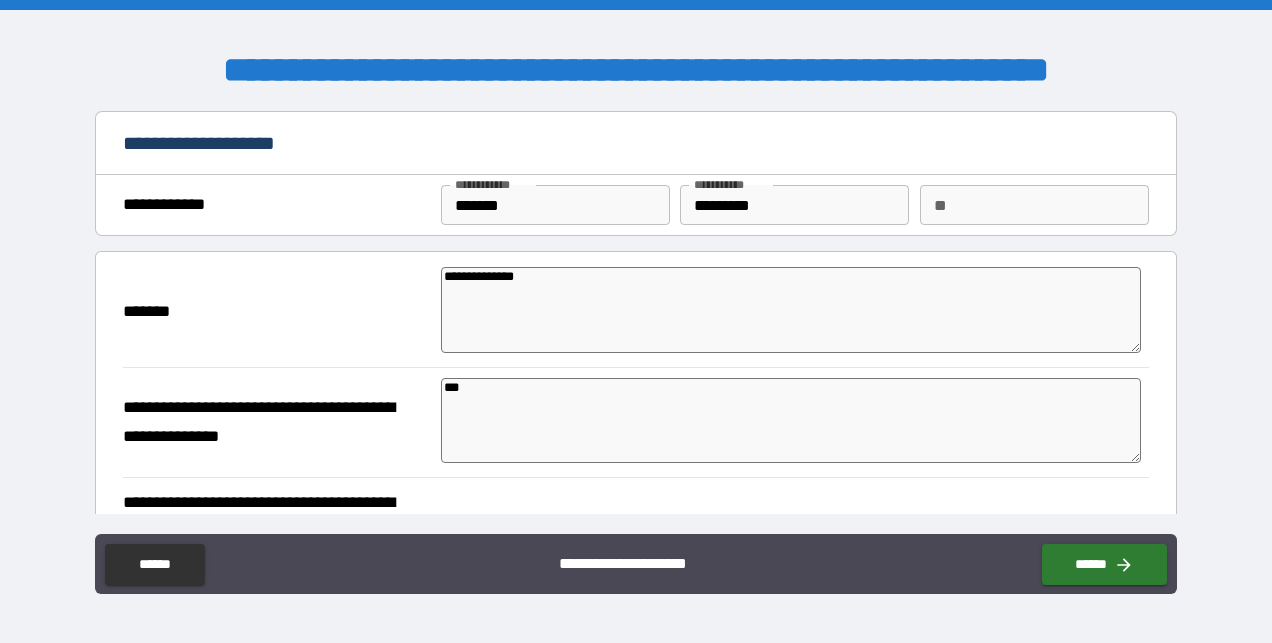 type on "*" 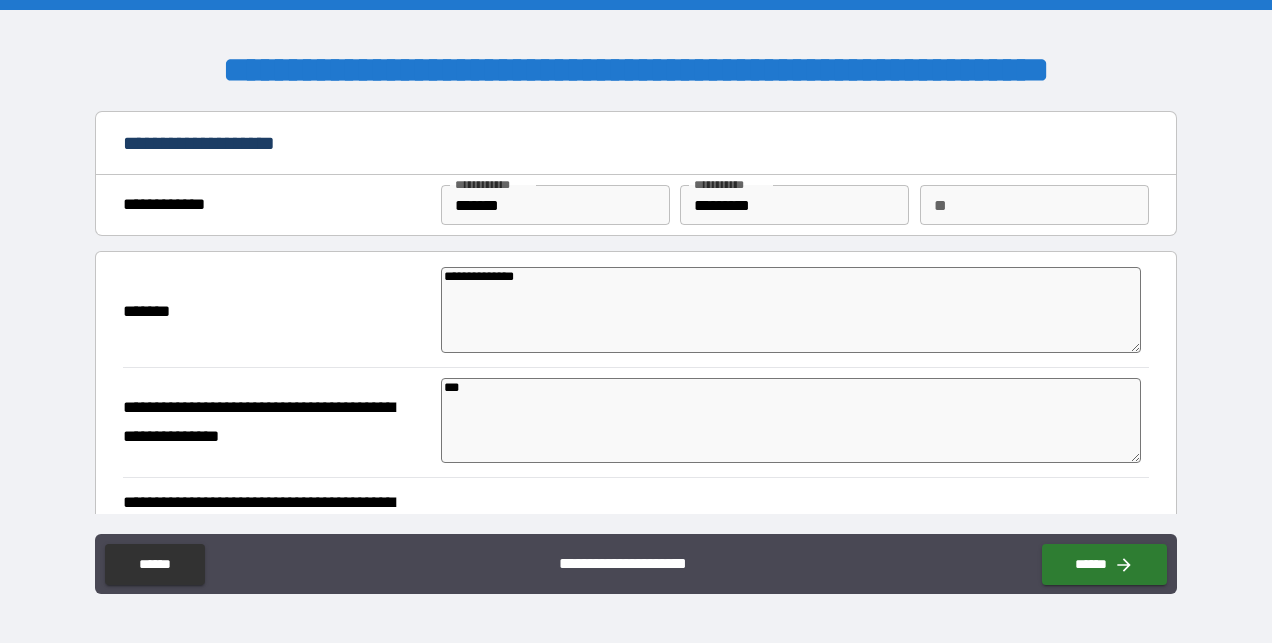 type on "****" 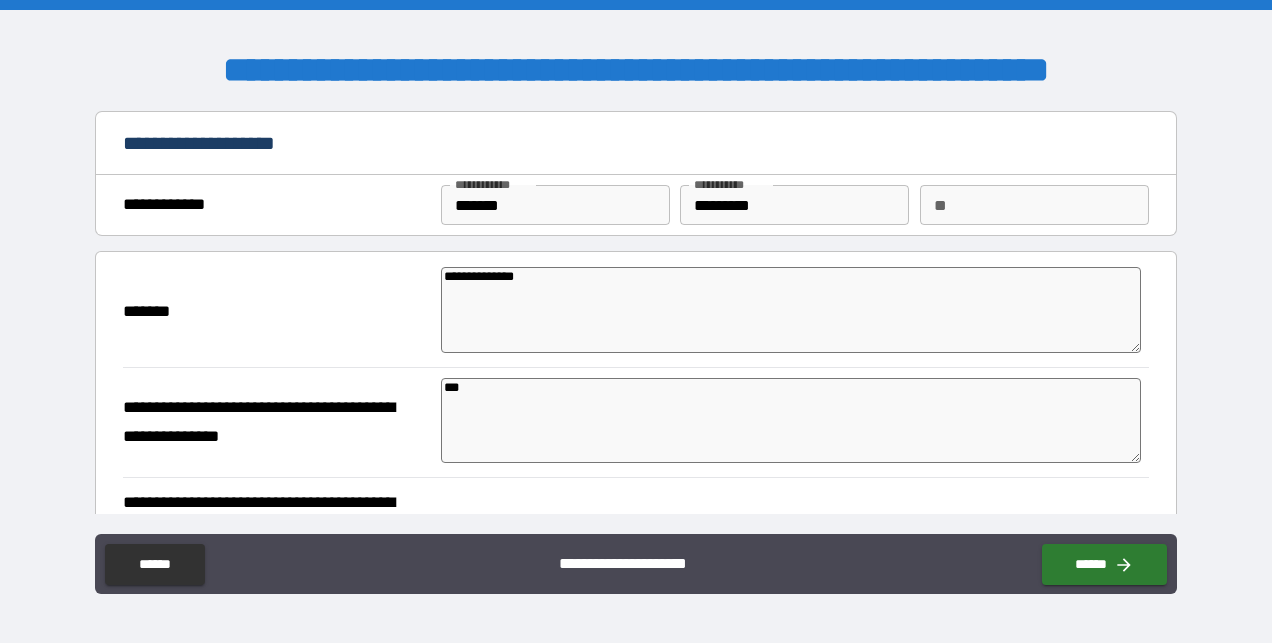 type on "*" 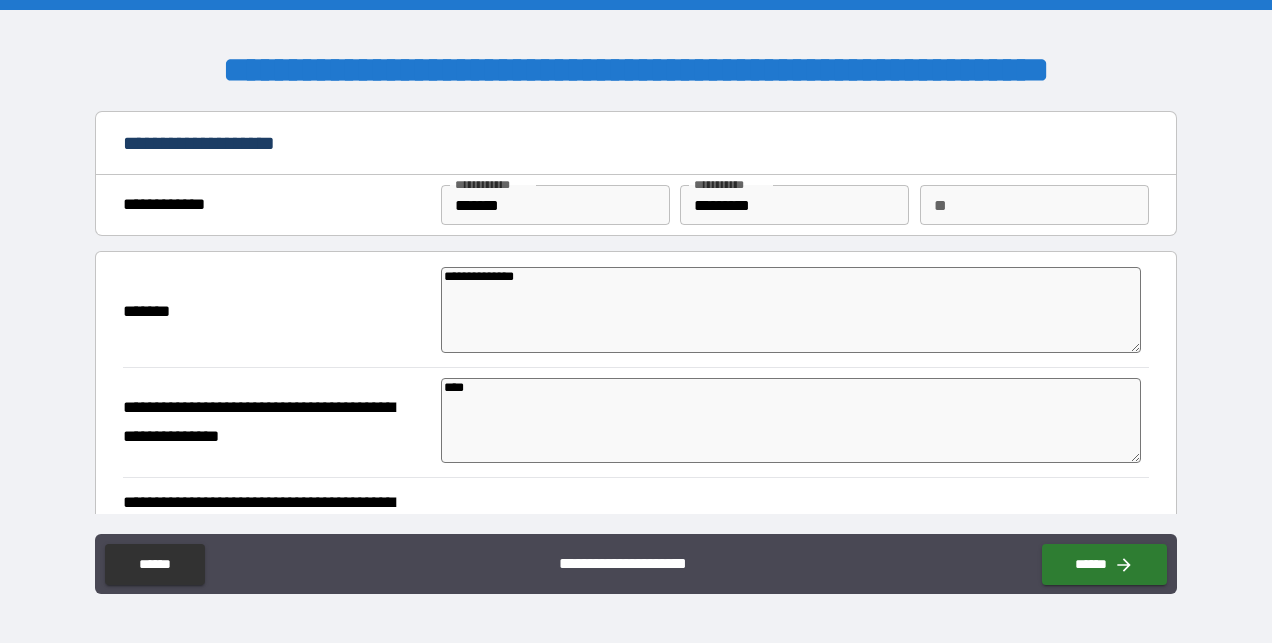 type on "*" 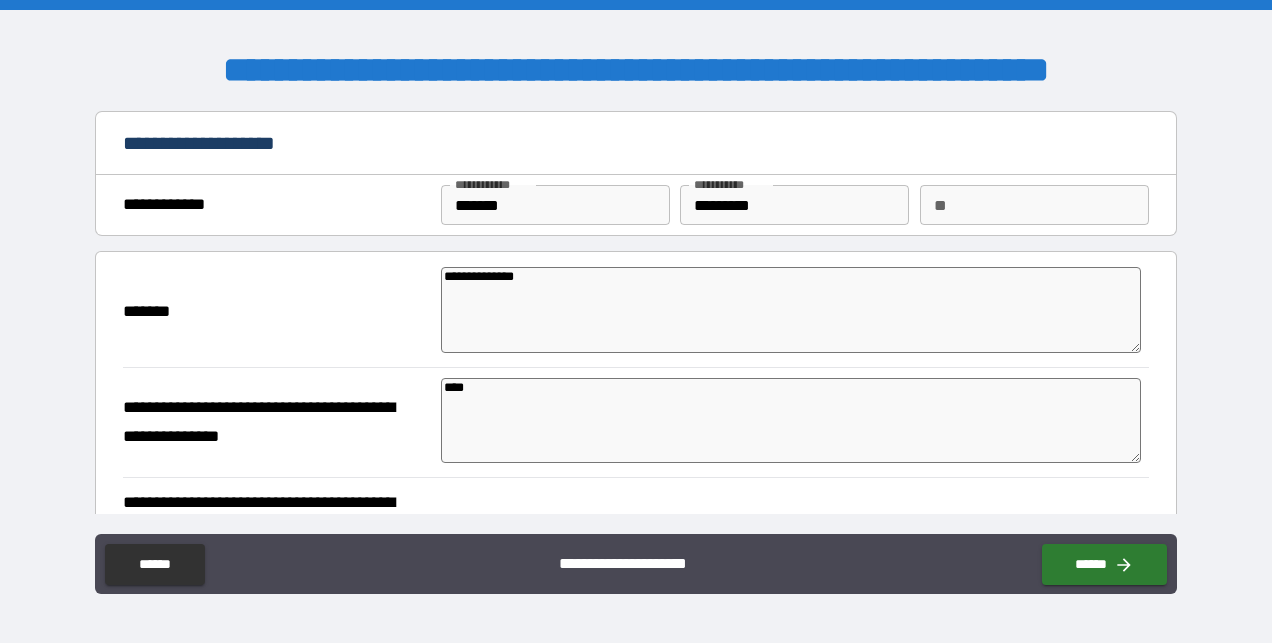 type on "*" 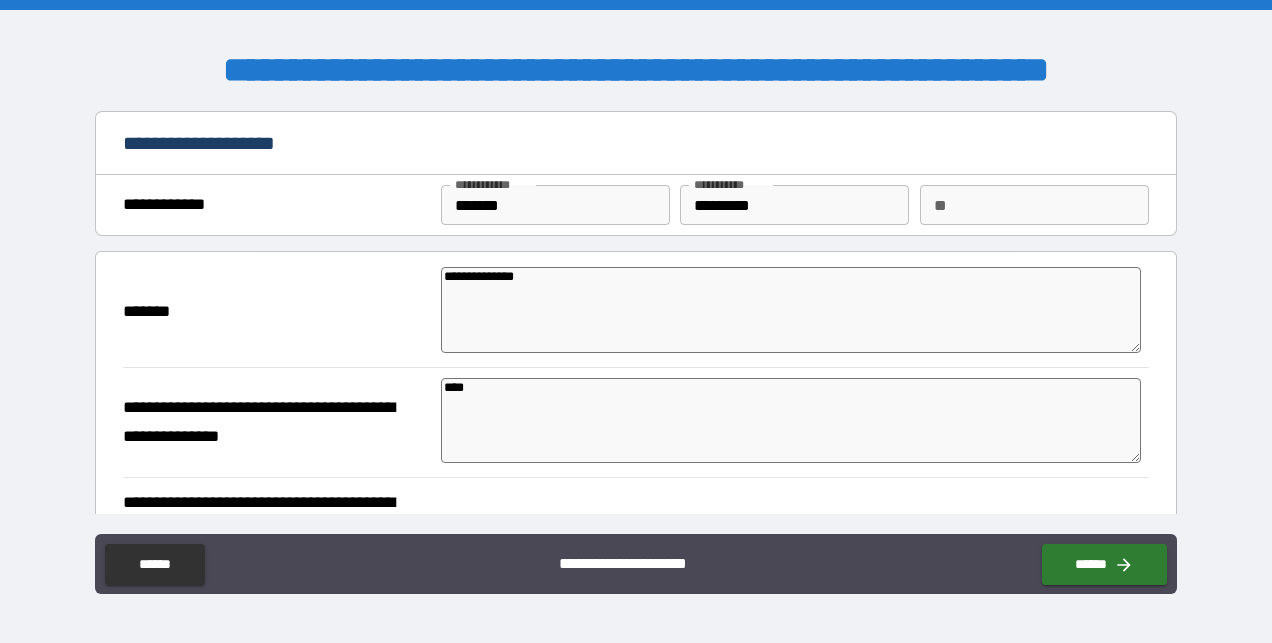 type on "*" 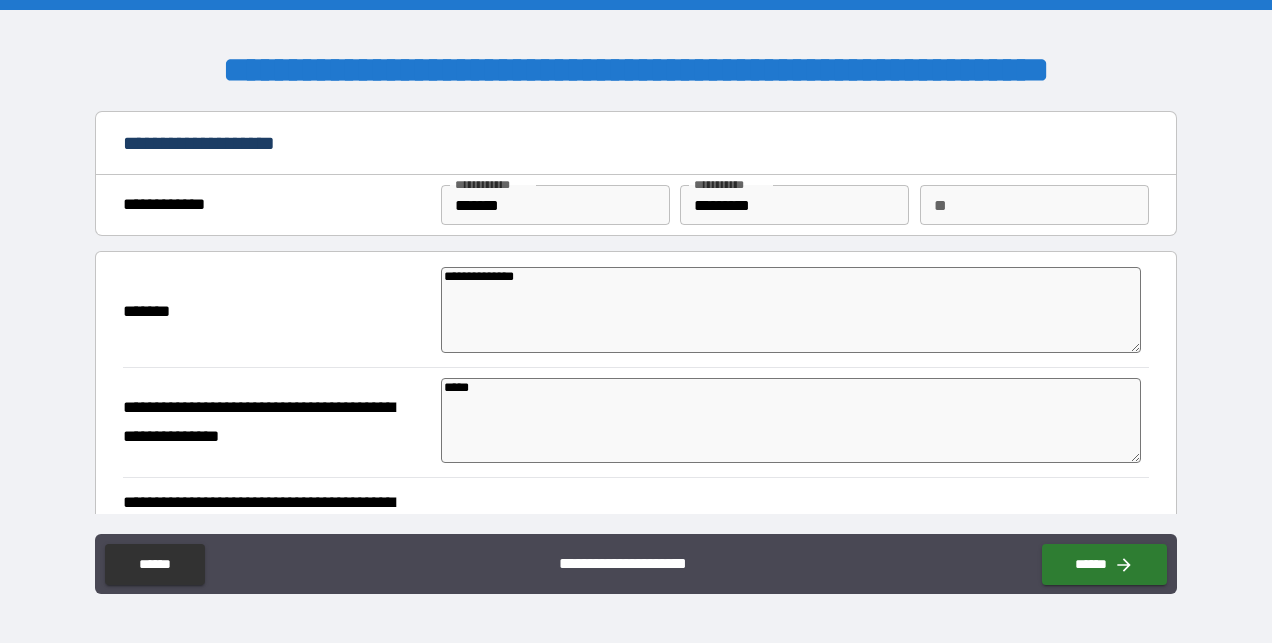 type on "*" 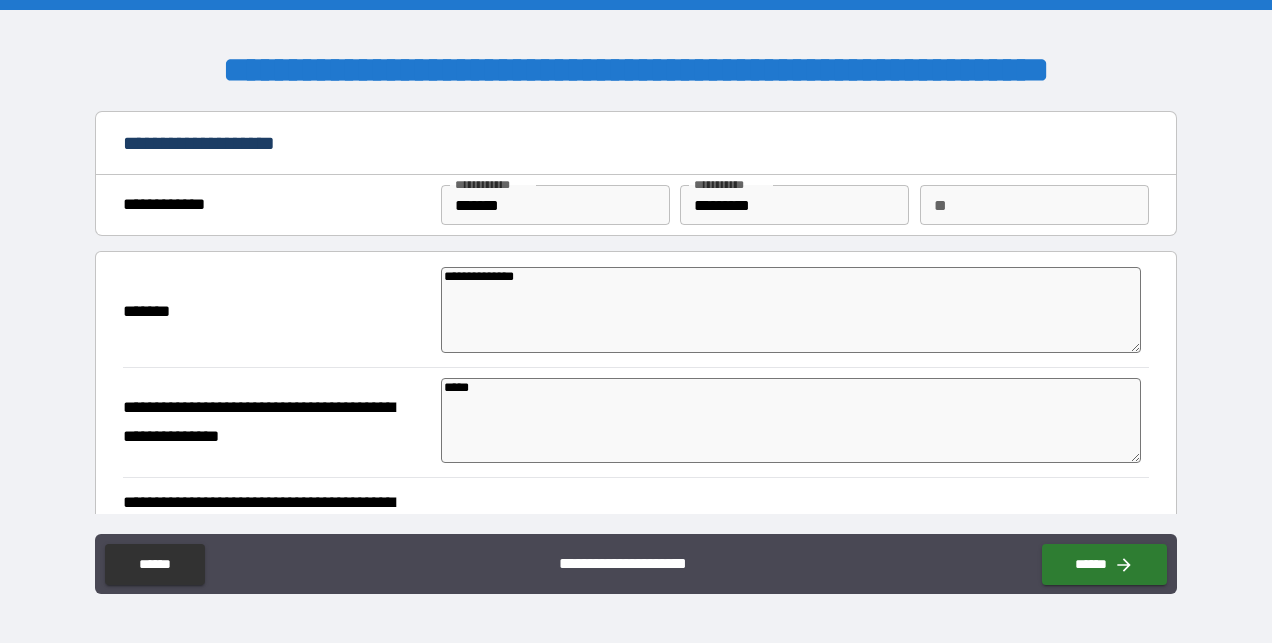 type on "******" 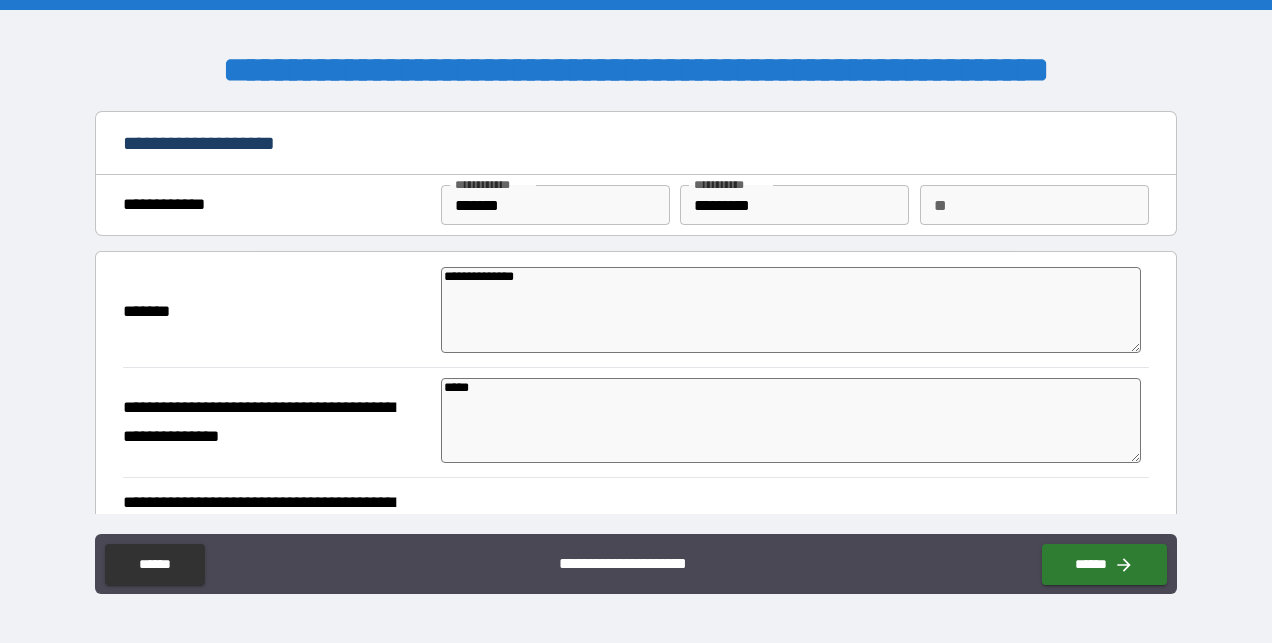 type on "*" 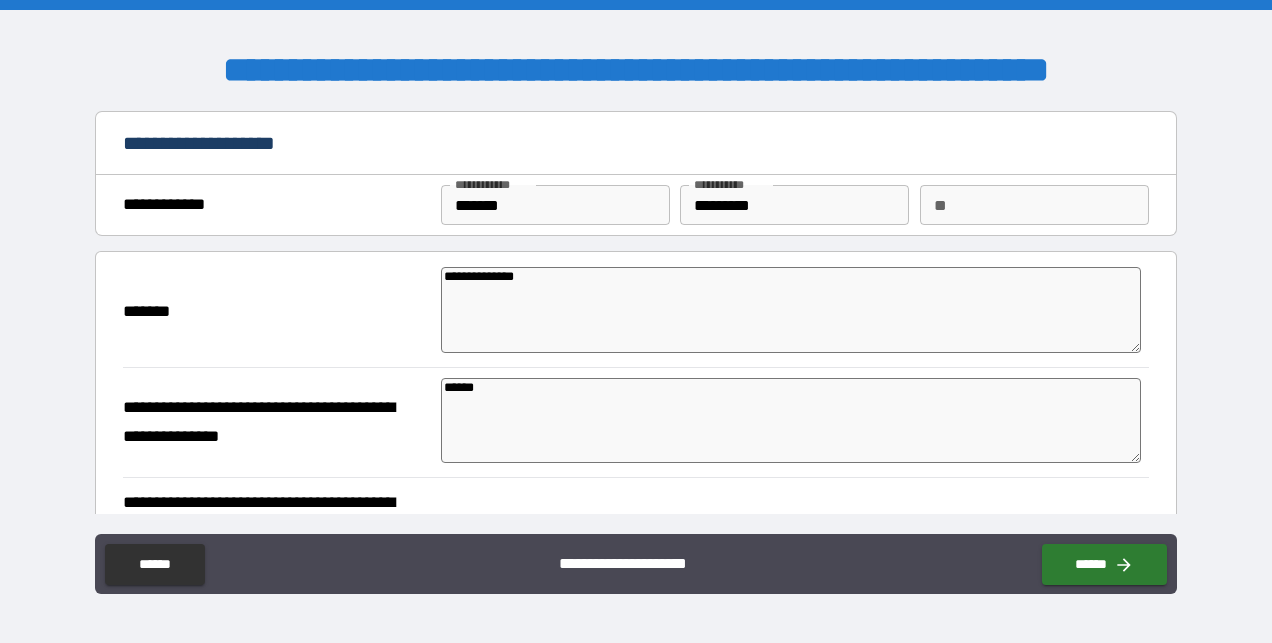 type on "*" 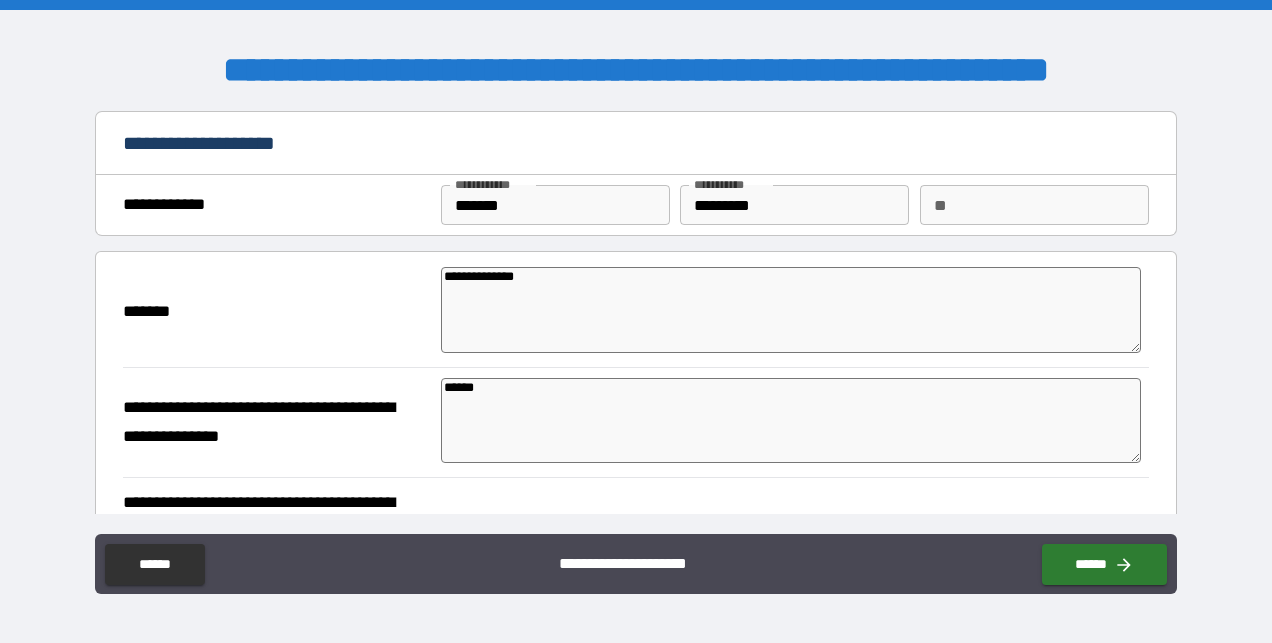type on "*" 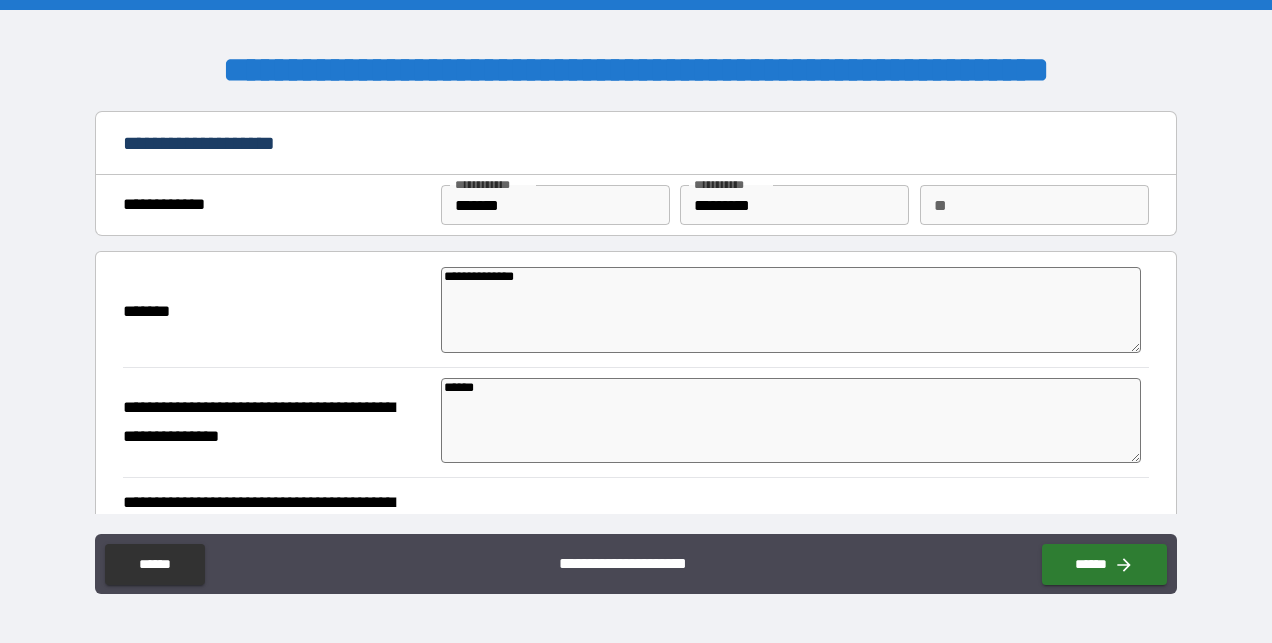 type on "*" 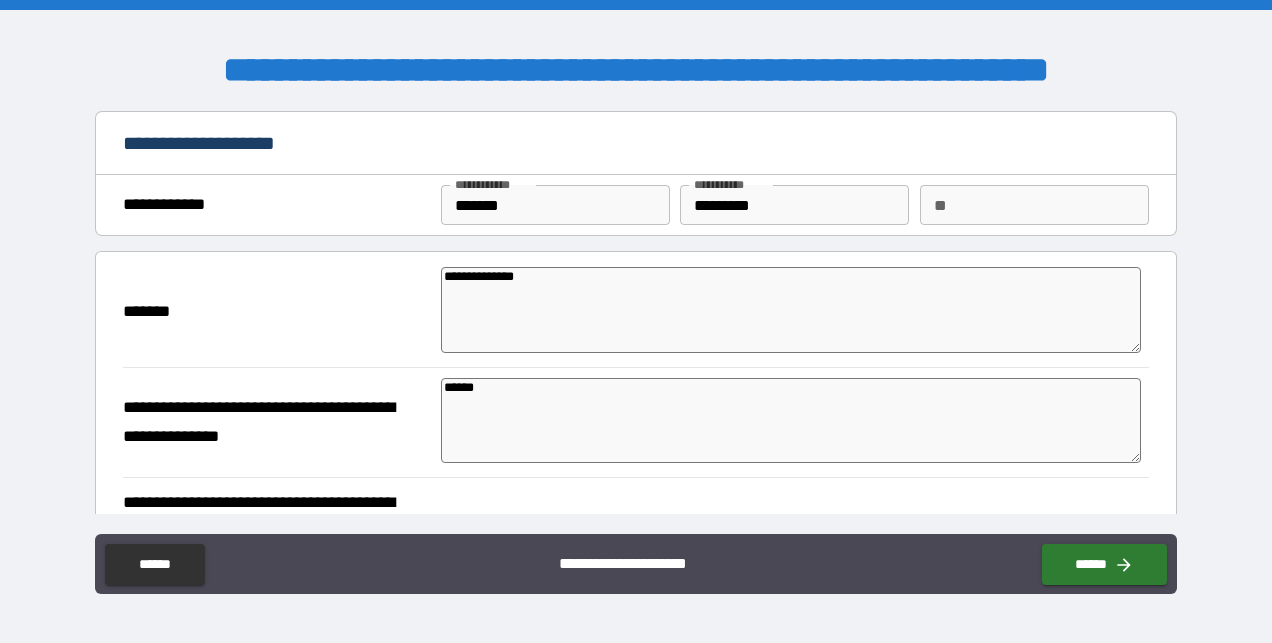type on "*******" 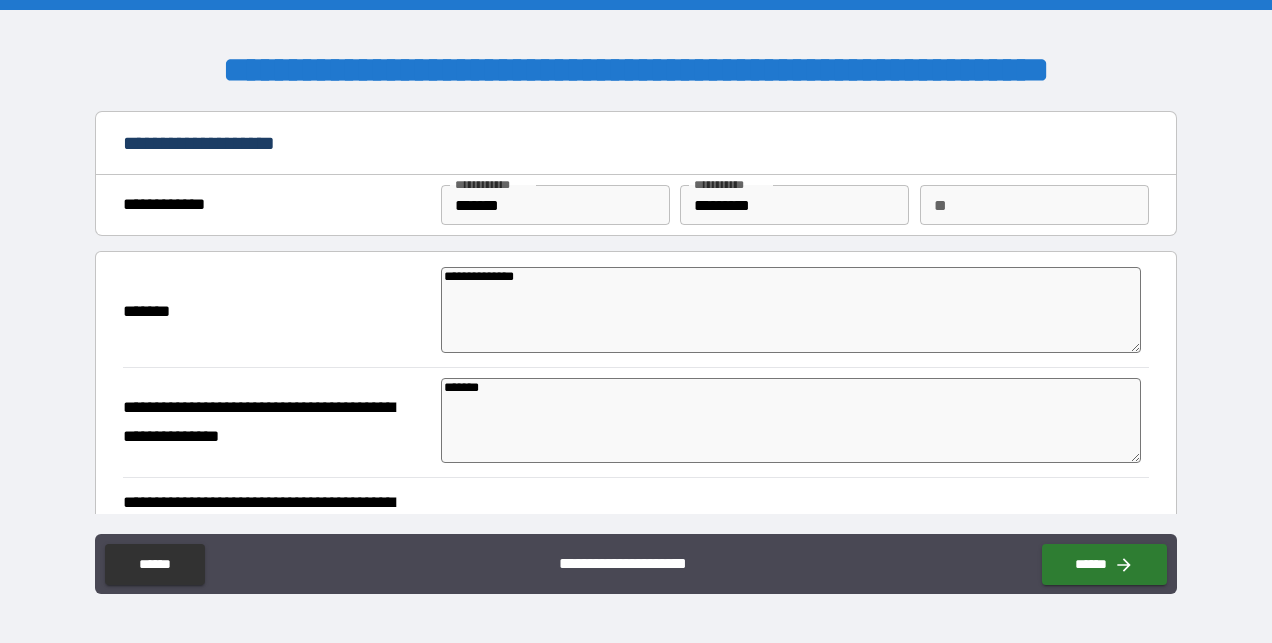 type on "*" 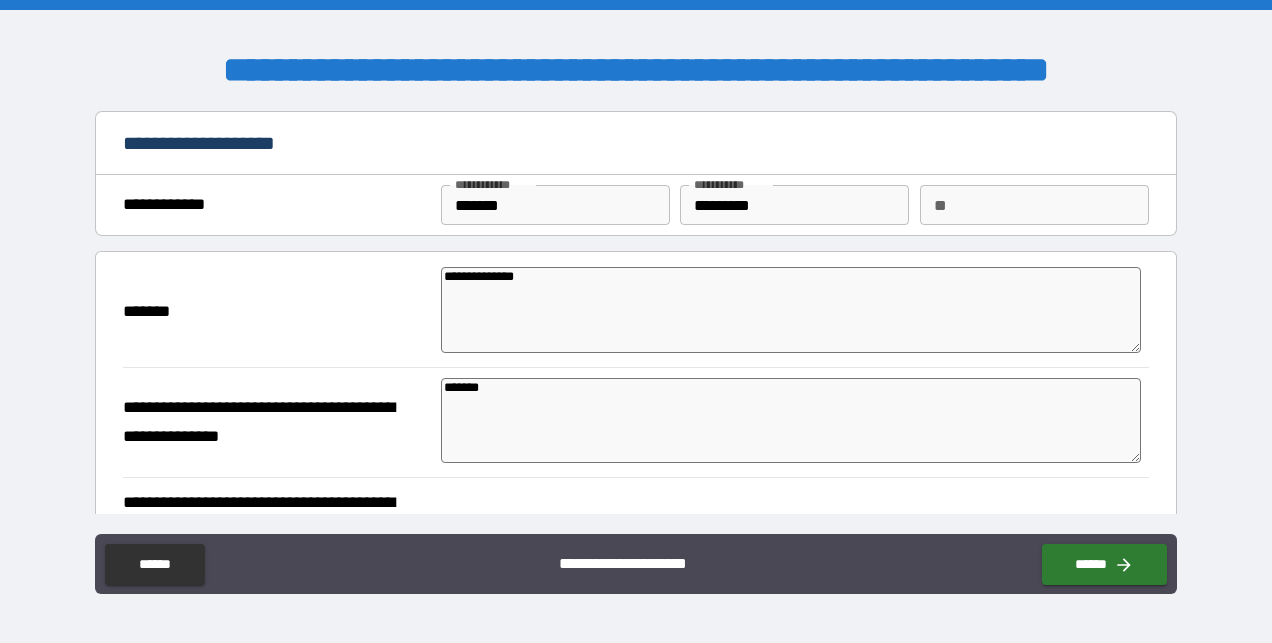 type on "*" 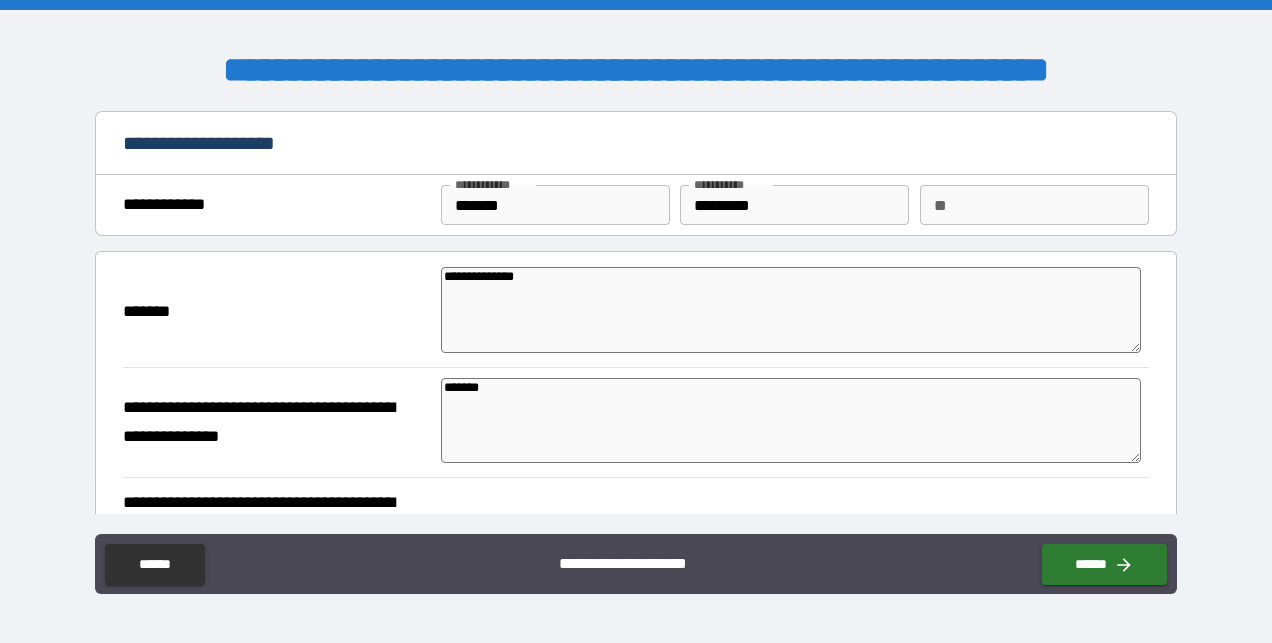 type on "*" 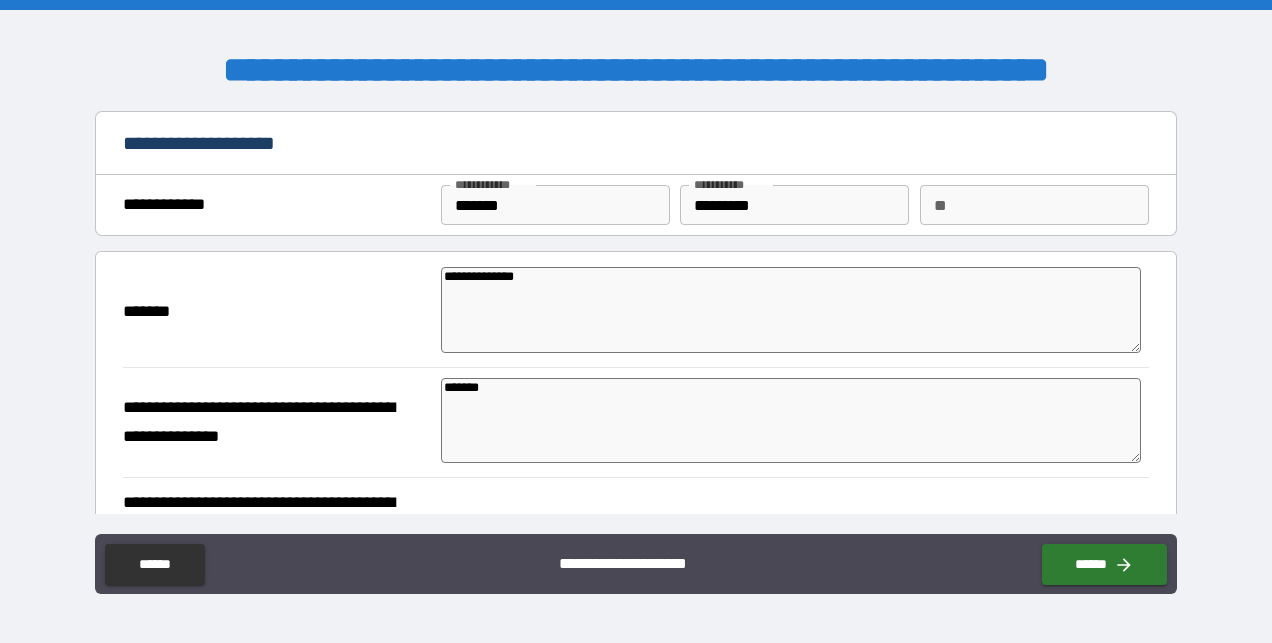 type on "*" 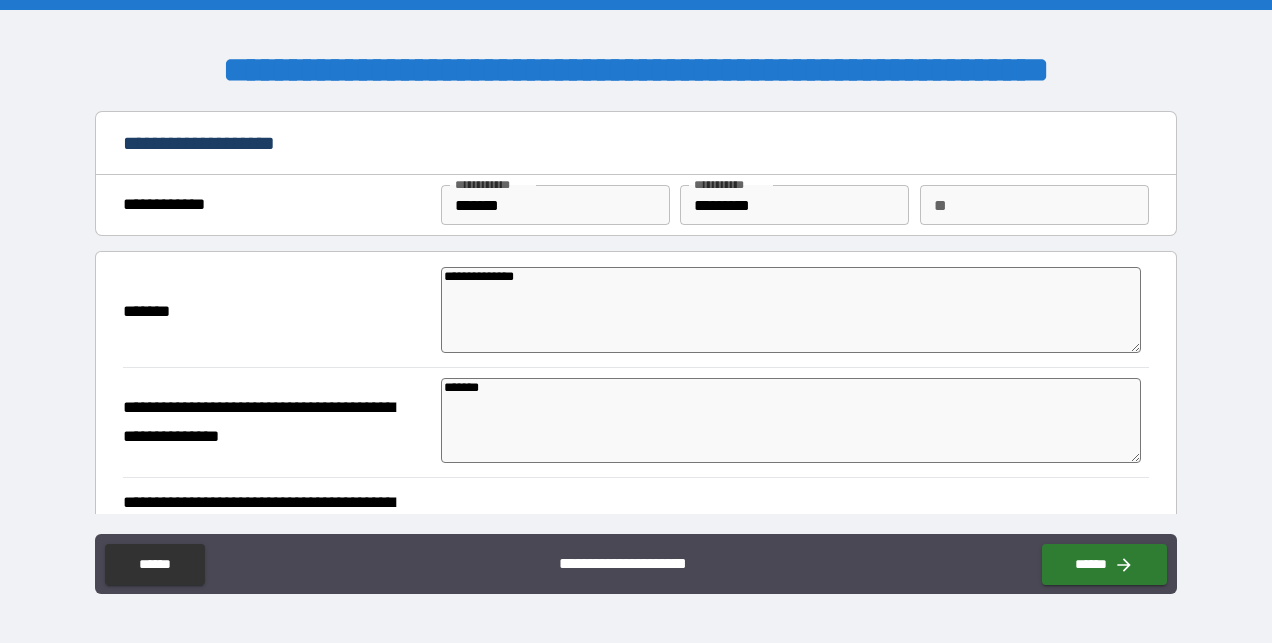 type on "*" 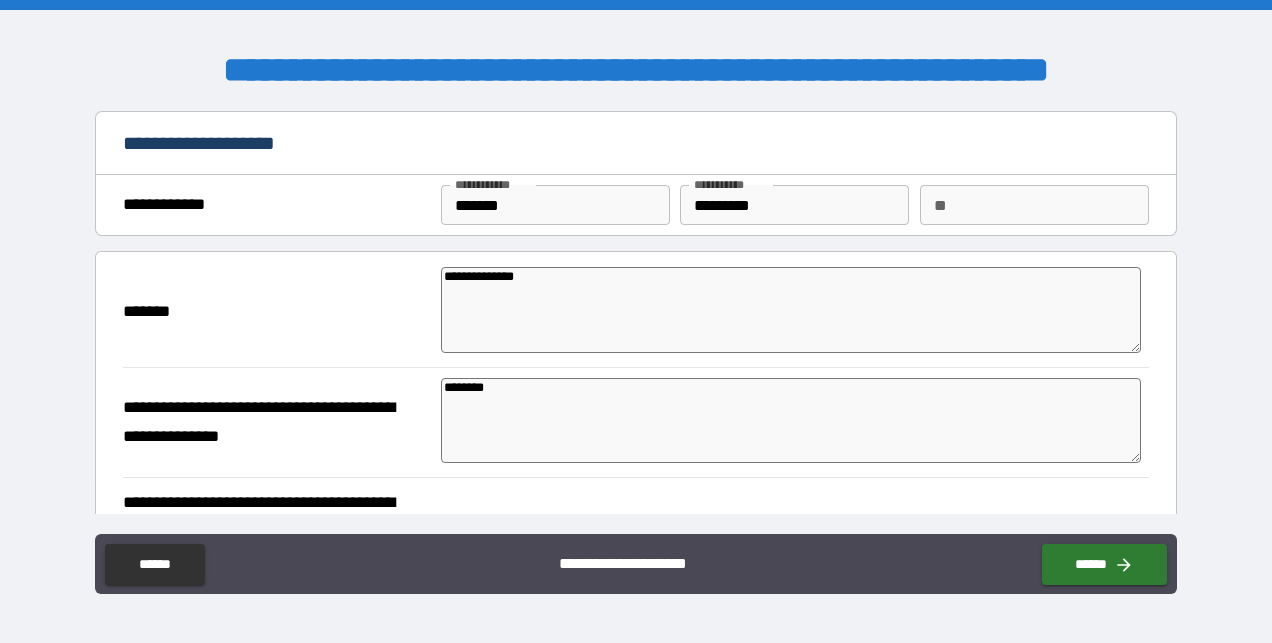 type on "*" 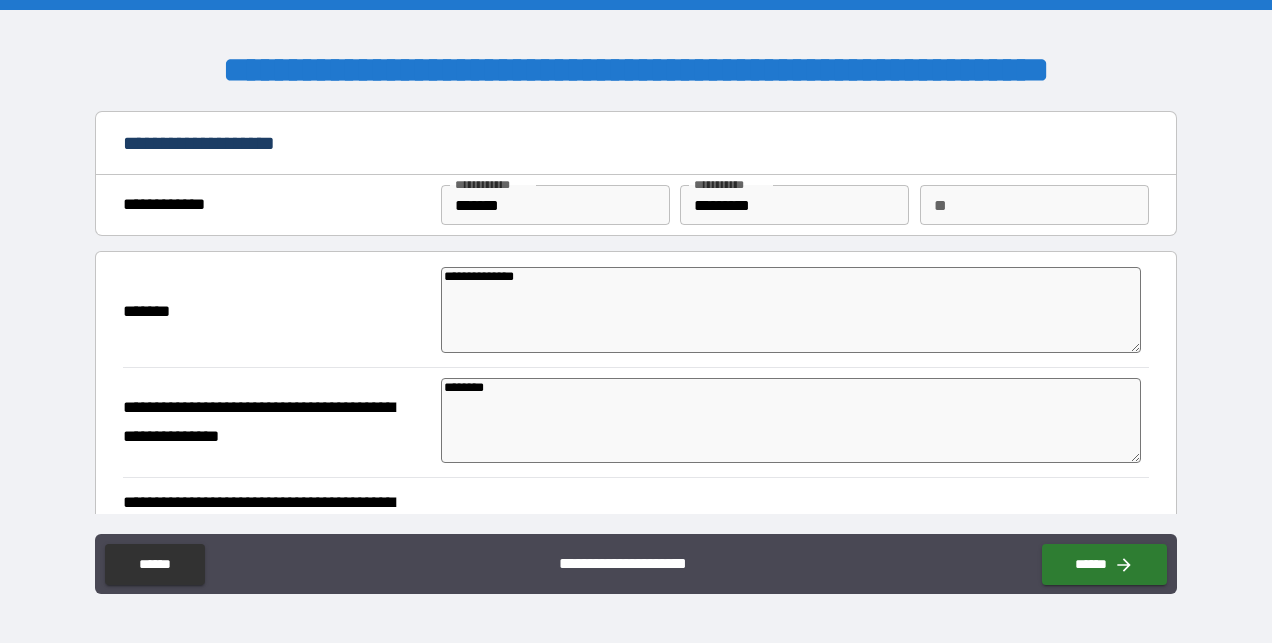 type on "*" 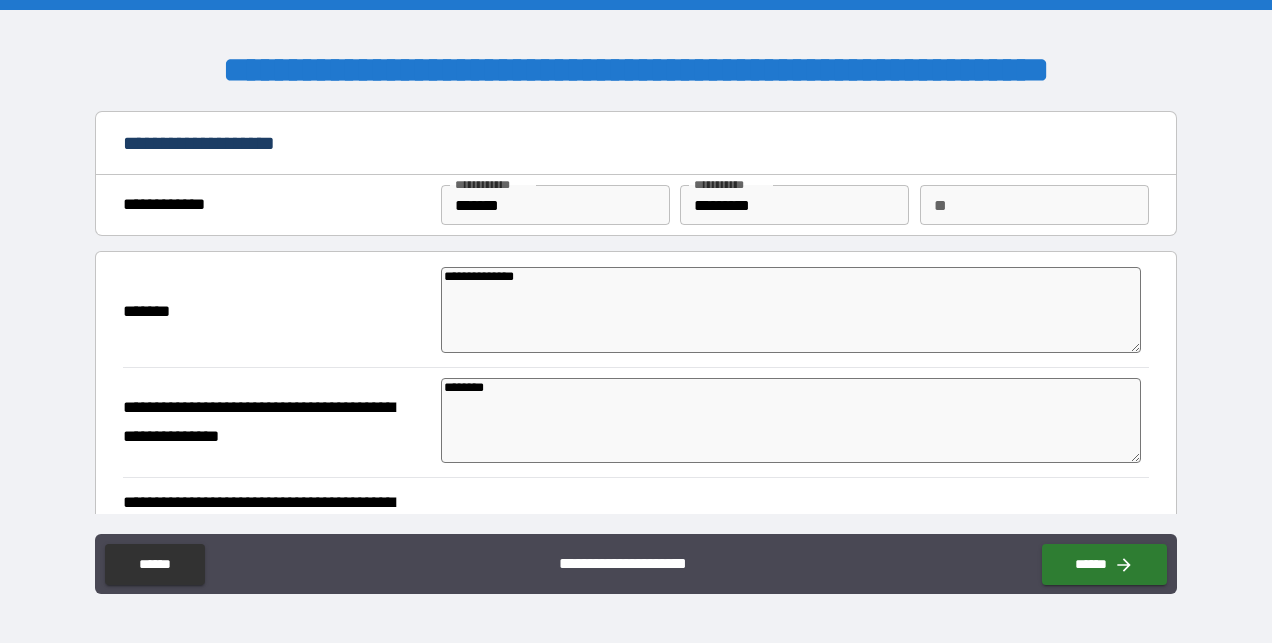 type on "*********" 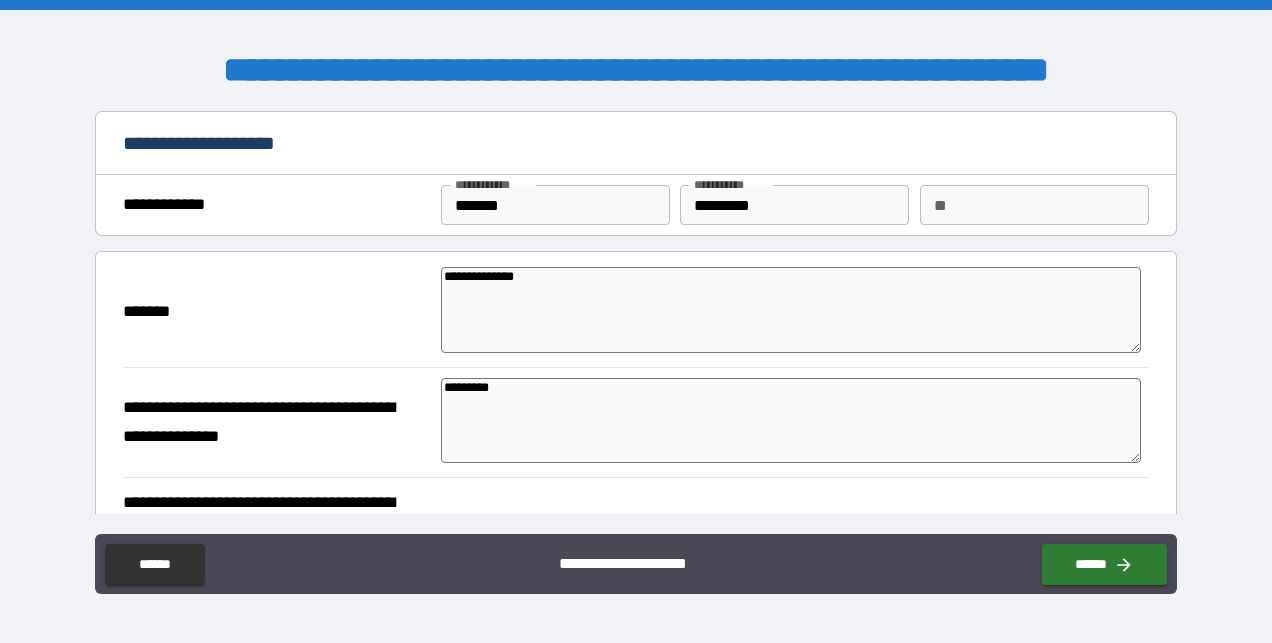 type on "*" 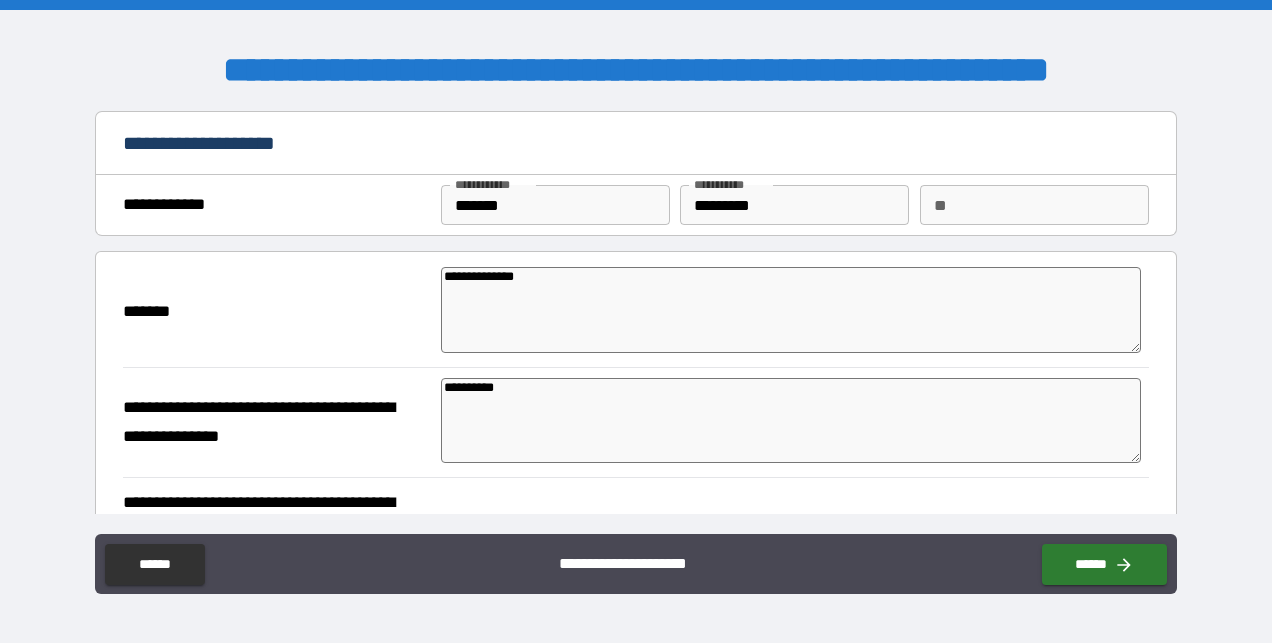 type on "*" 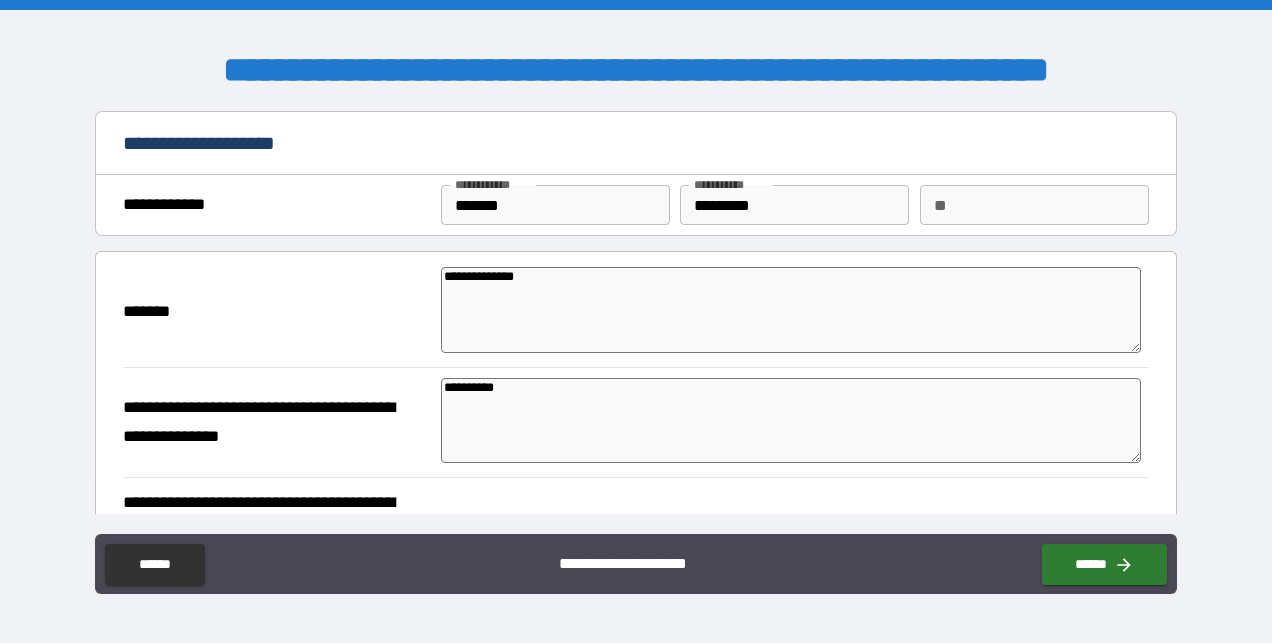 type on "**********" 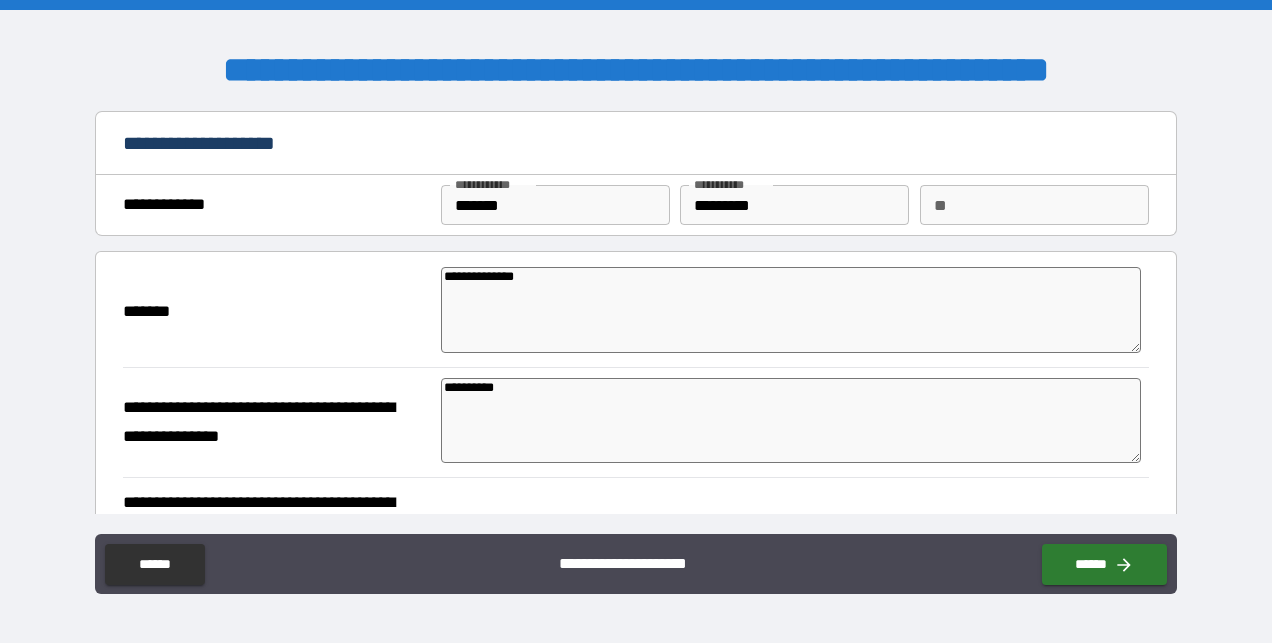 type on "*" 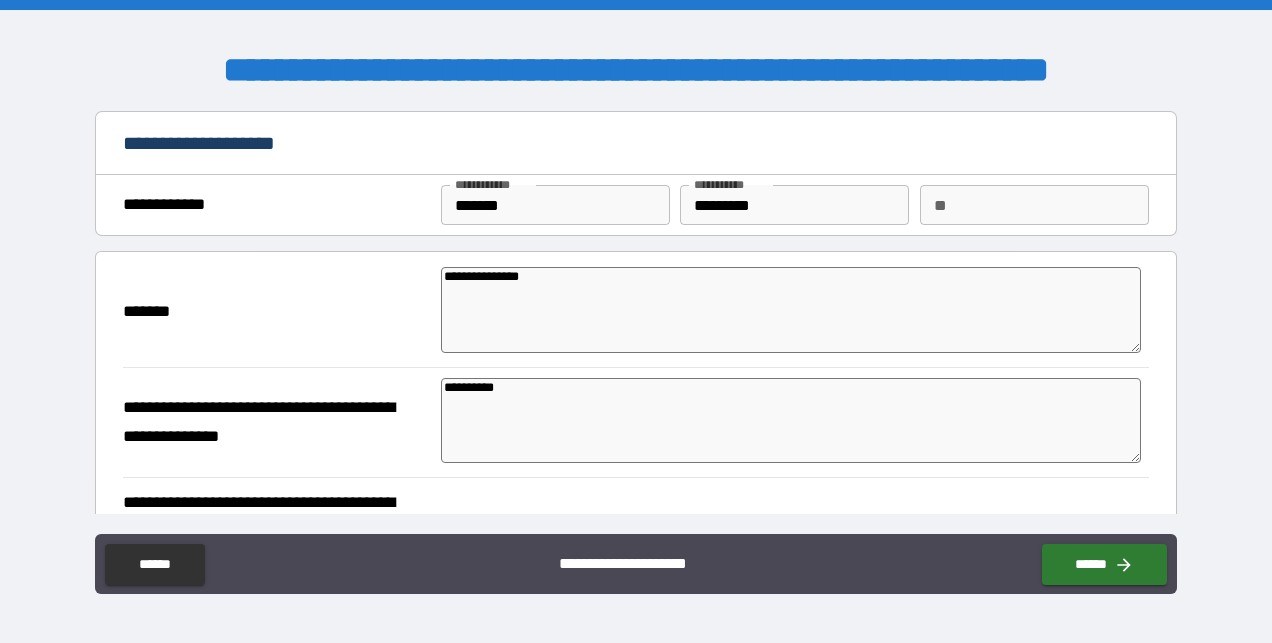 type on "*" 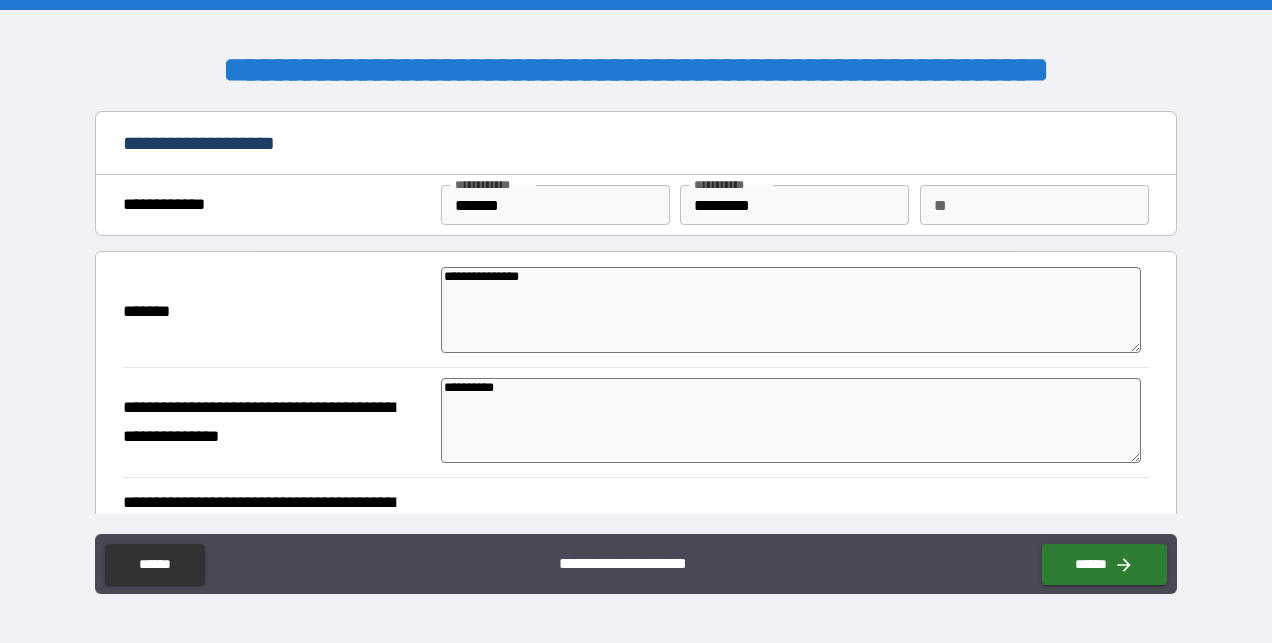 type on "*" 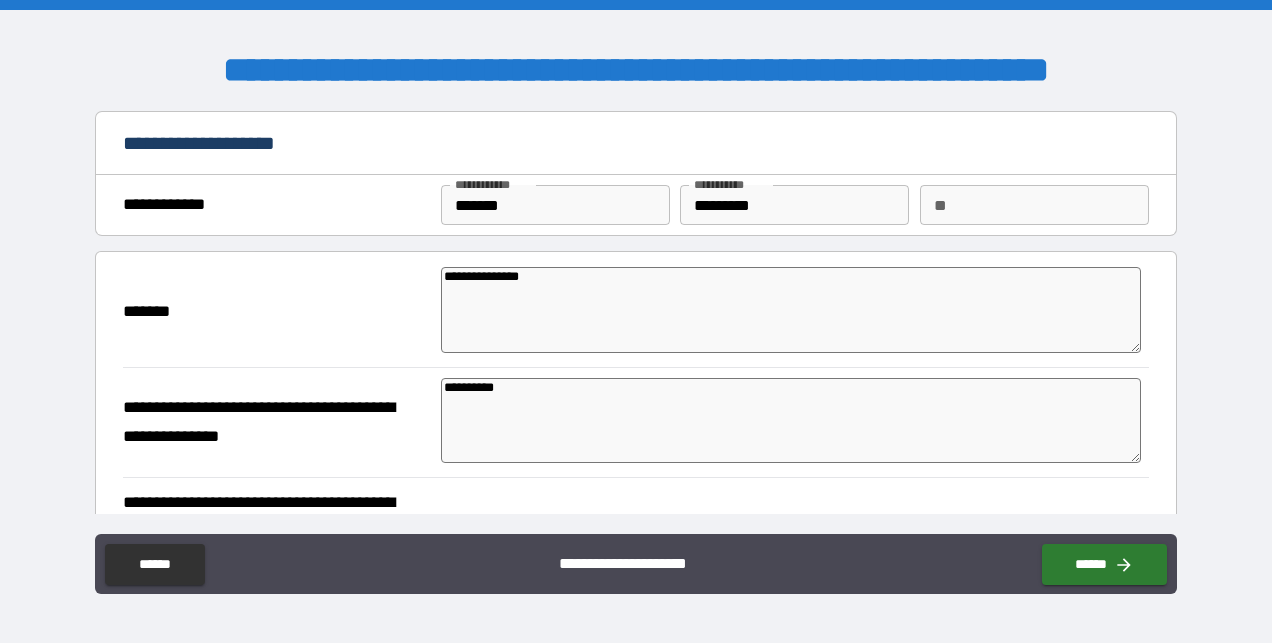 type on "**********" 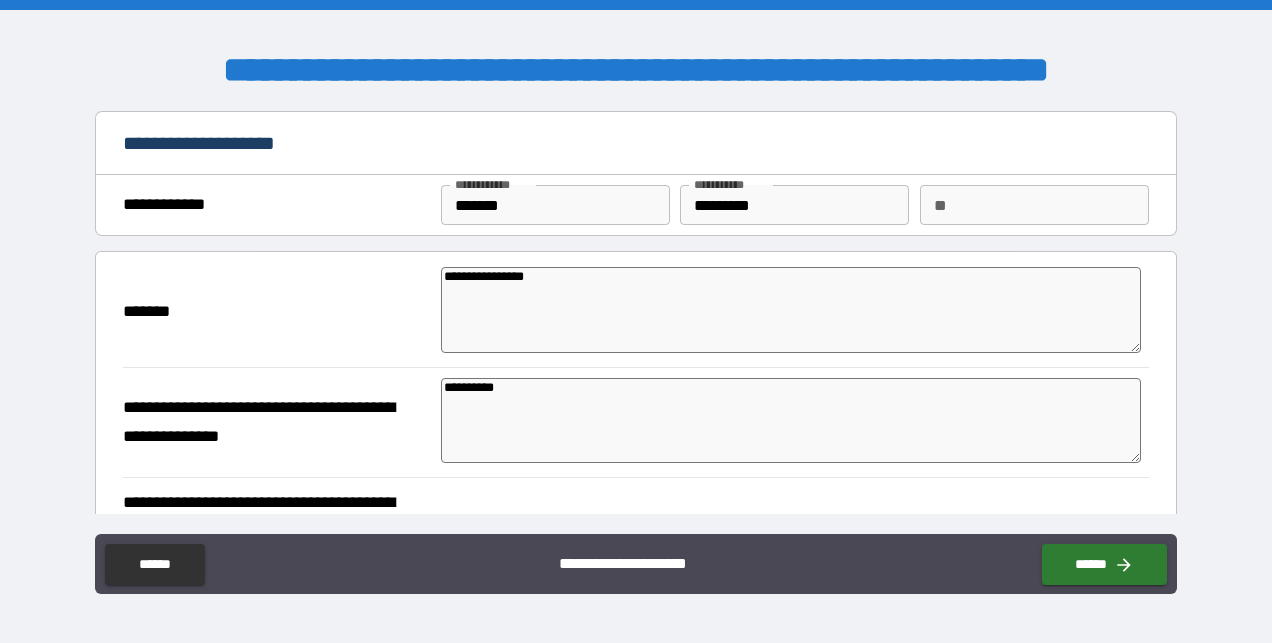 type on "*" 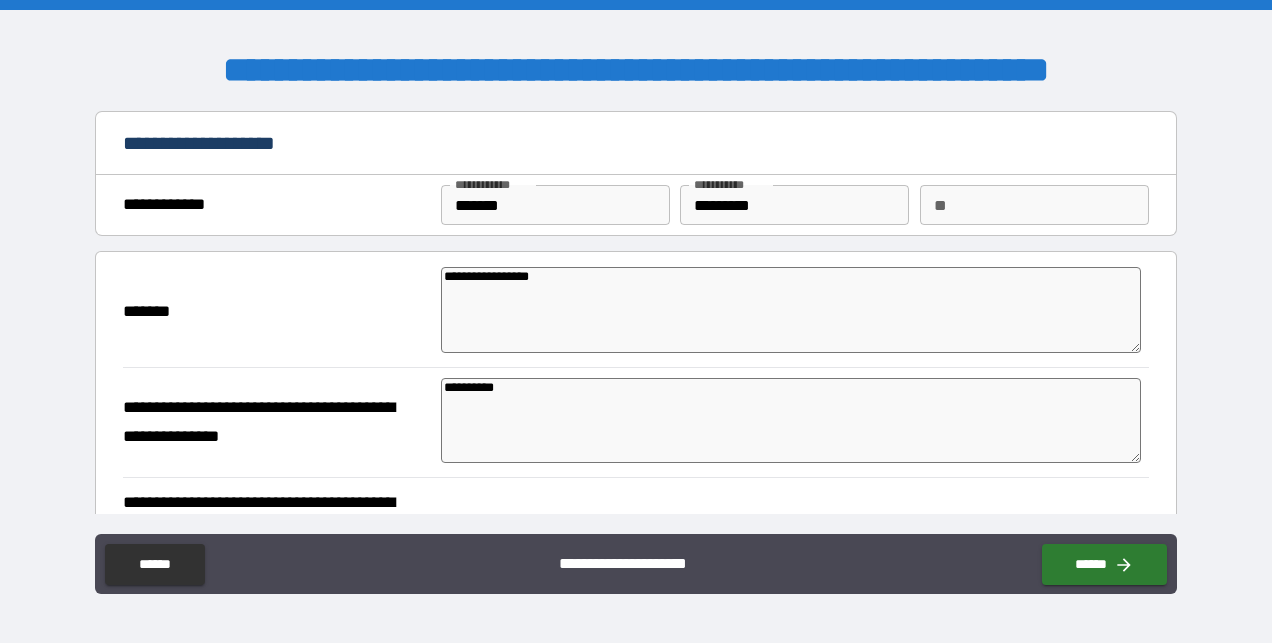 type on "*" 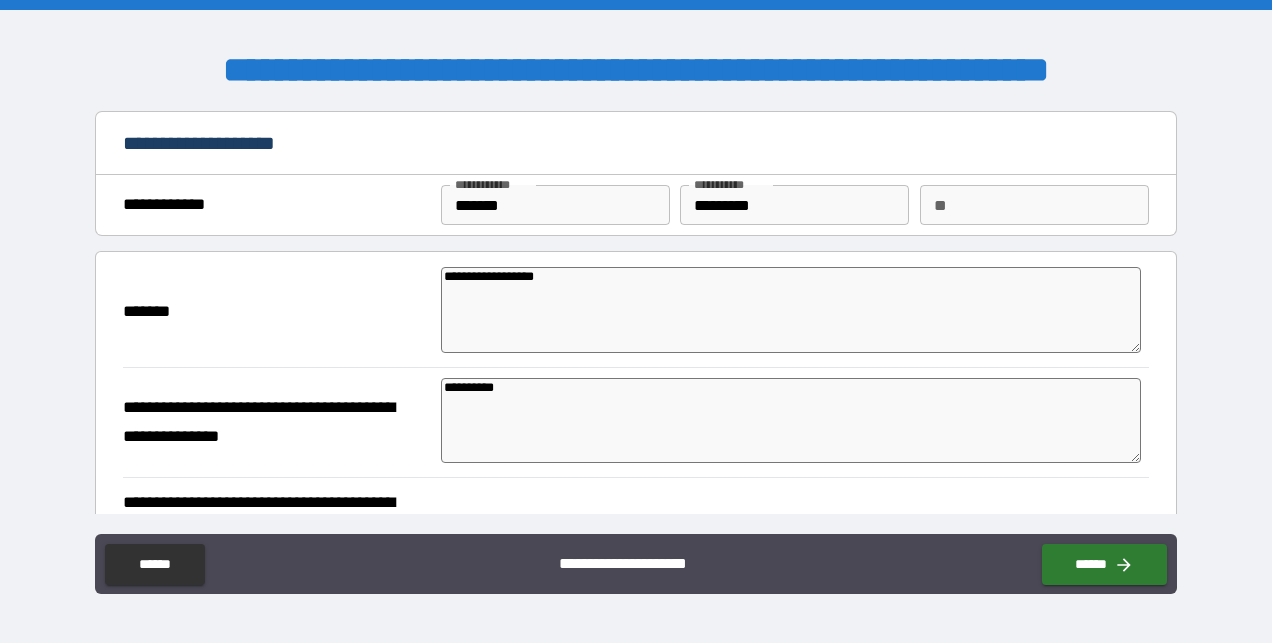 type on "*" 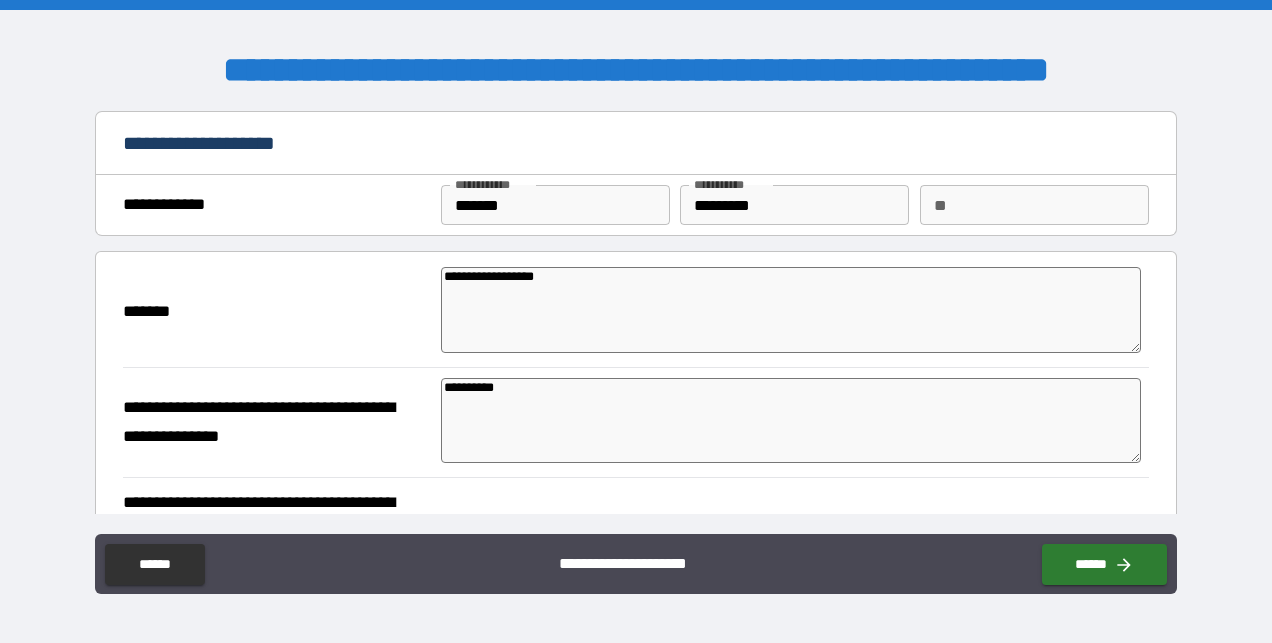 type on "*" 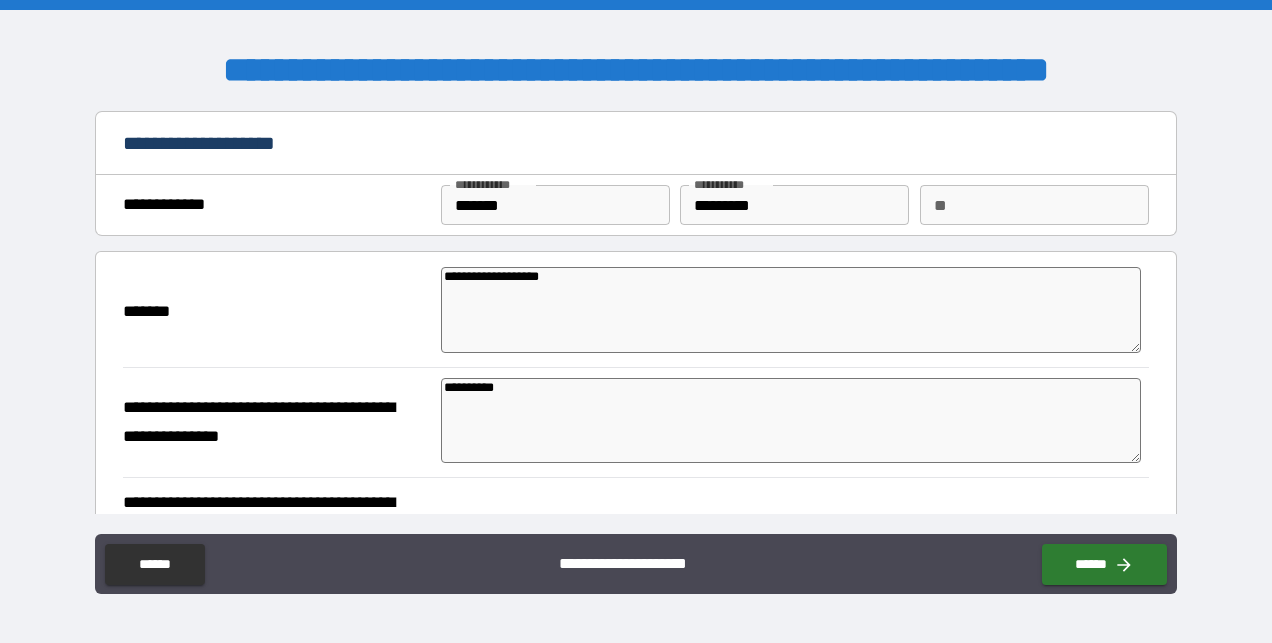 type on "*" 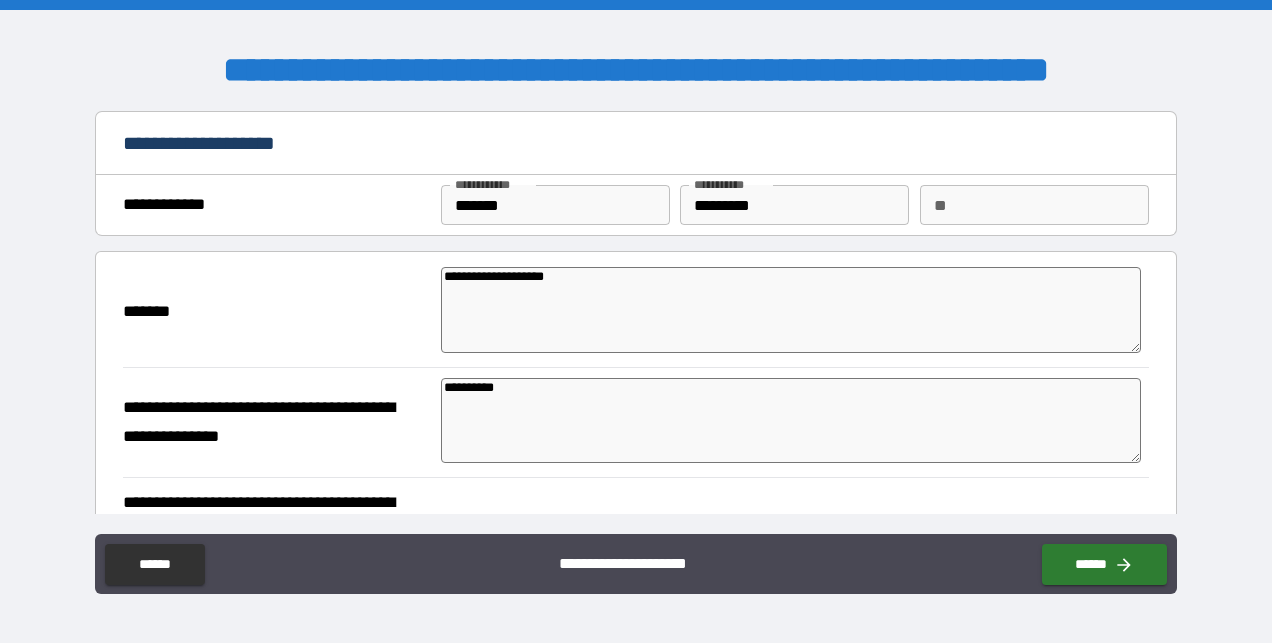 type on "**********" 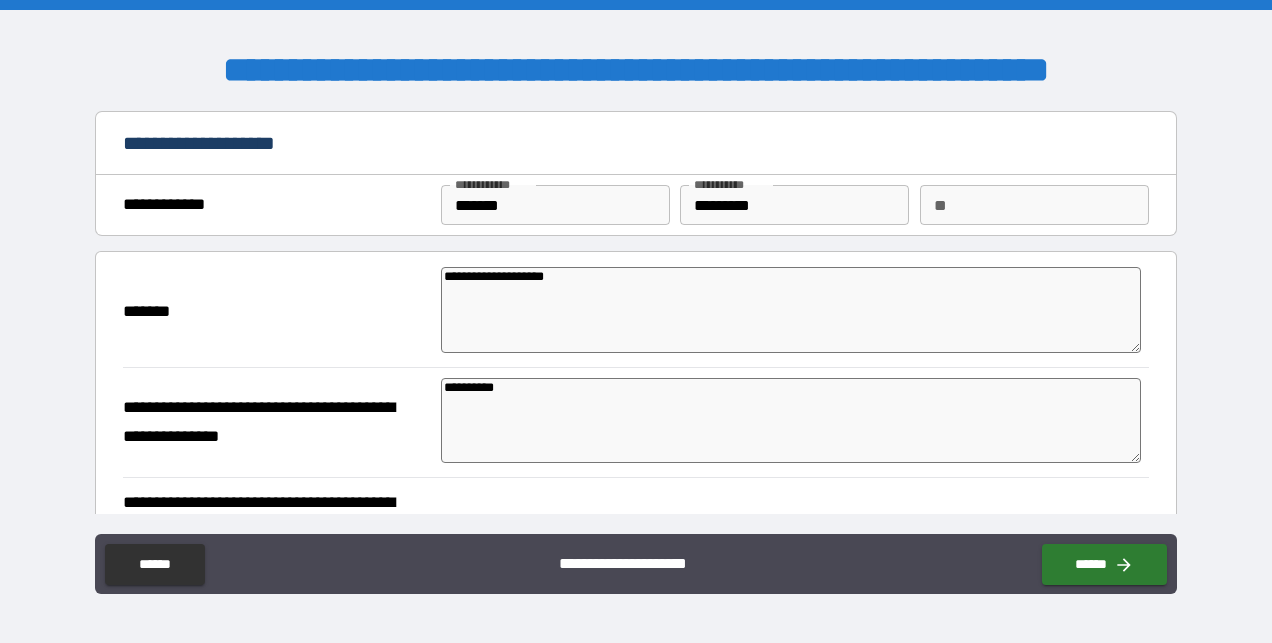 type on "*" 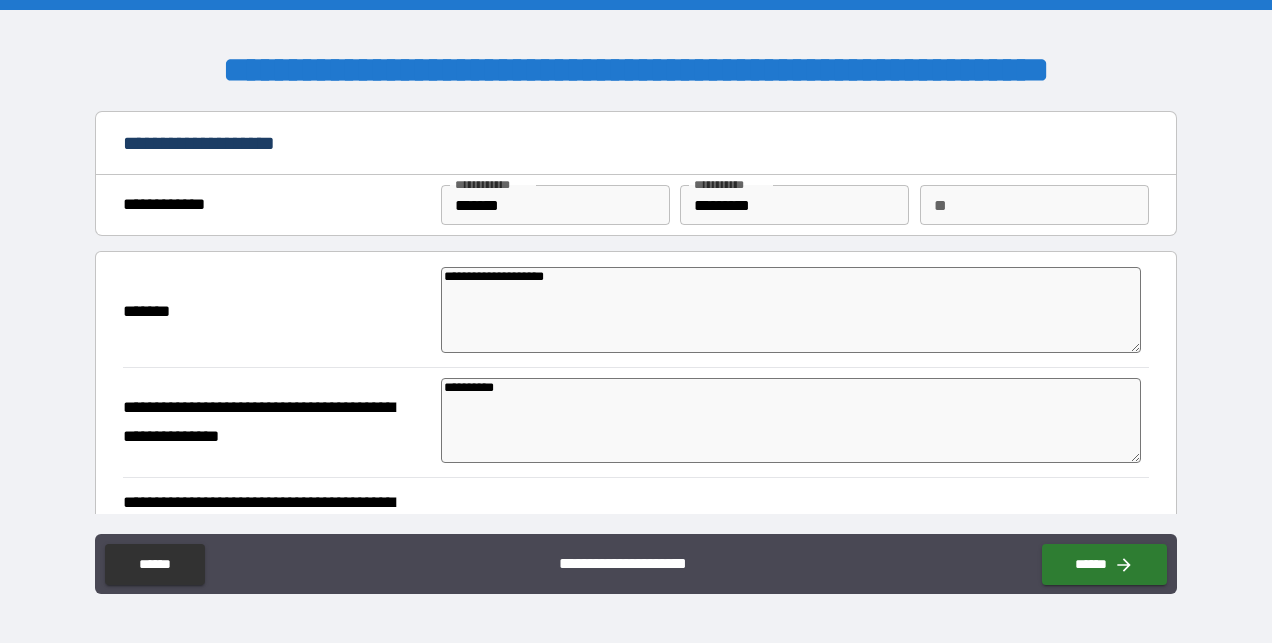 type on "*" 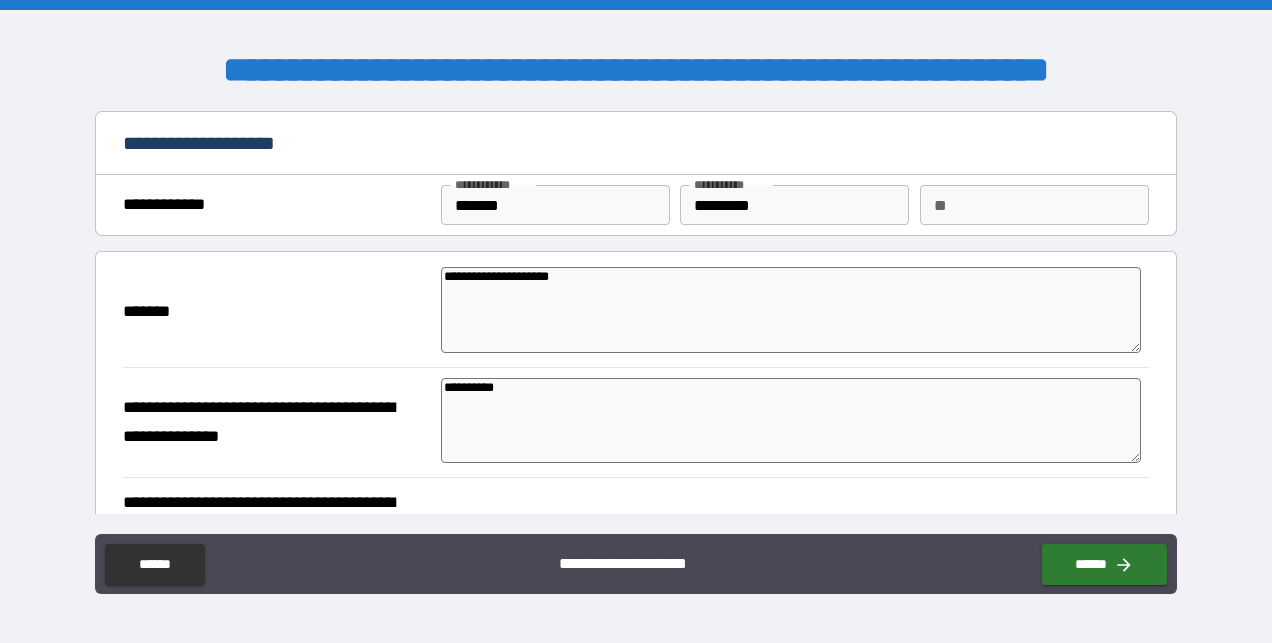 type on "*" 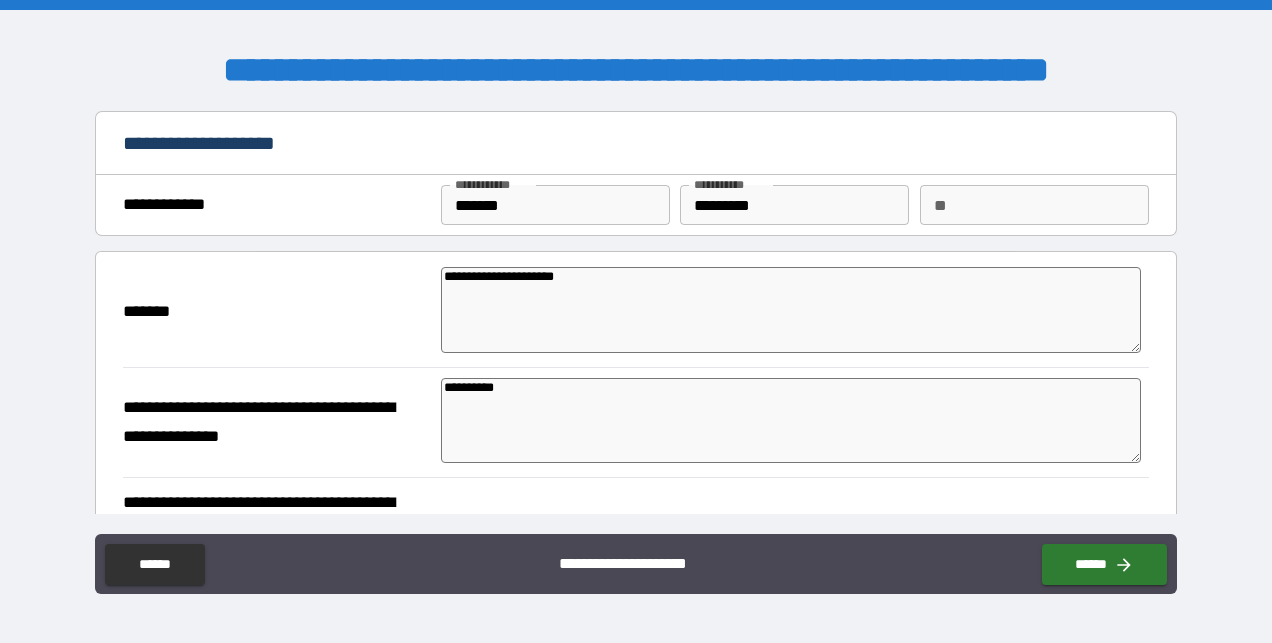 type on "*" 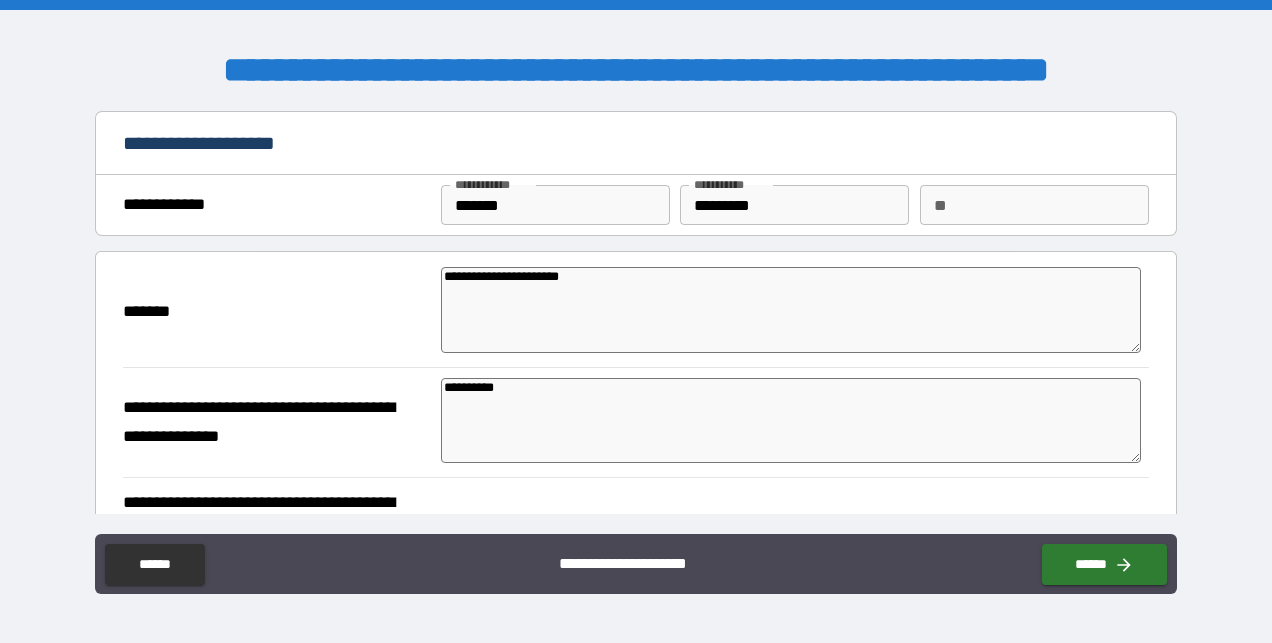 type on "*" 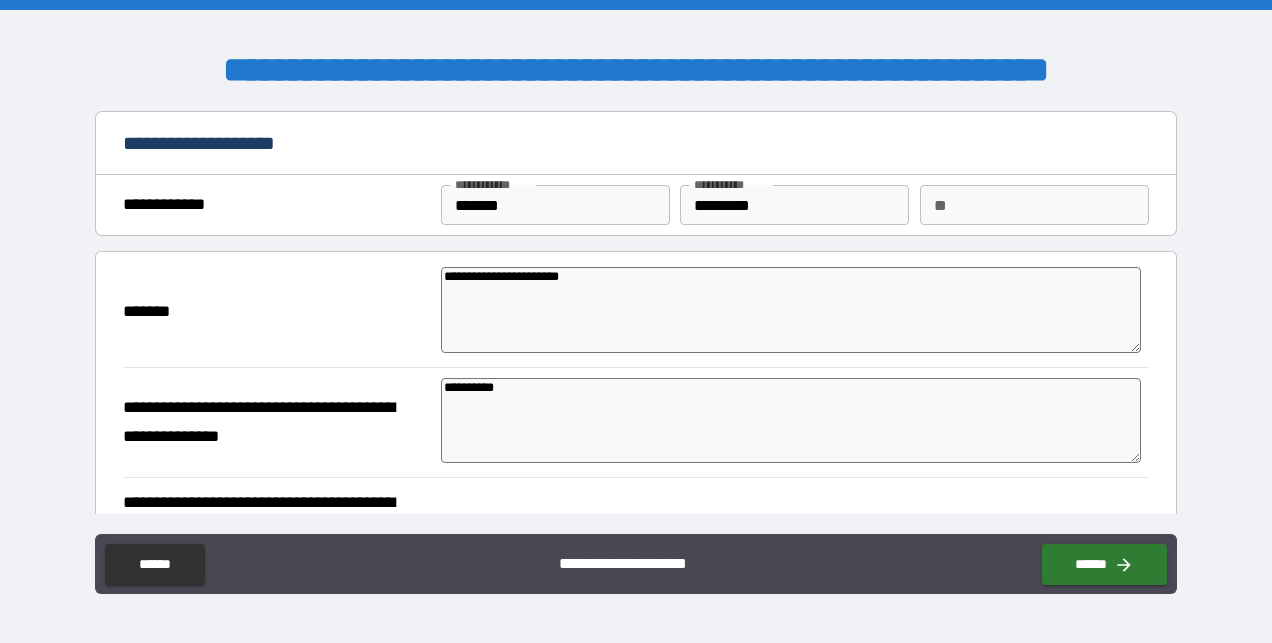 type on "**********" 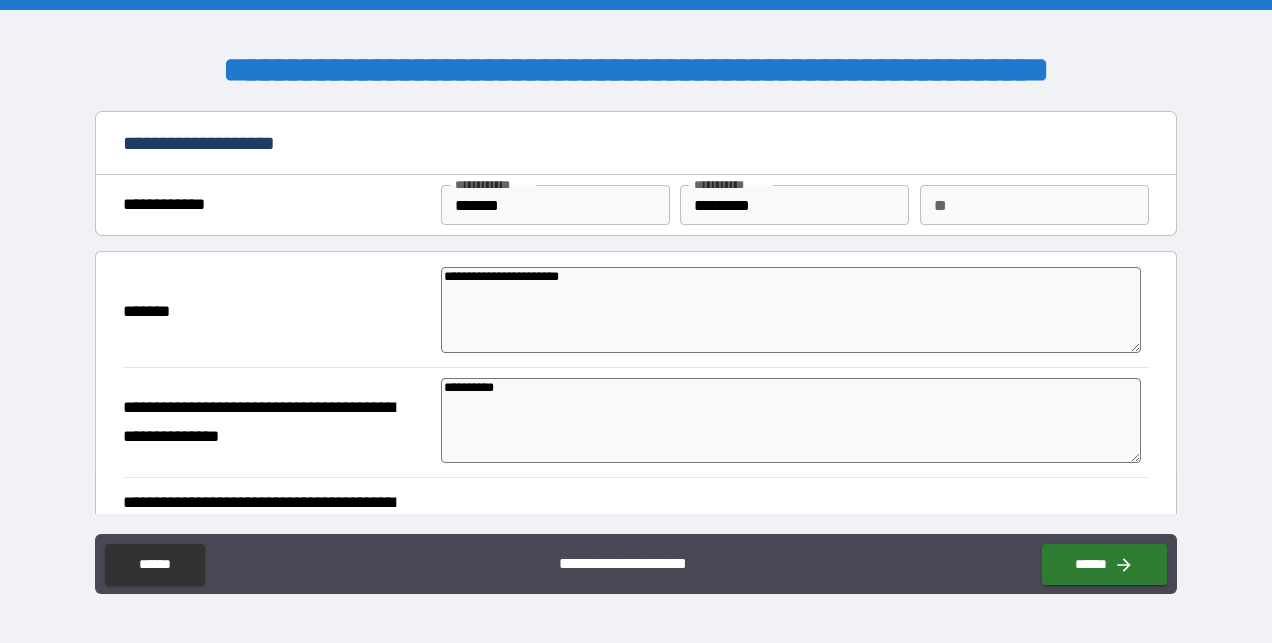 type on "*" 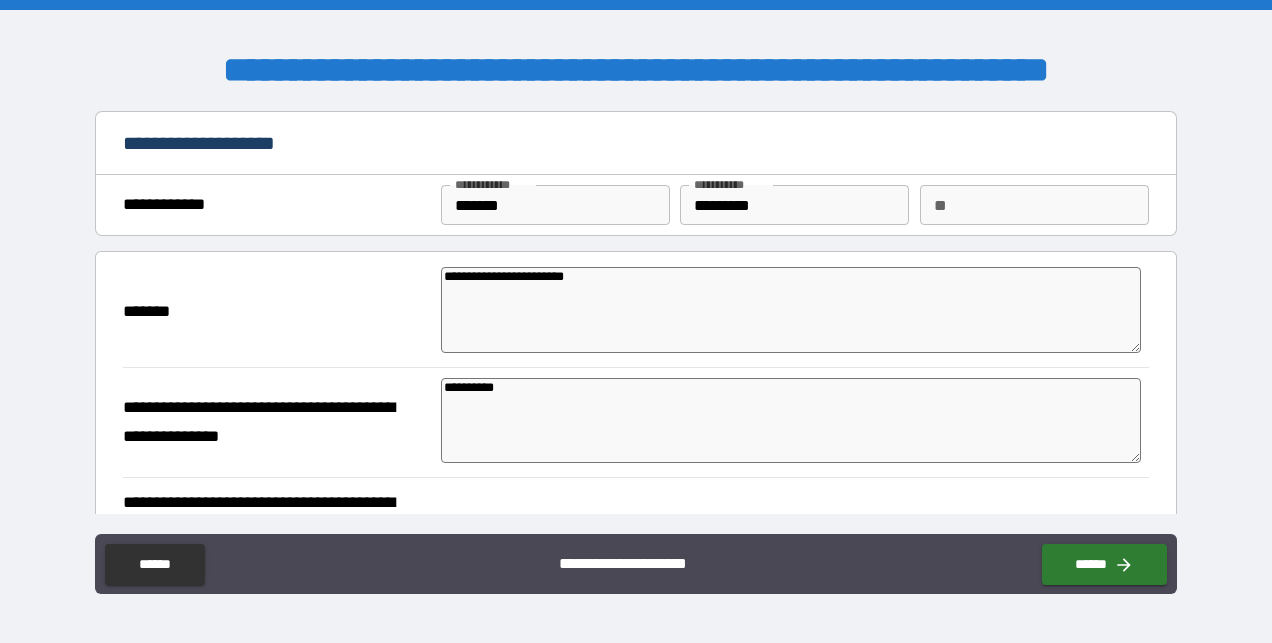 type on "*" 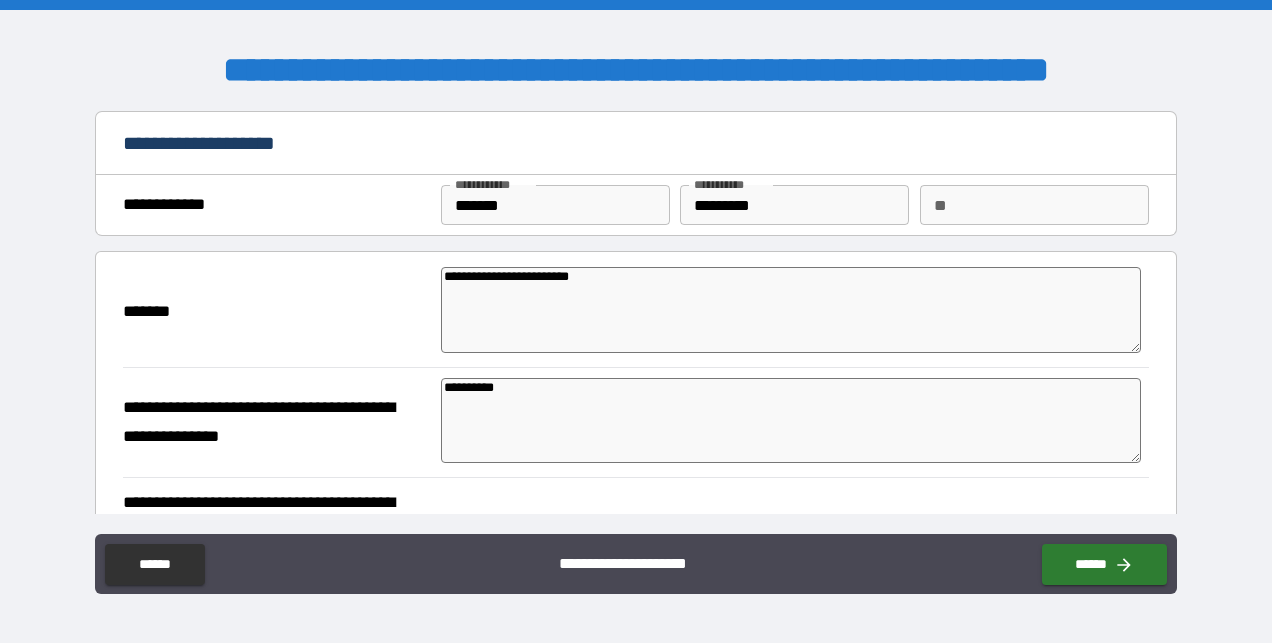 type on "*" 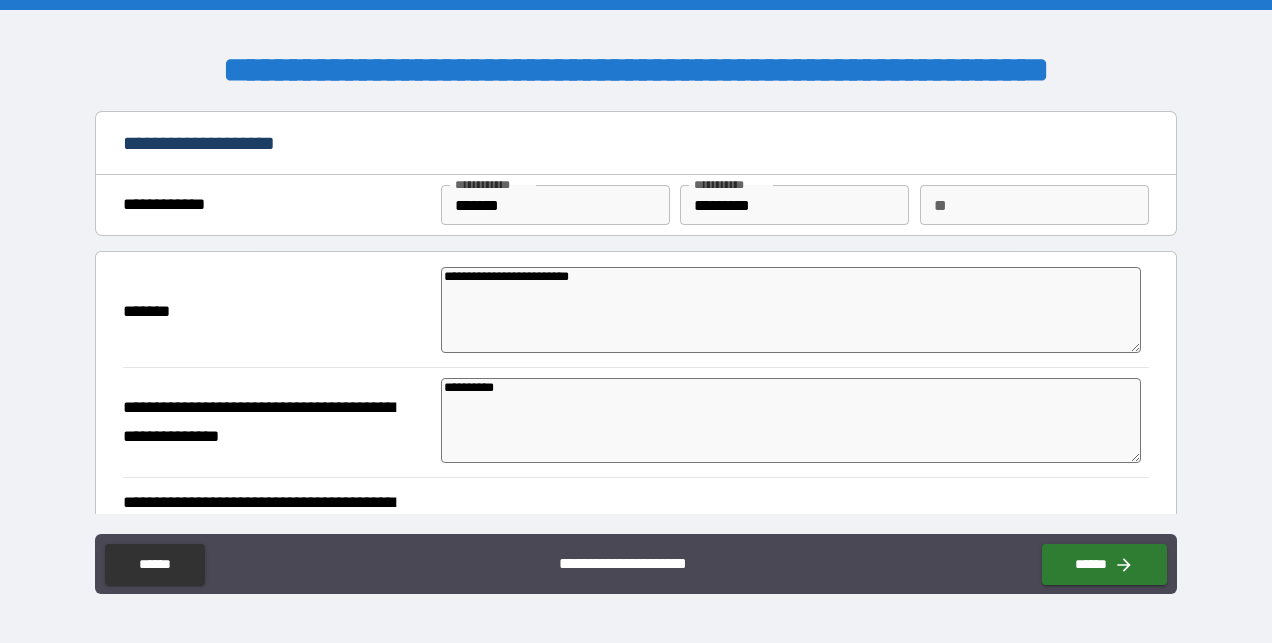 type on "*" 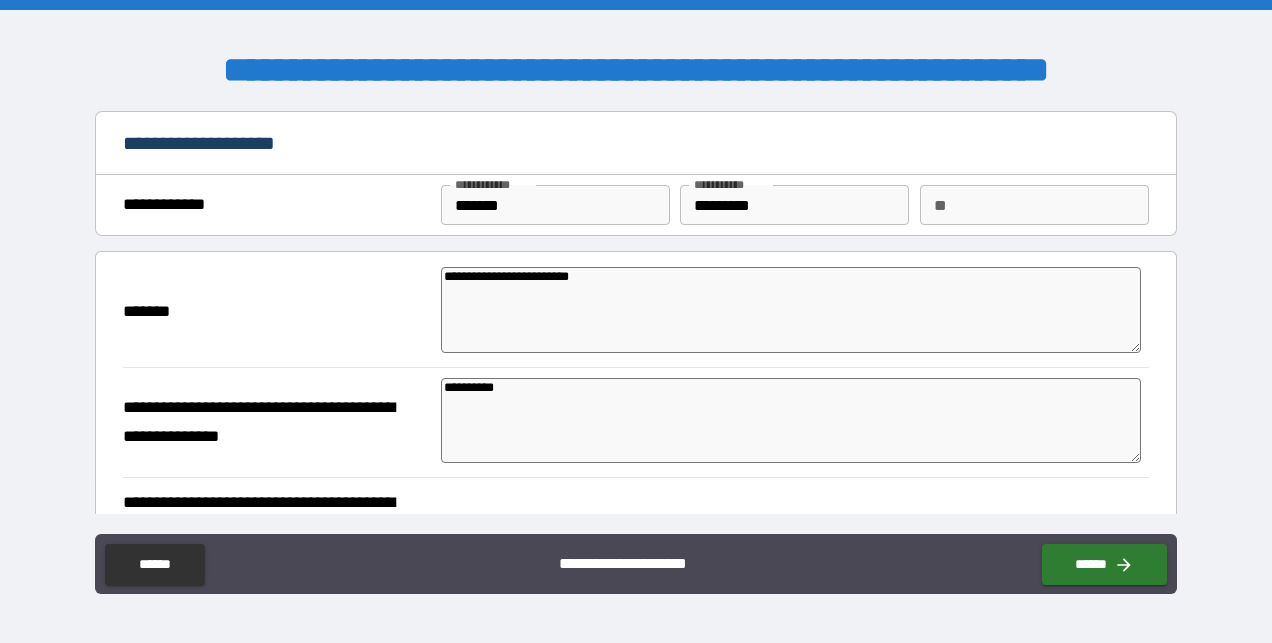 type on "**********" 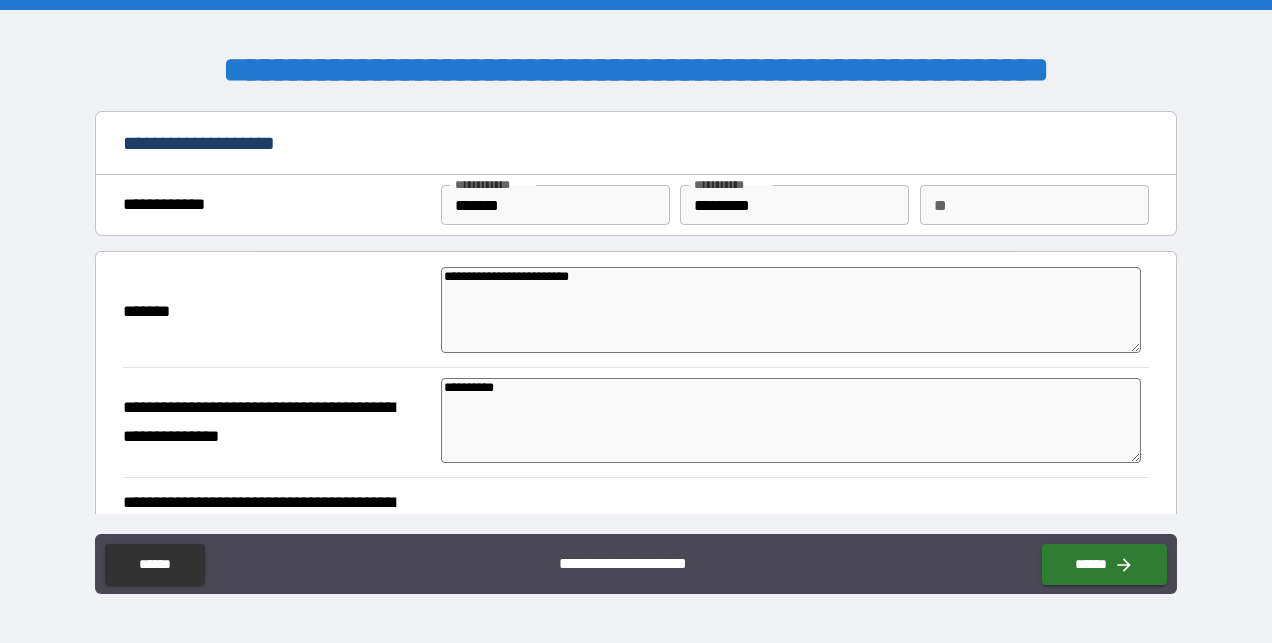 type on "*" 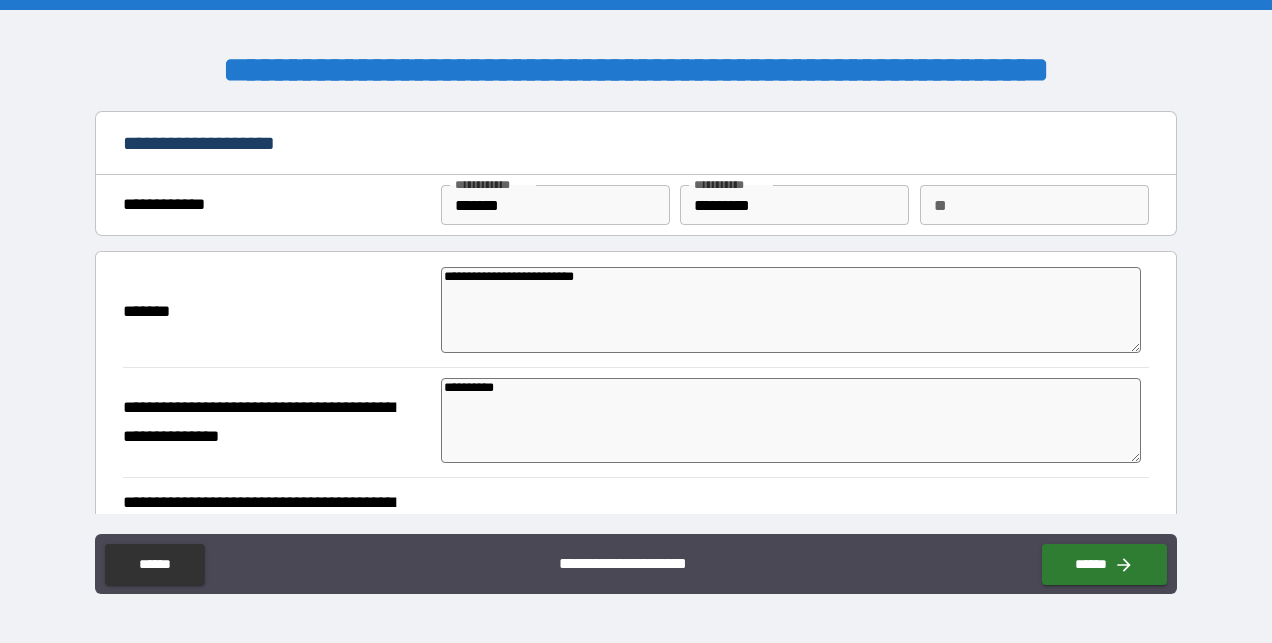 type on "**********" 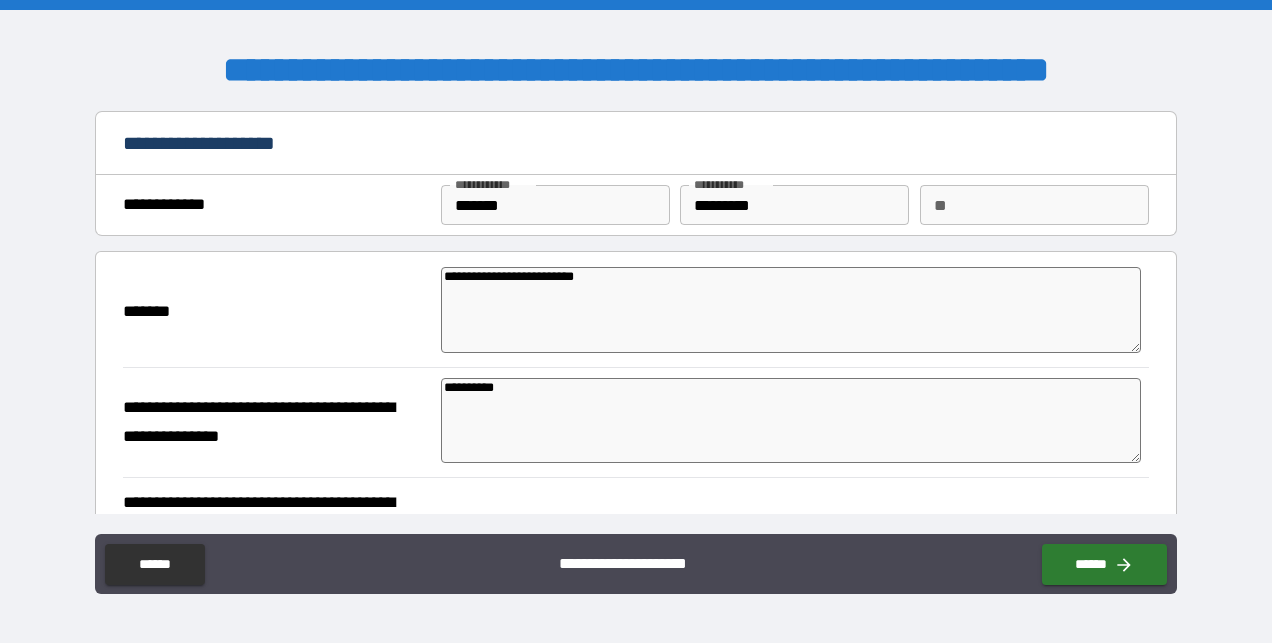 type on "*" 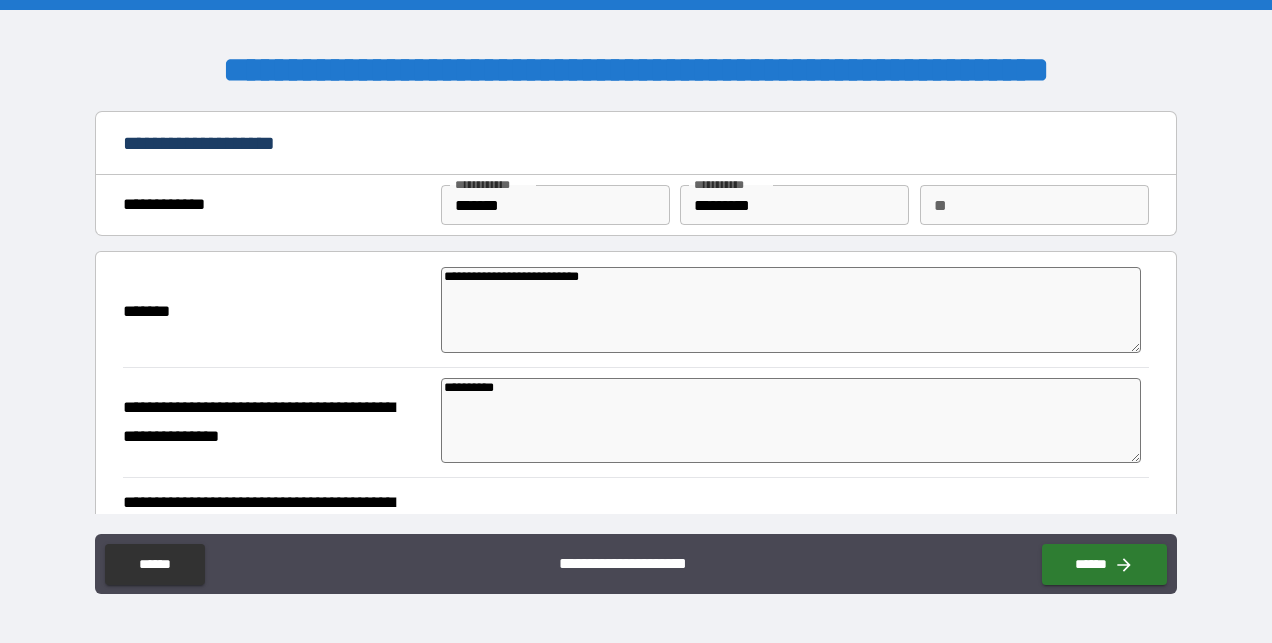 type on "*" 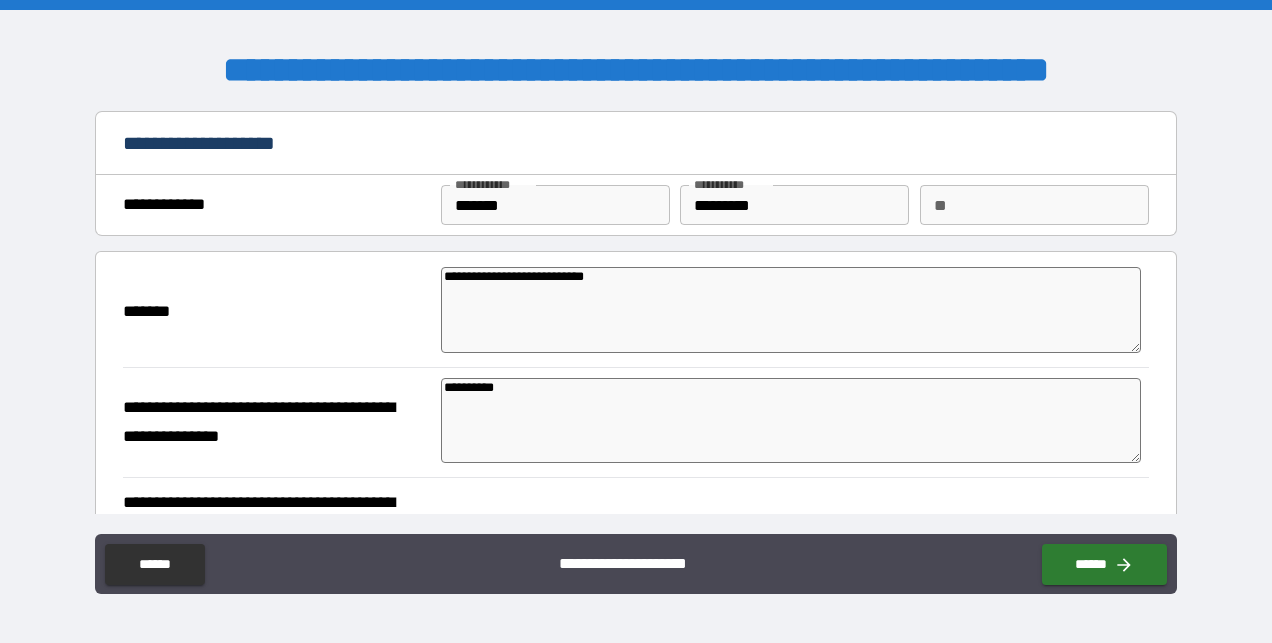 type on "*" 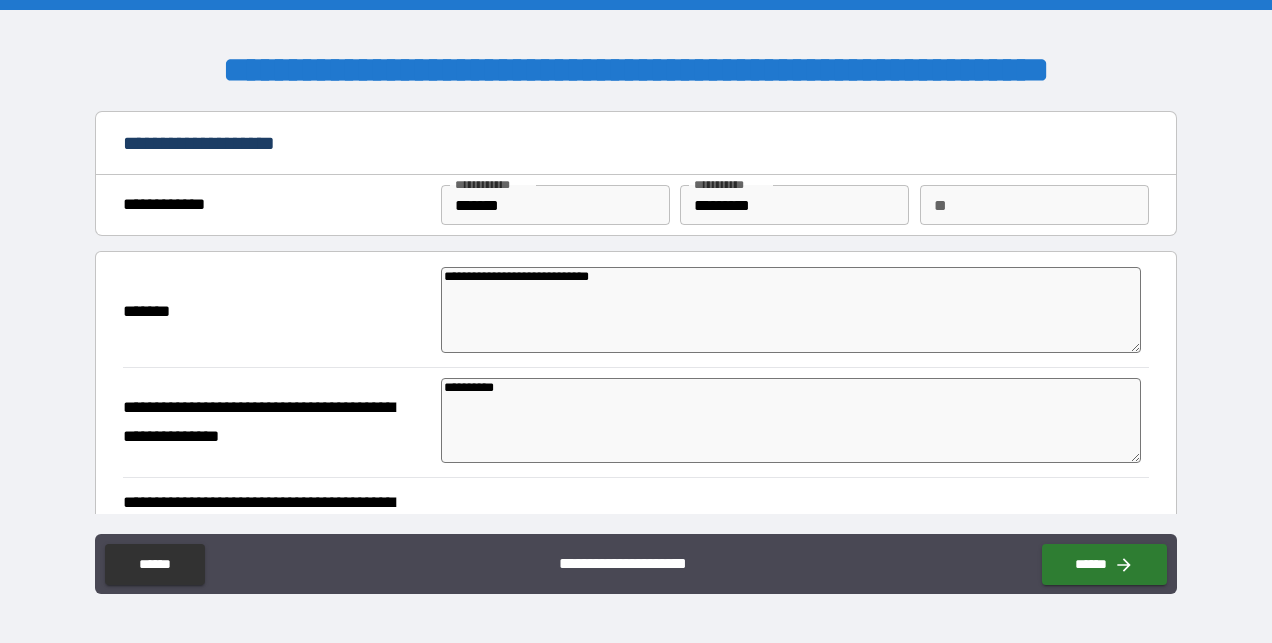 type on "*" 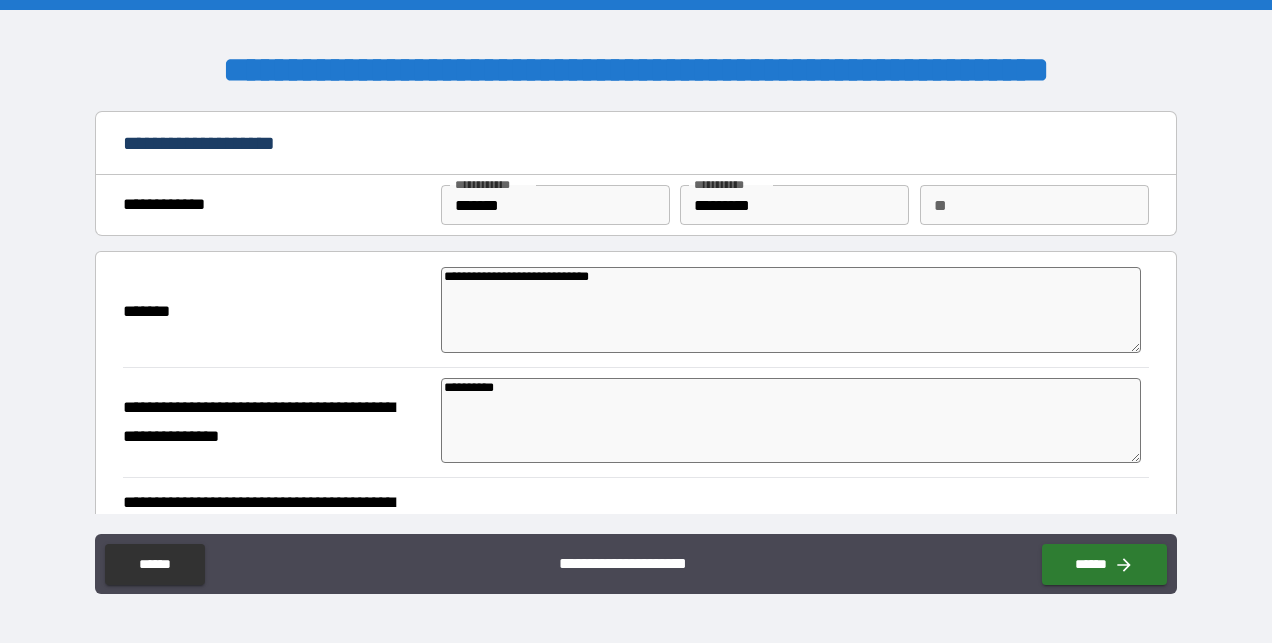 type on "*" 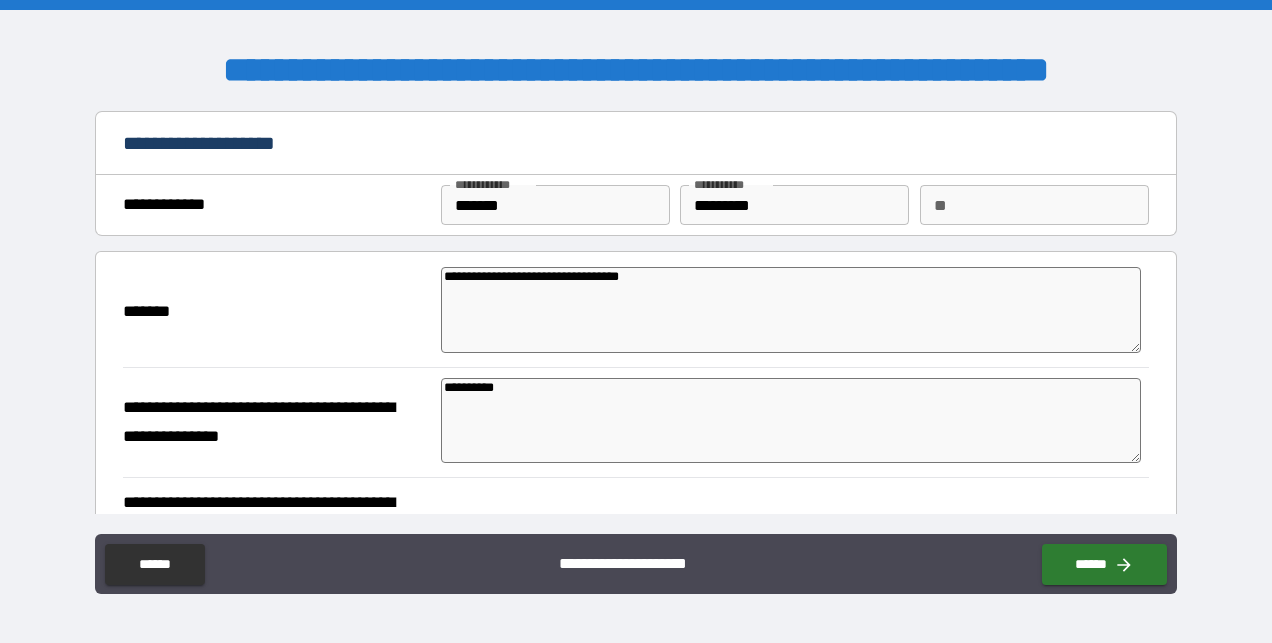 click on "**********" at bounding box center (635, 422) 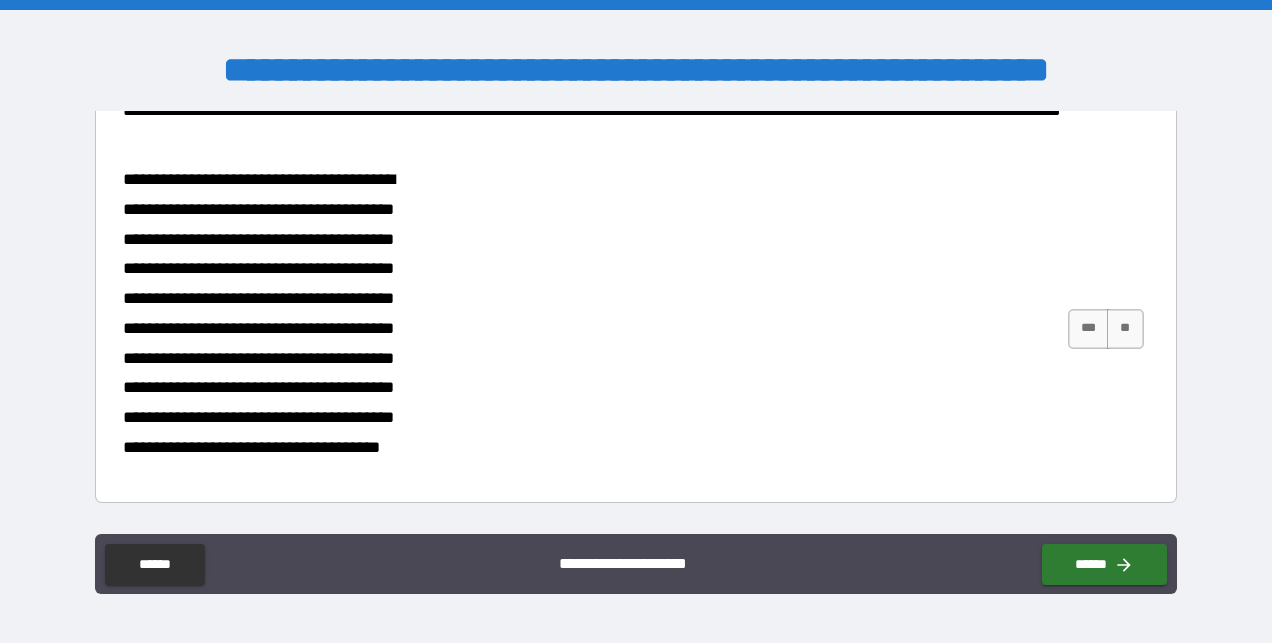 scroll, scrollTop: 916, scrollLeft: 0, axis: vertical 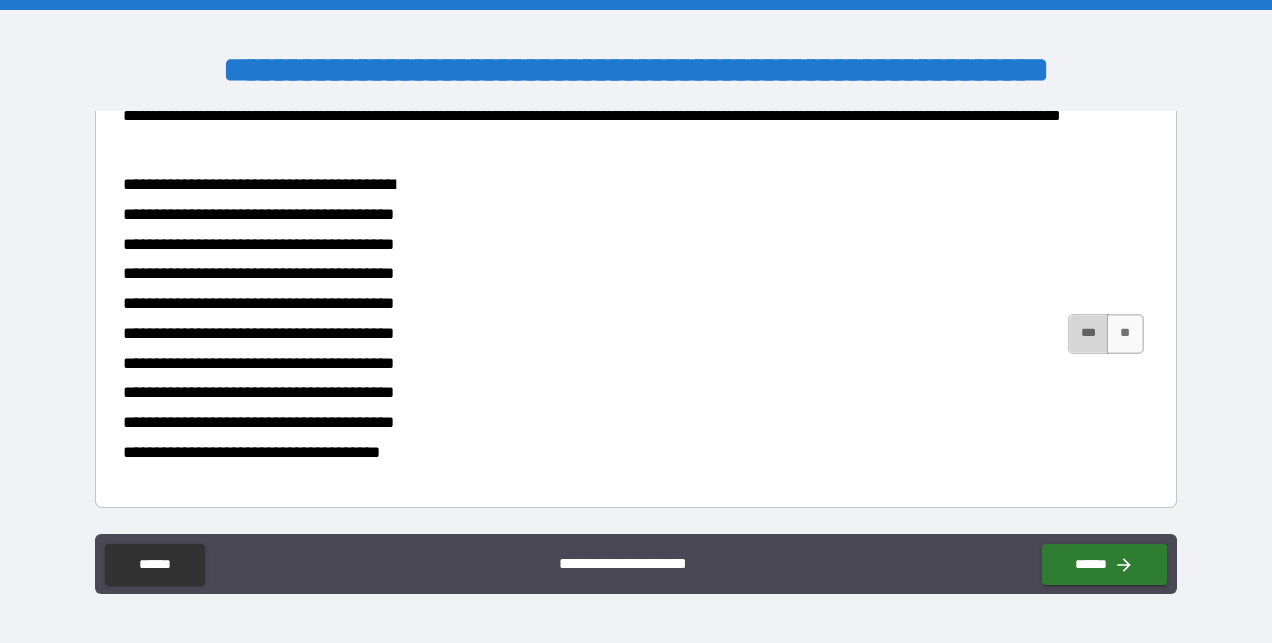 click on "***" at bounding box center (1089, 334) 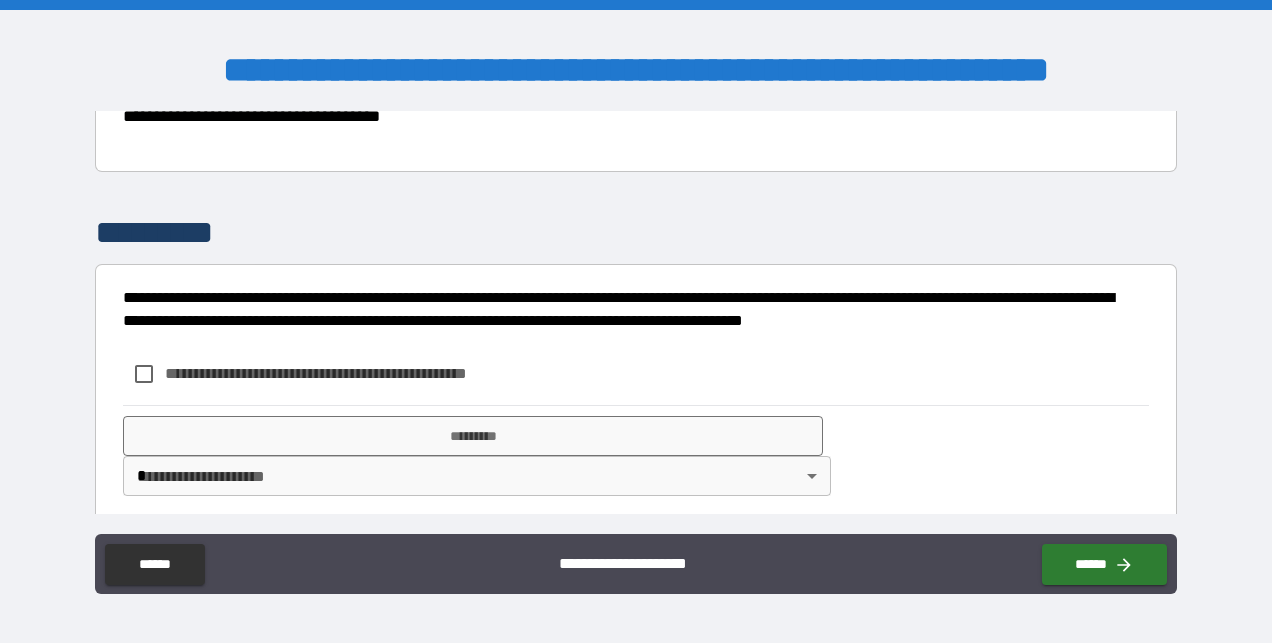 scroll, scrollTop: 1260, scrollLeft: 0, axis: vertical 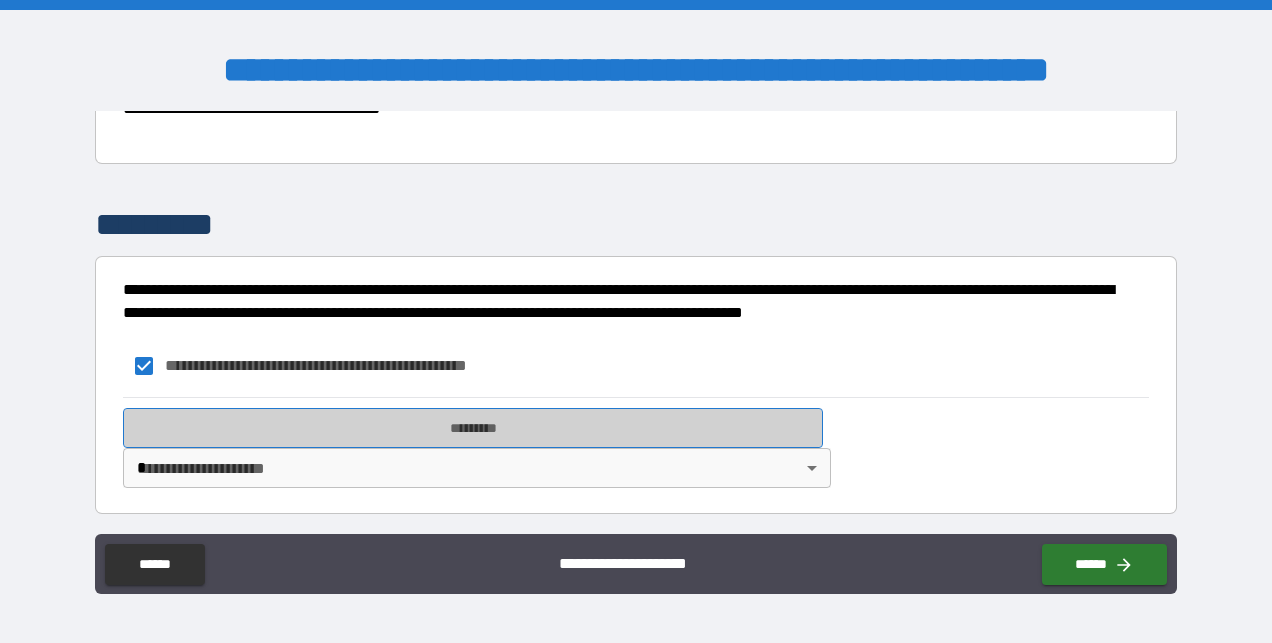 click on "*********" at bounding box center (473, 428) 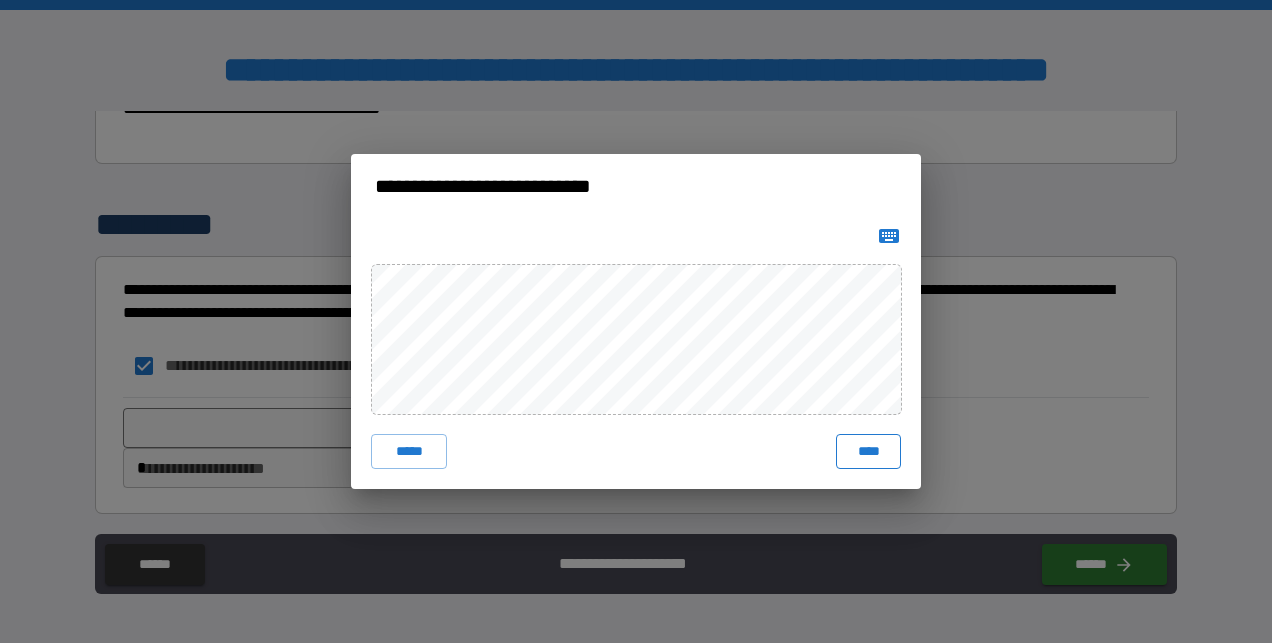 click on "****" at bounding box center [868, 452] 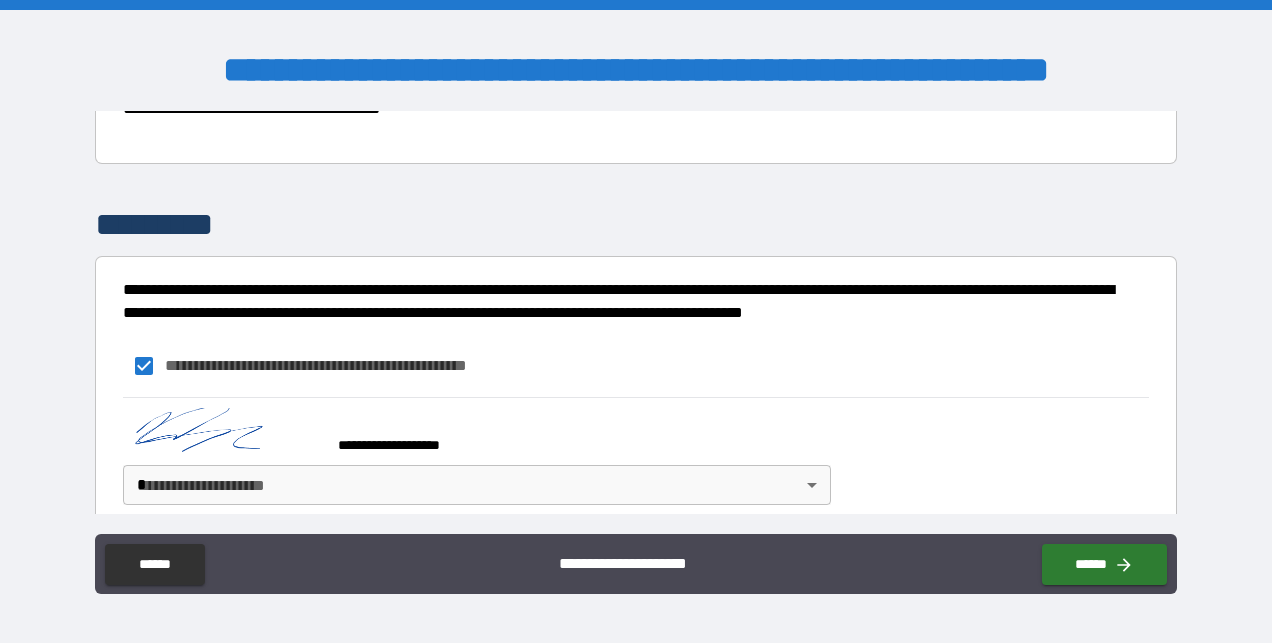 click on "**********" at bounding box center [636, 321] 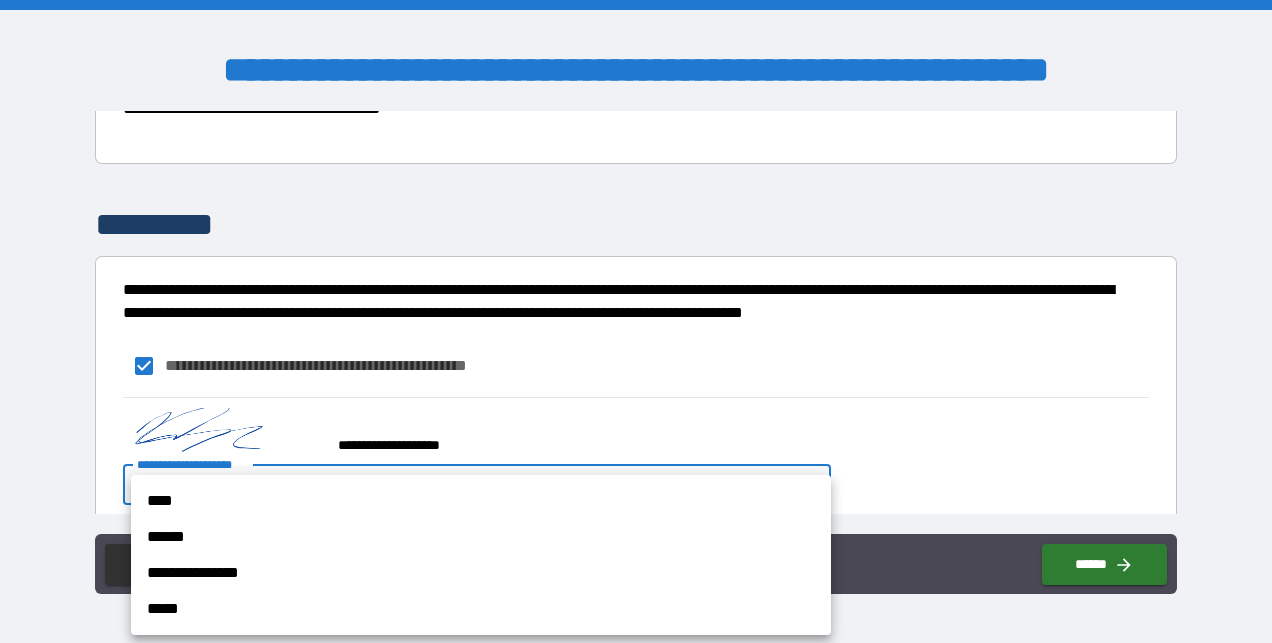 click on "****" at bounding box center (481, 501) 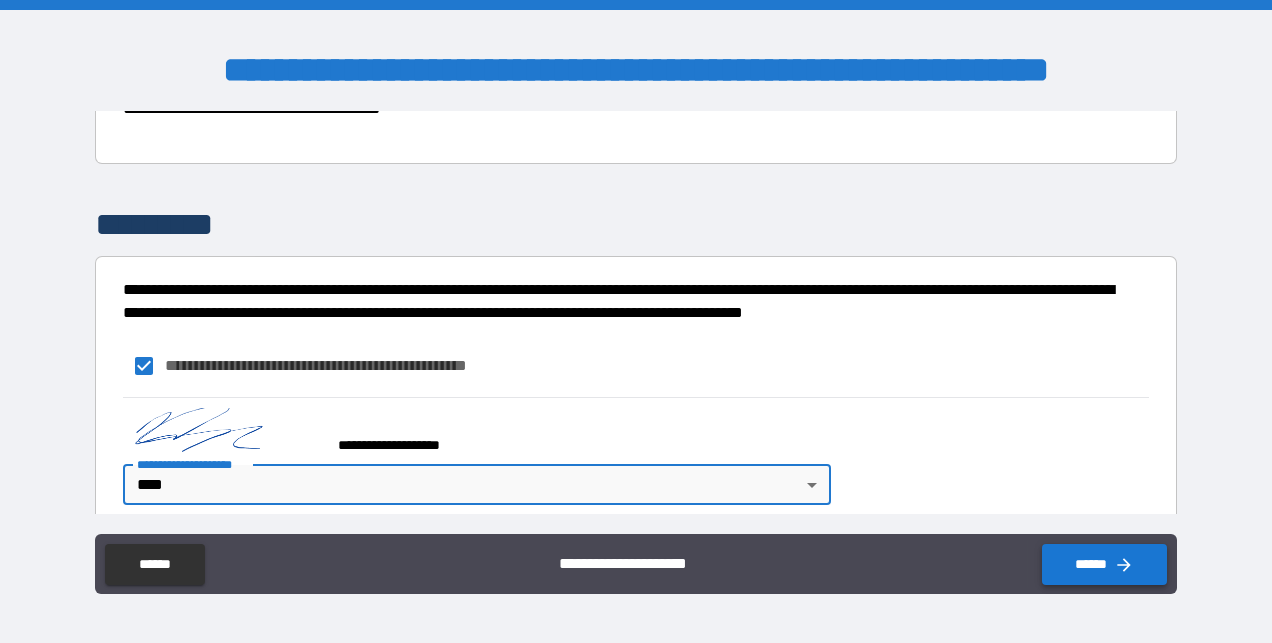 click on "******" at bounding box center [1104, 564] 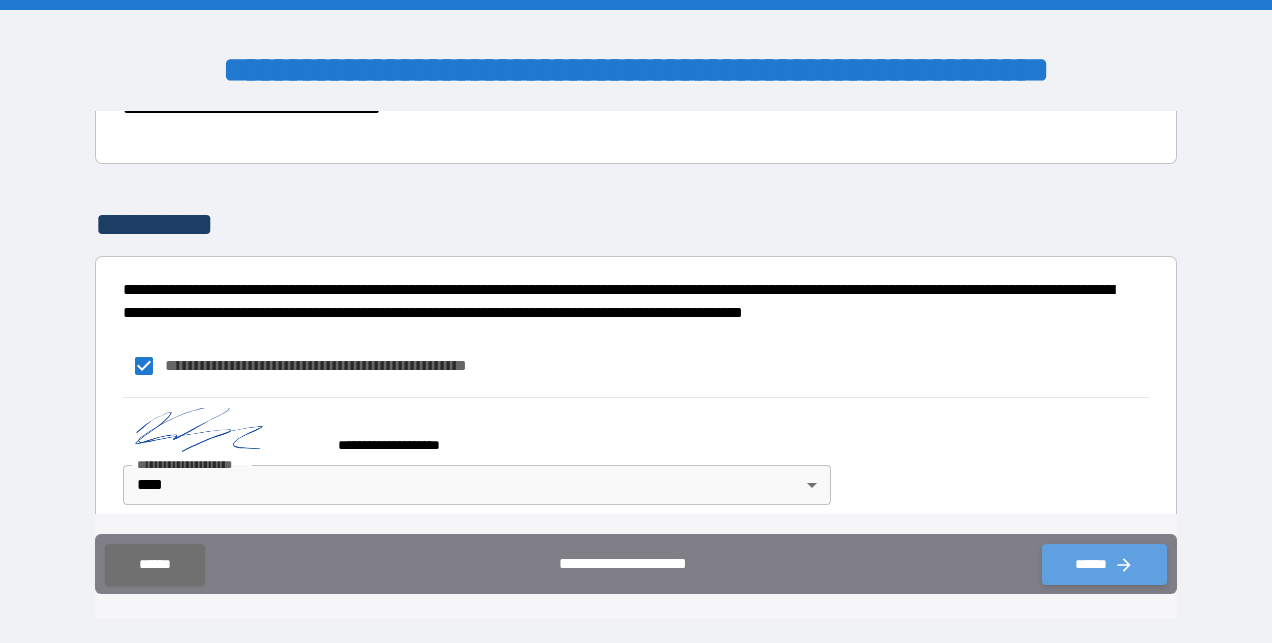 click 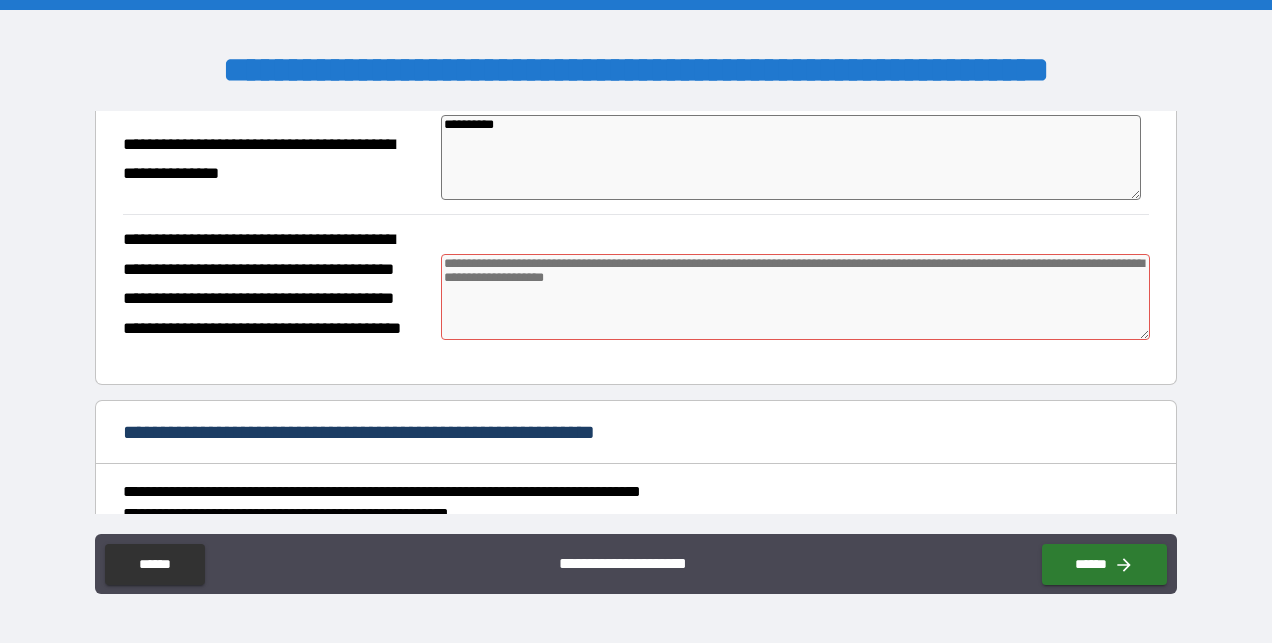 scroll, scrollTop: 258, scrollLeft: 0, axis: vertical 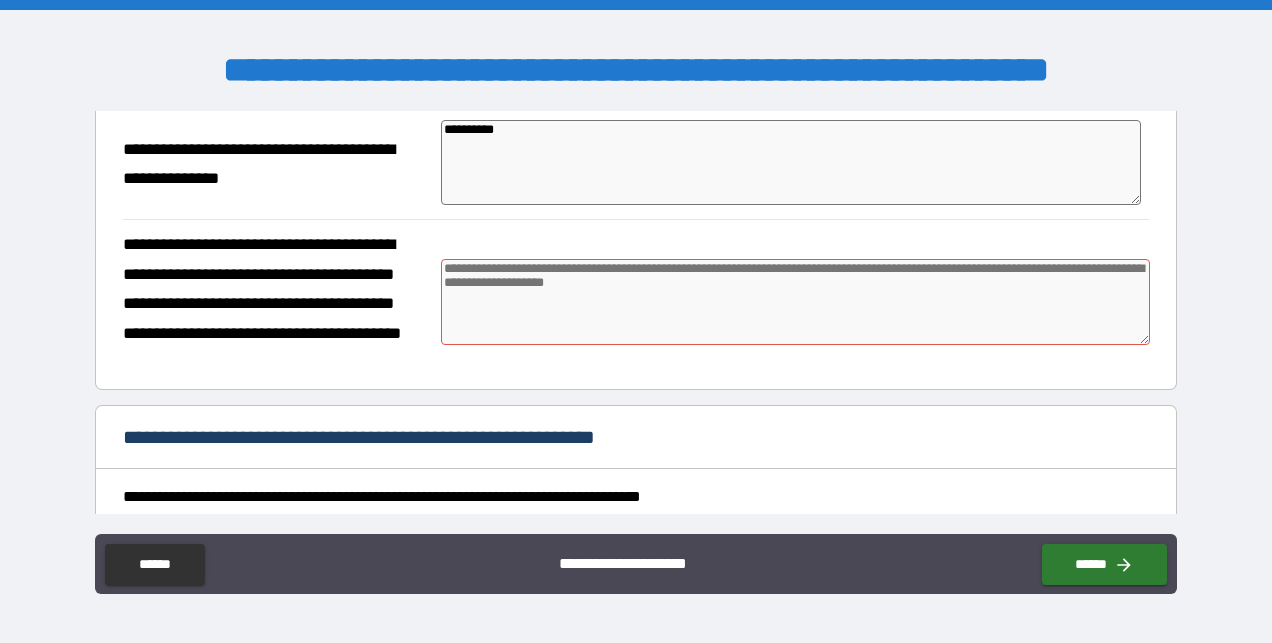 click at bounding box center [795, 302] 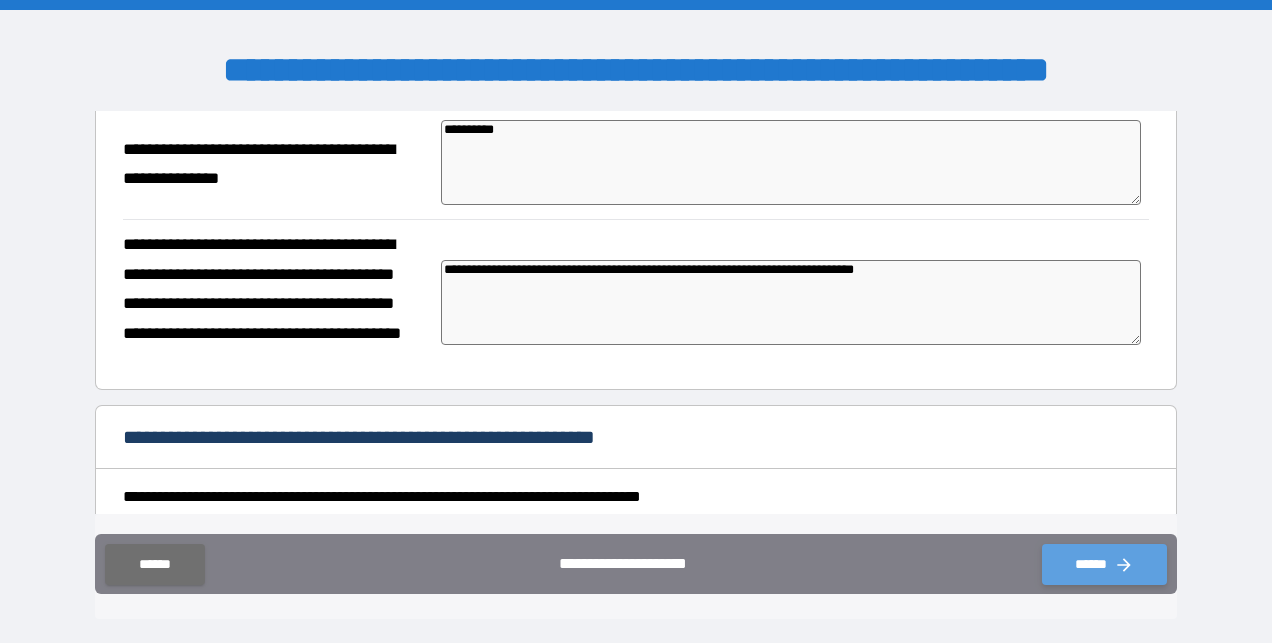 click on "******" at bounding box center [1104, 564] 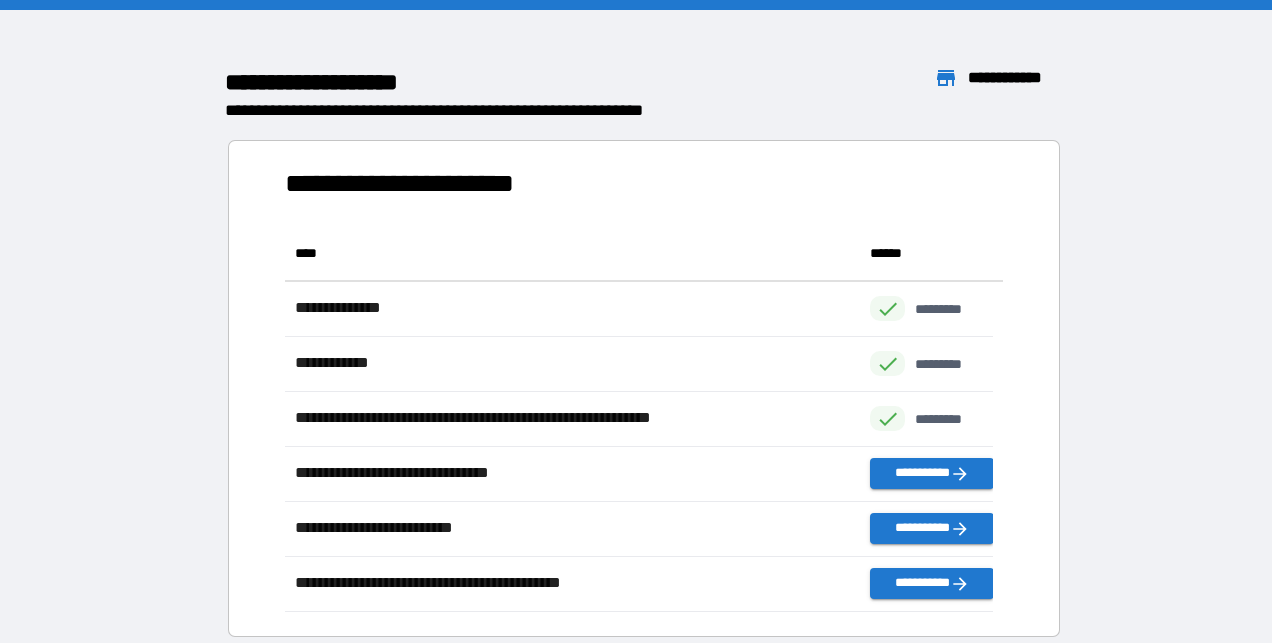 scroll, scrollTop: 370, scrollLeft: 692, axis: both 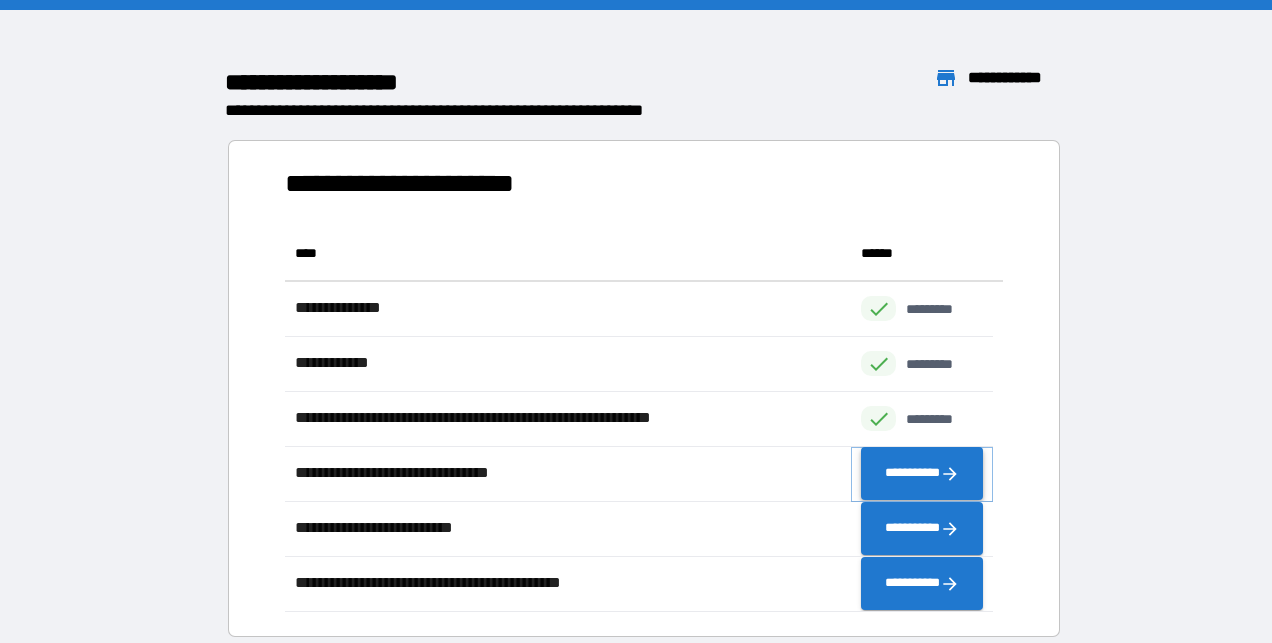 click on "**********" at bounding box center (922, 474) 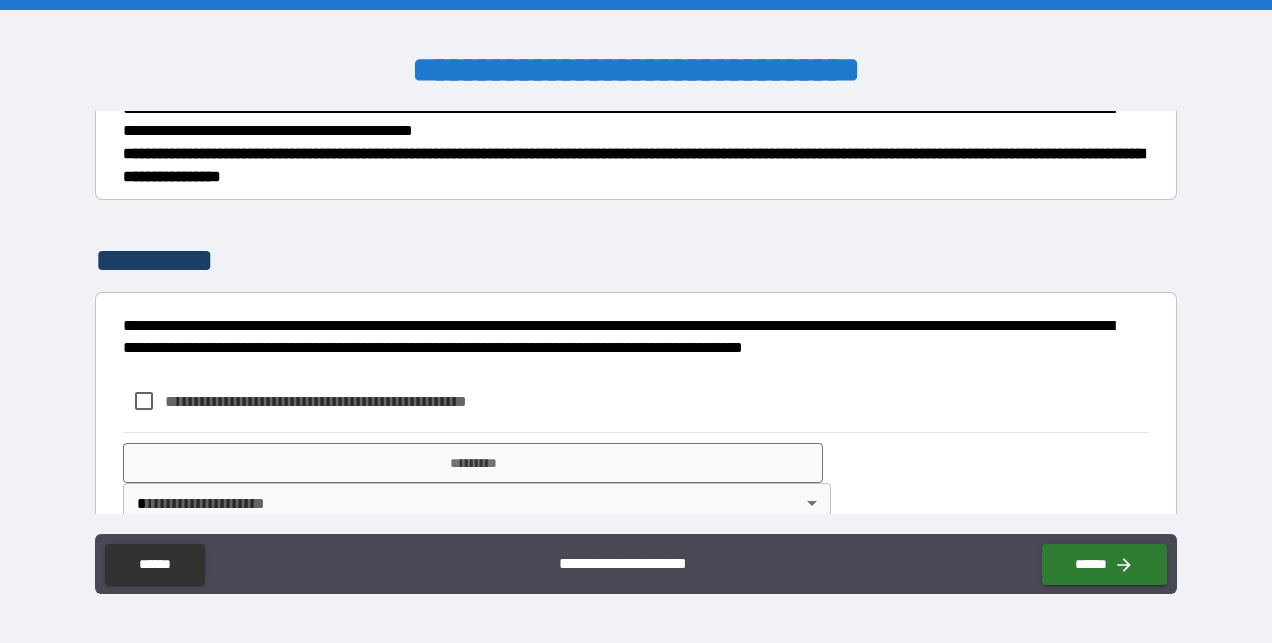 scroll, scrollTop: 884, scrollLeft: 0, axis: vertical 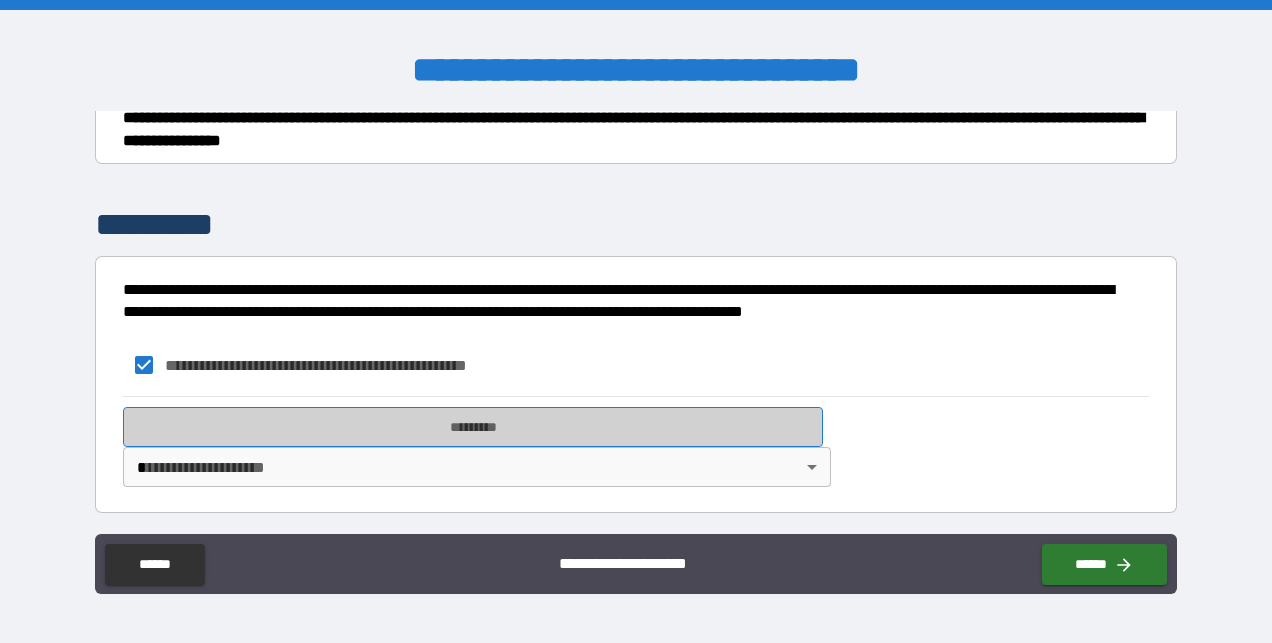 click on "*********" at bounding box center (473, 427) 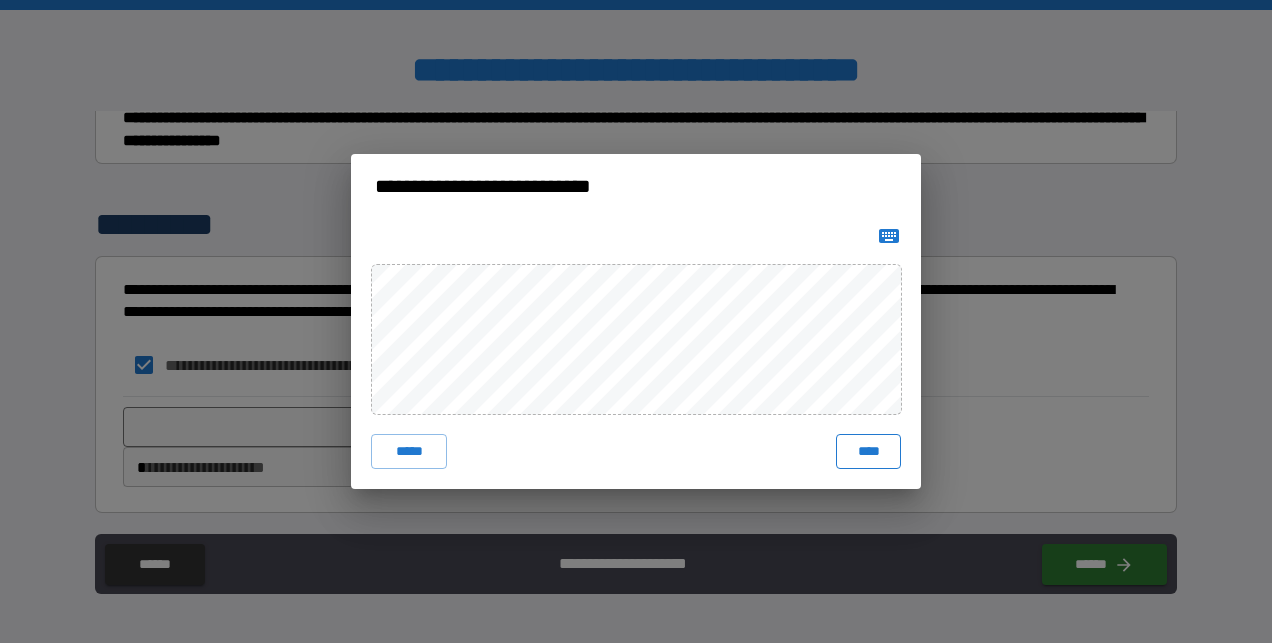 click on "****" at bounding box center [868, 452] 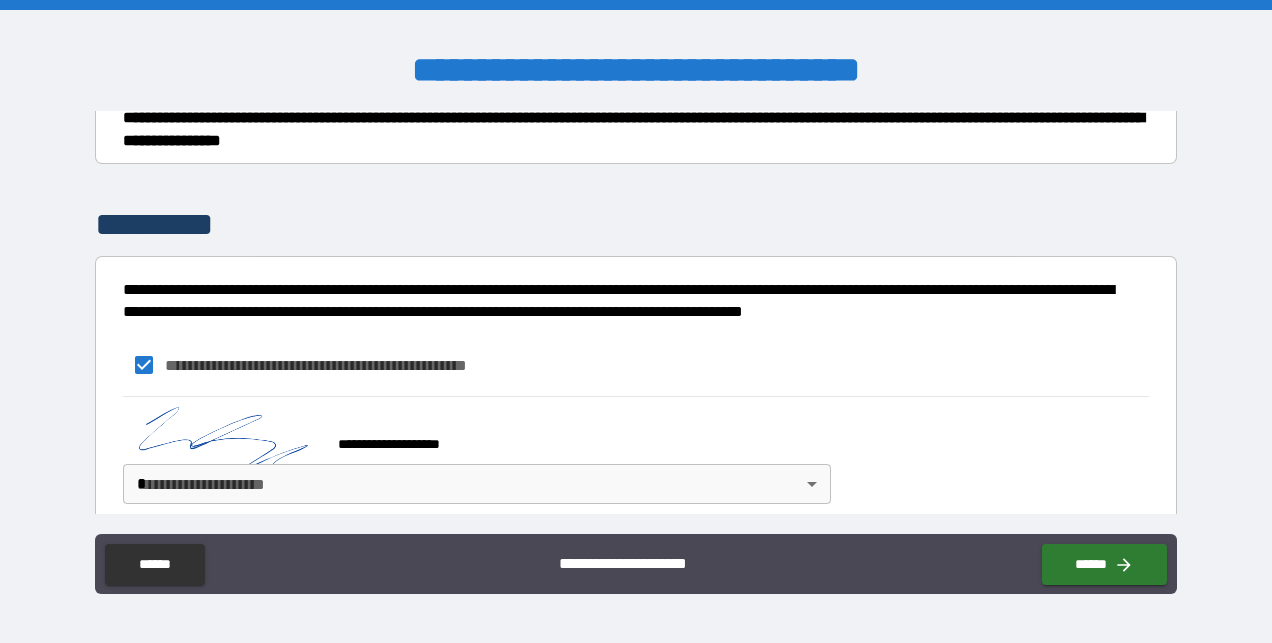 click on "**********" at bounding box center [636, 321] 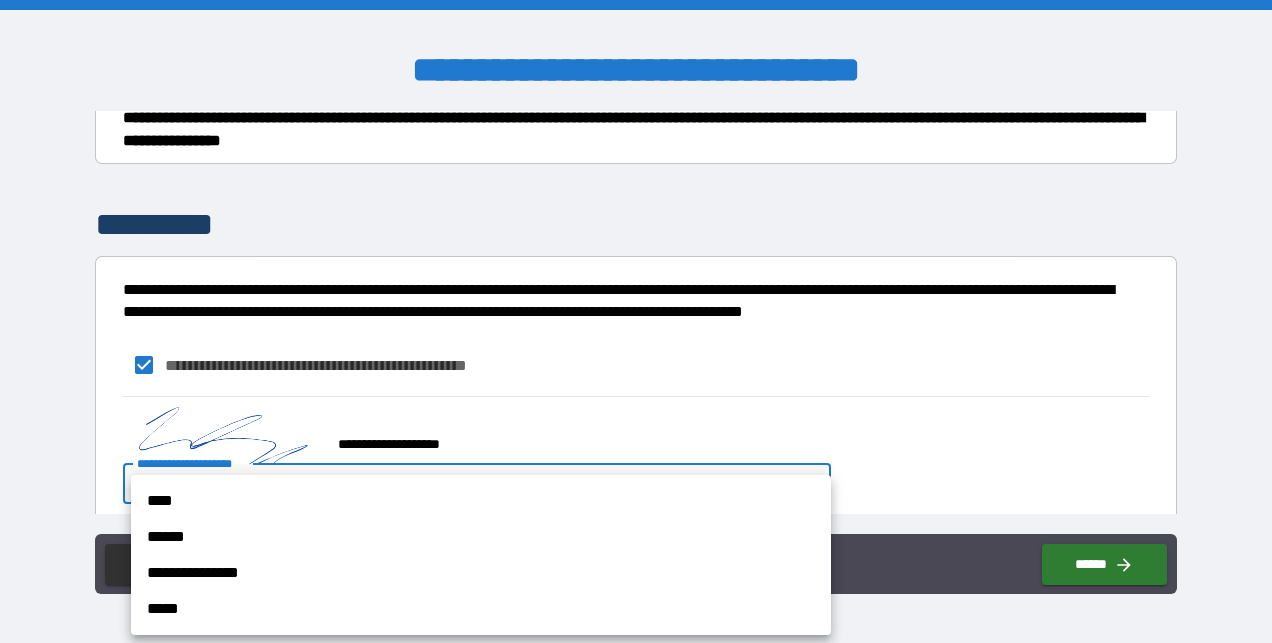 click on "****" at bounding box center [481, 501] 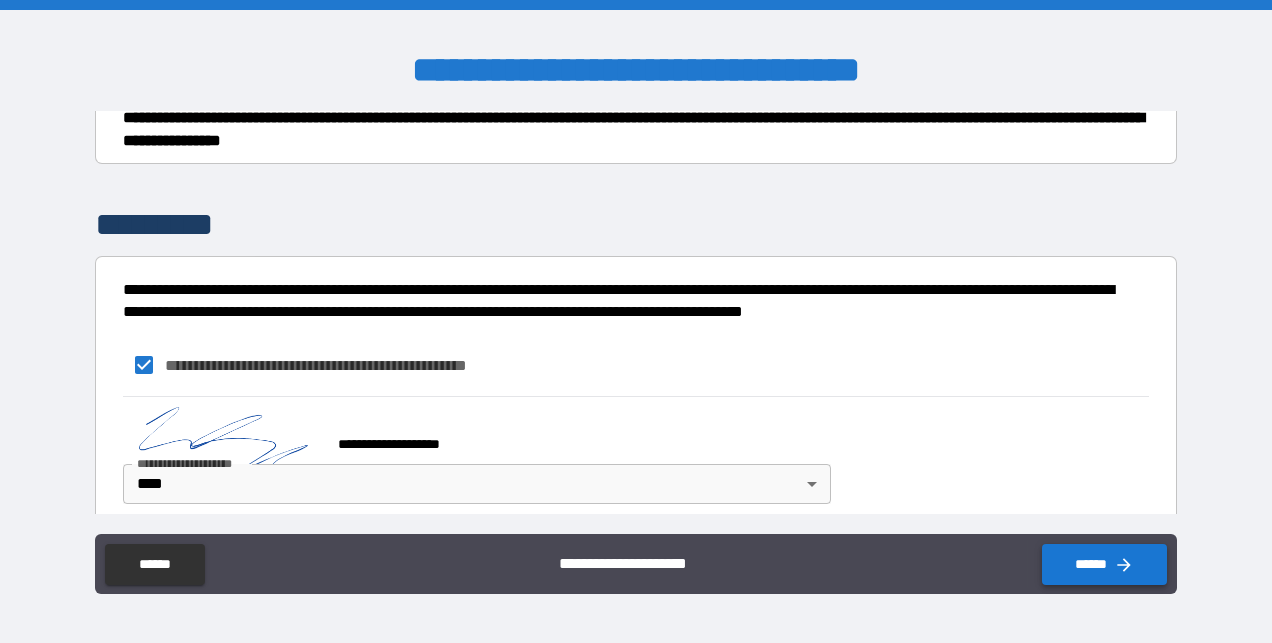 click on "******" at bounding box center [1104, 564] 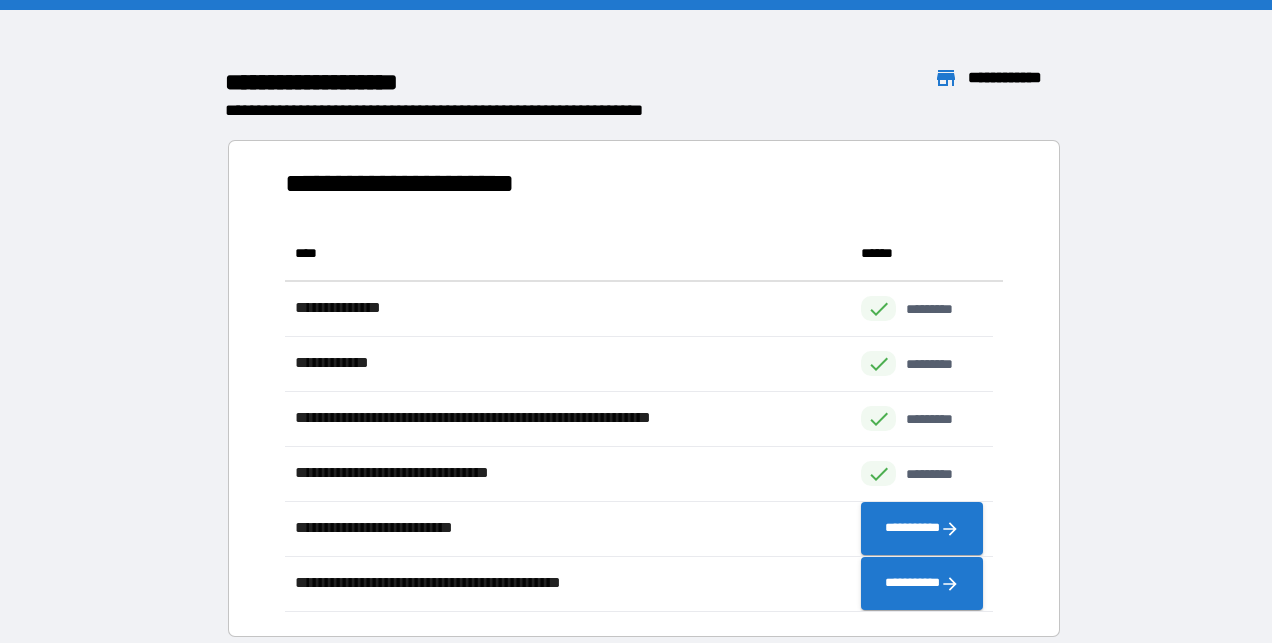 scroll, scrollTop: 16, scrollLeft: 16, axis: both 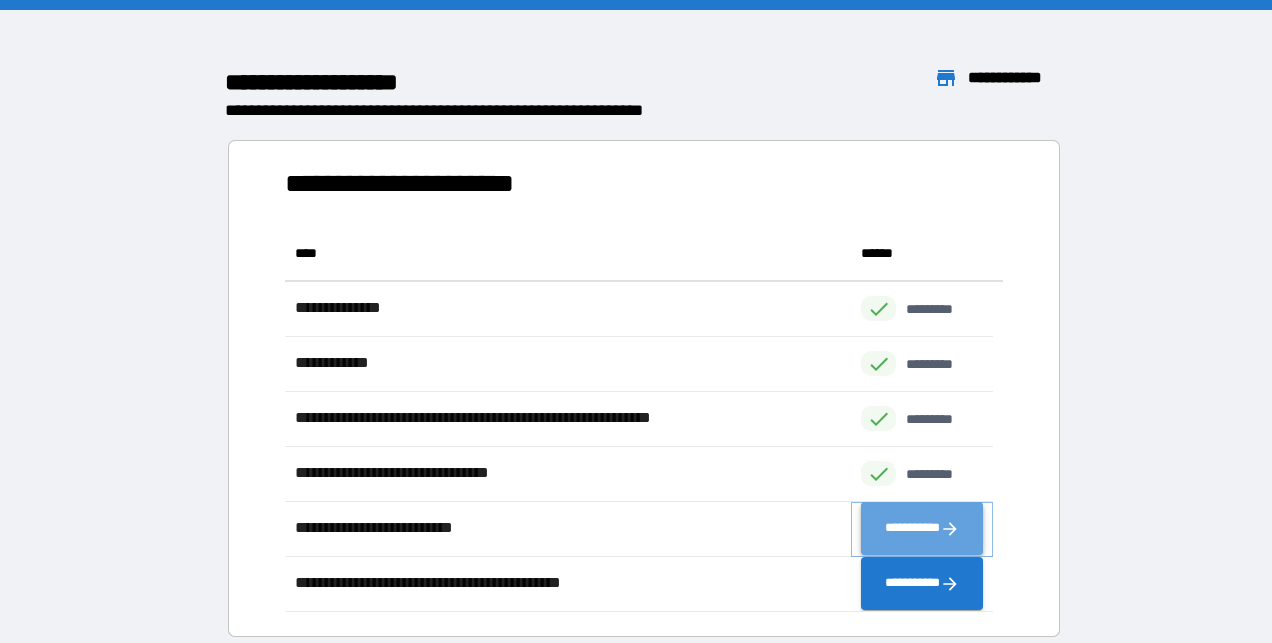 click on "**********" at bounding box center [922, 529] 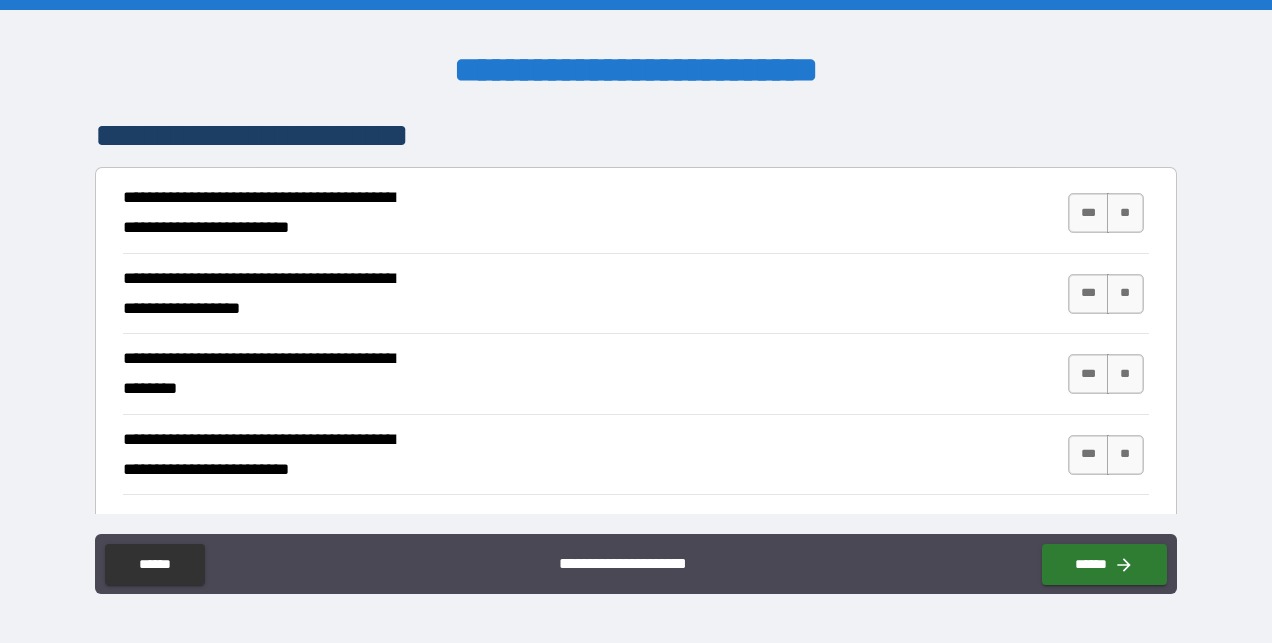 scroll, scrollTop: 366, scrollLeft: 0, axis: vertical 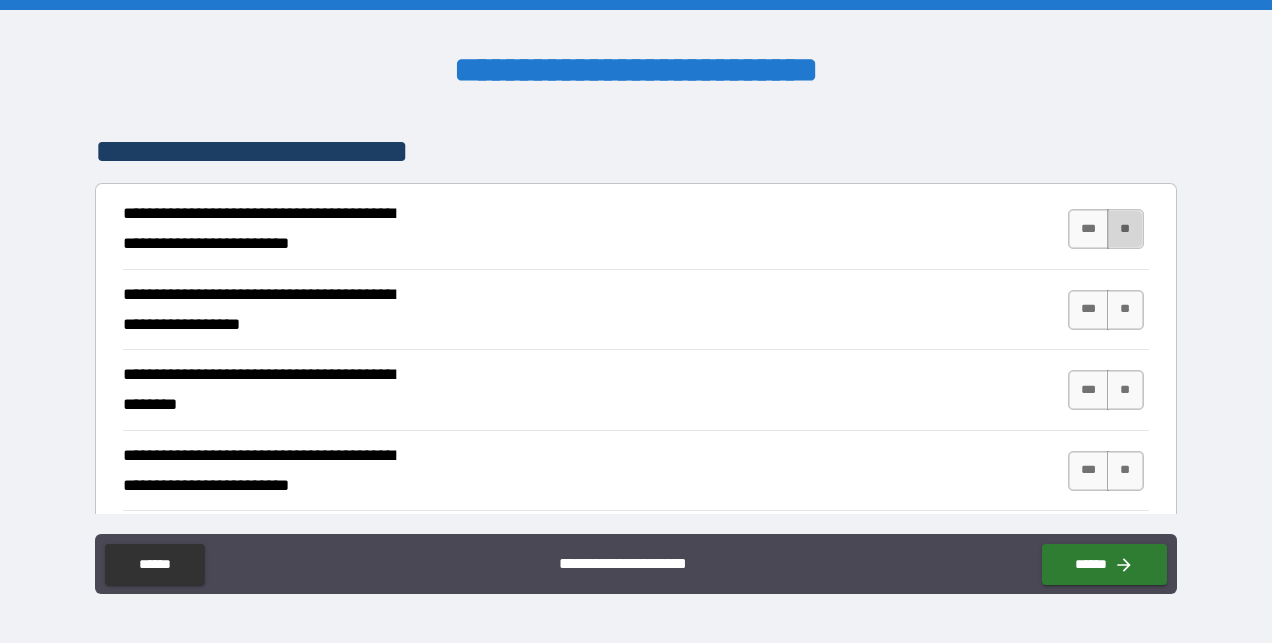 click on "**" at bounding box center [1125, 229] 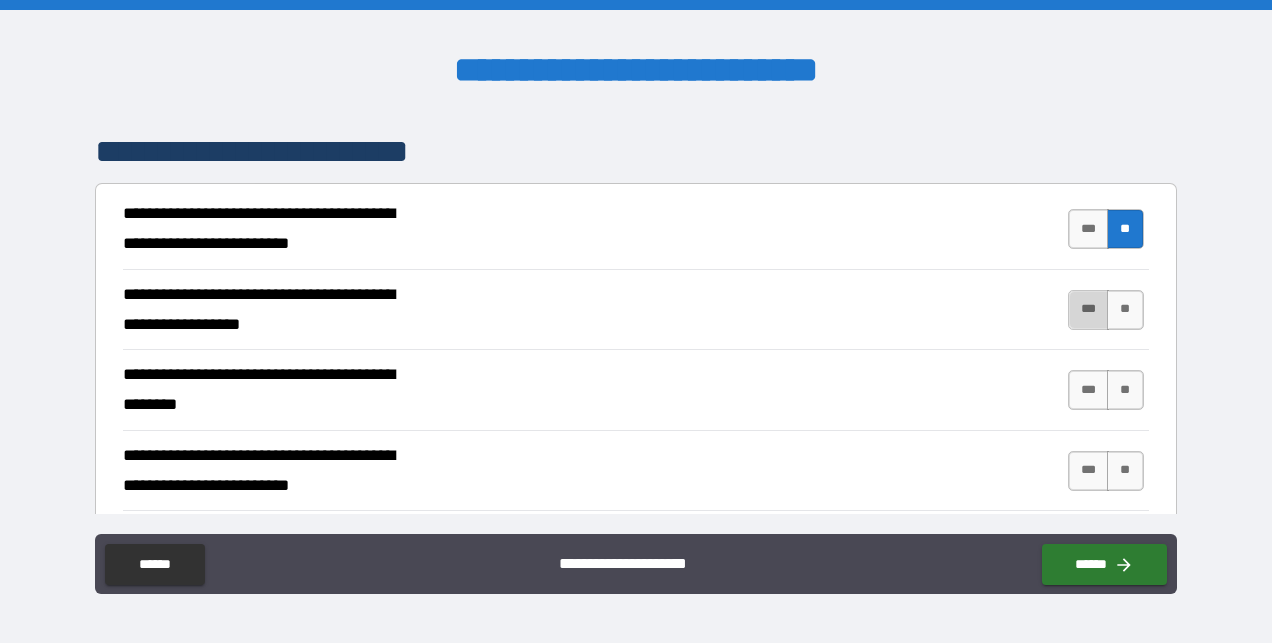 click on "***" at bounding box center [1089, 310] 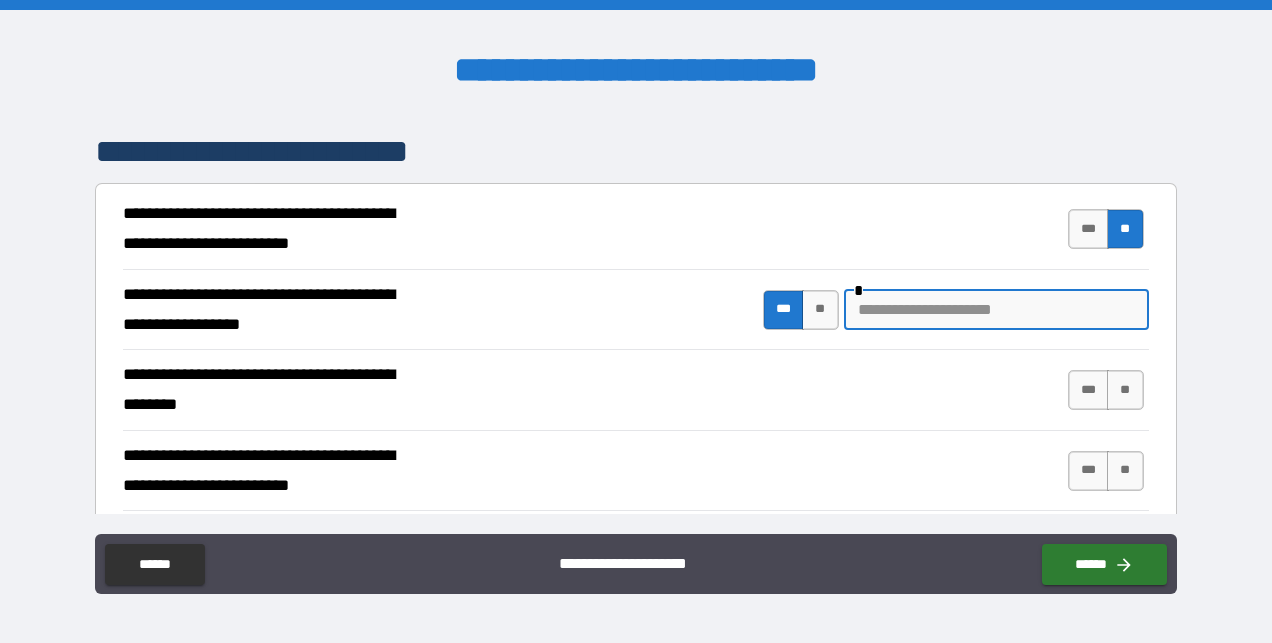 click at bounding box center (996, 310) 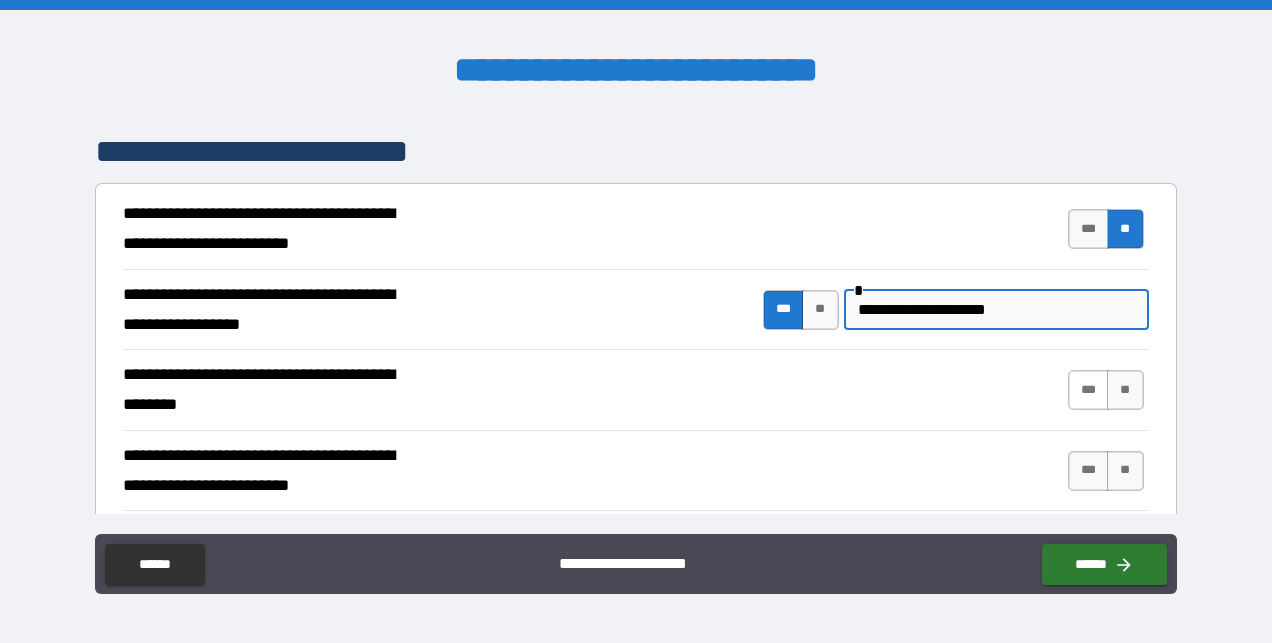click on "***" at bounding box center [1089, 390] 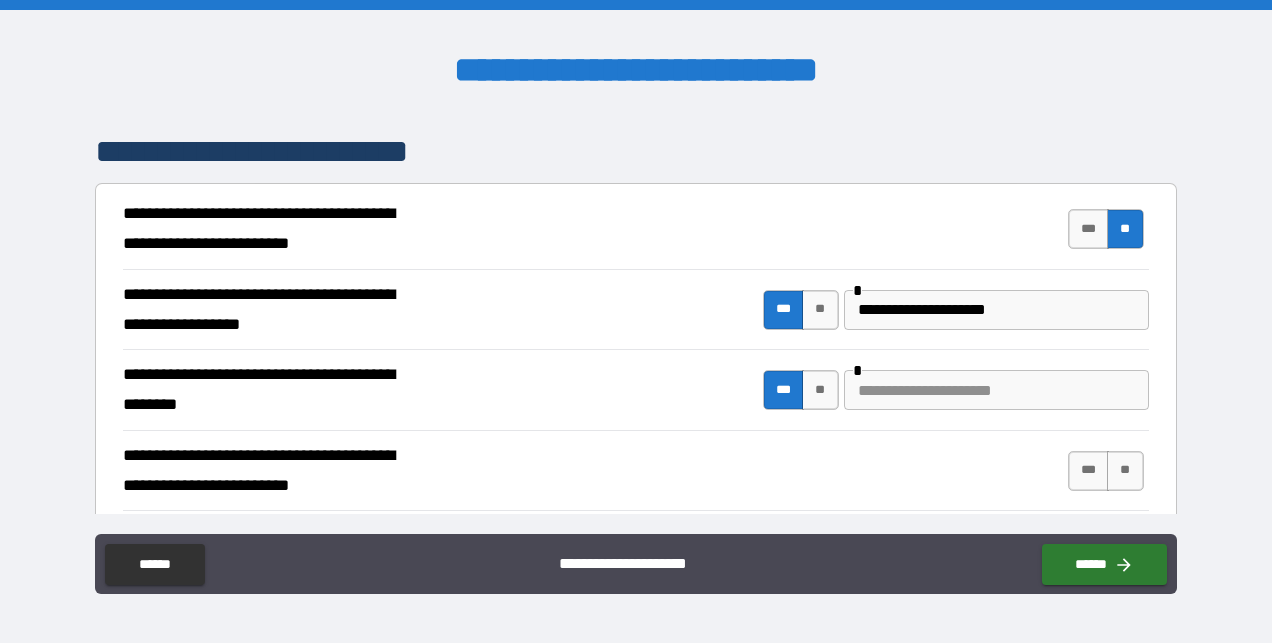 click at bounding box center [996, 390] 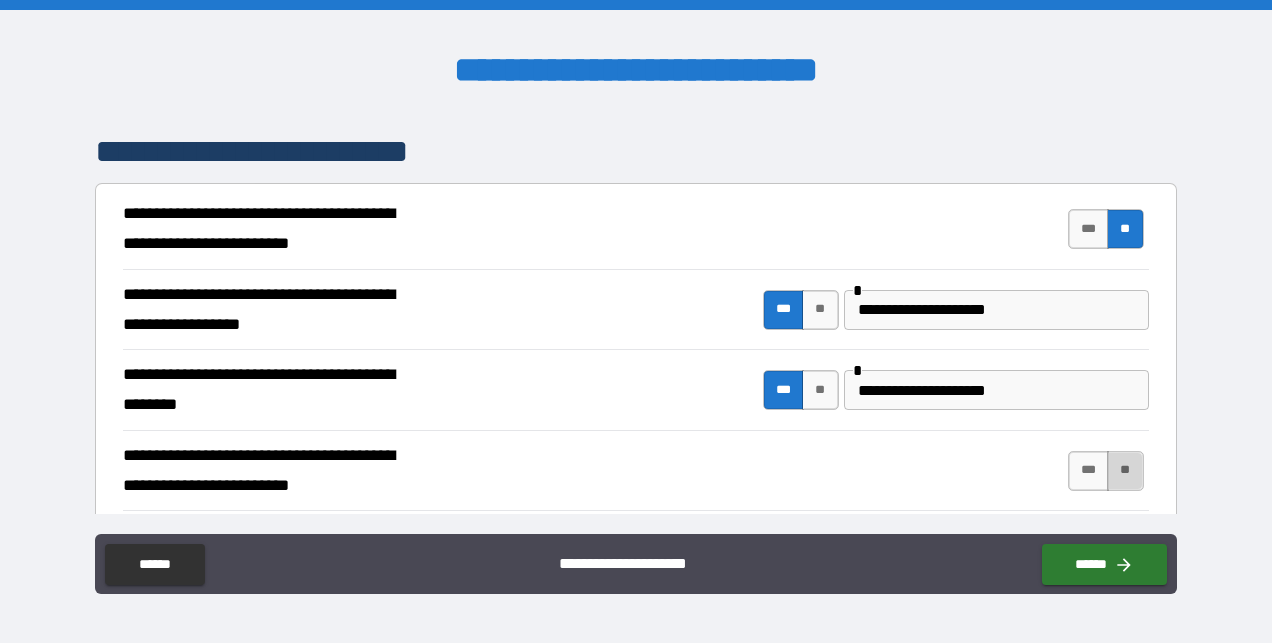 click on "**" at bounding box center (1125, 471) 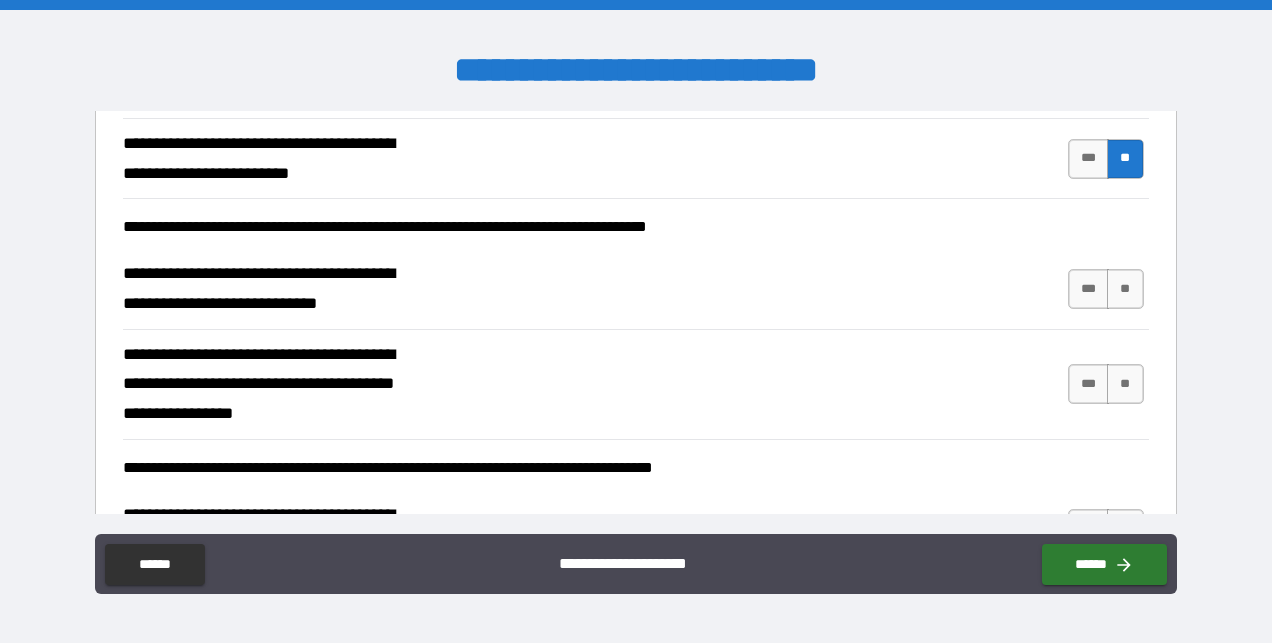 scroll, scrollTop: 704, scrollLeft: 0, axis: vertical 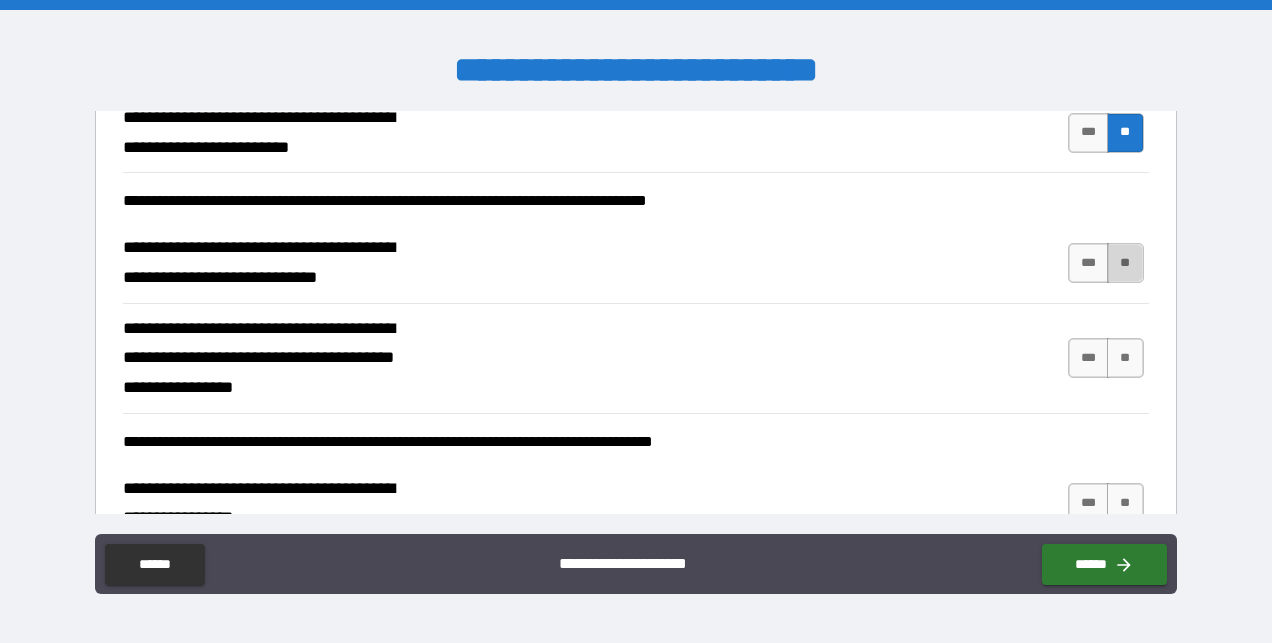 click on "**" at bounding box center [1125, 263] 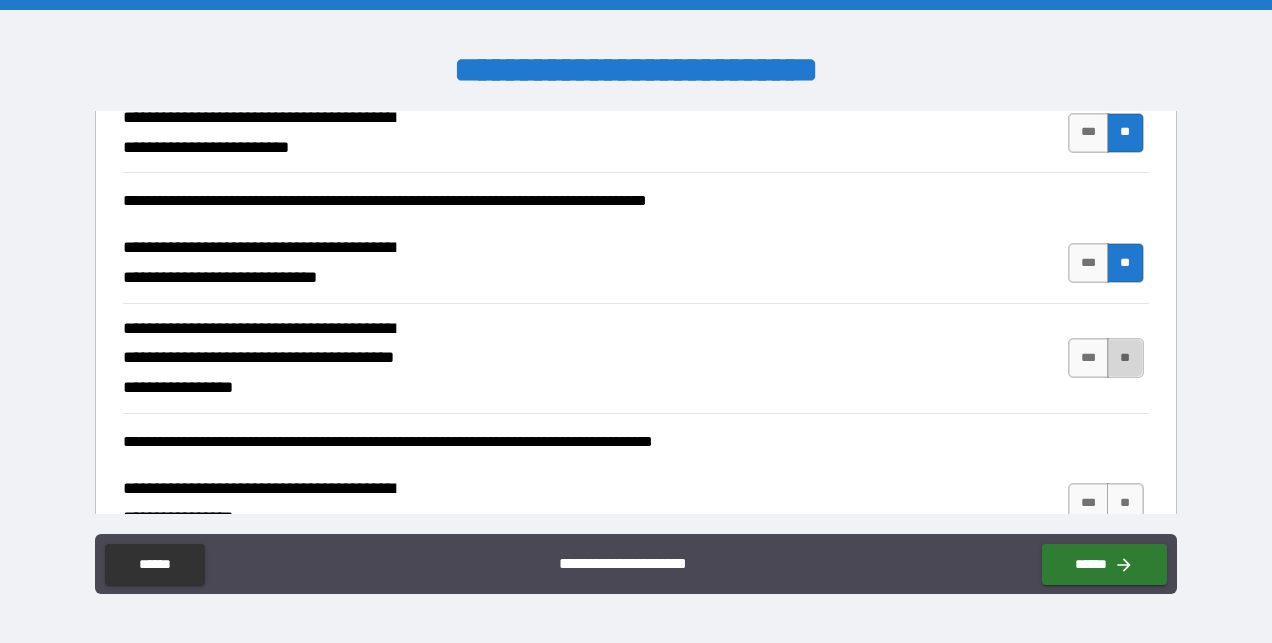 click on "**" at bounding box center [1125, 358] 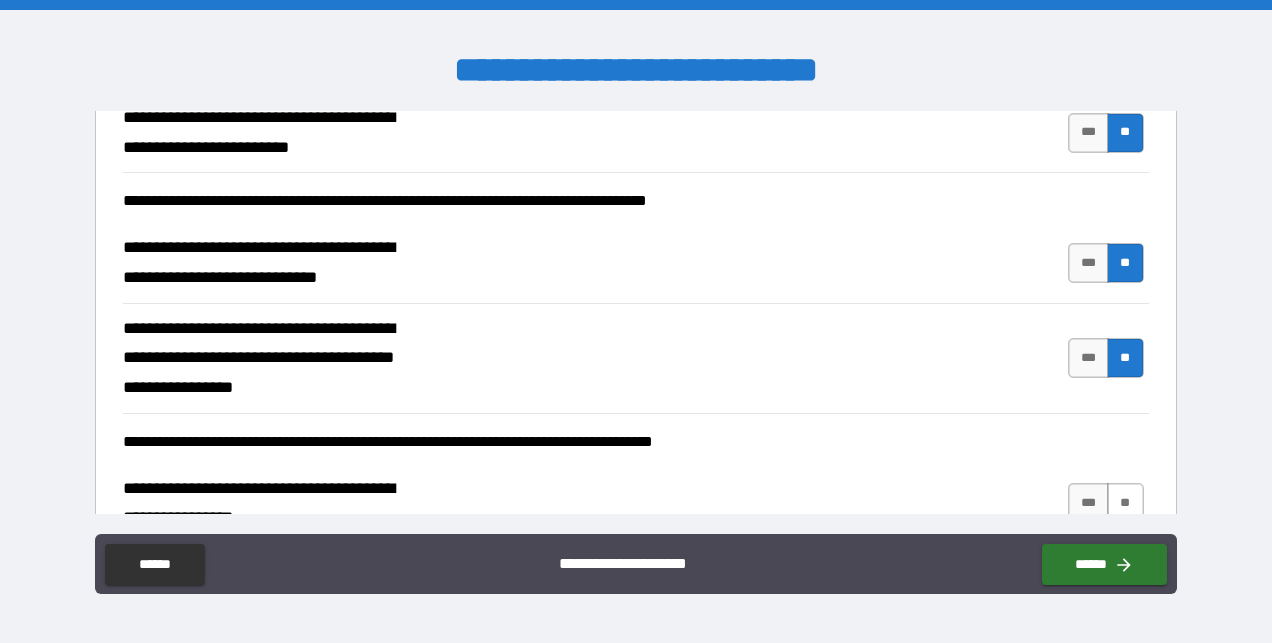 click on "**" at bounding box center [1125, 503] 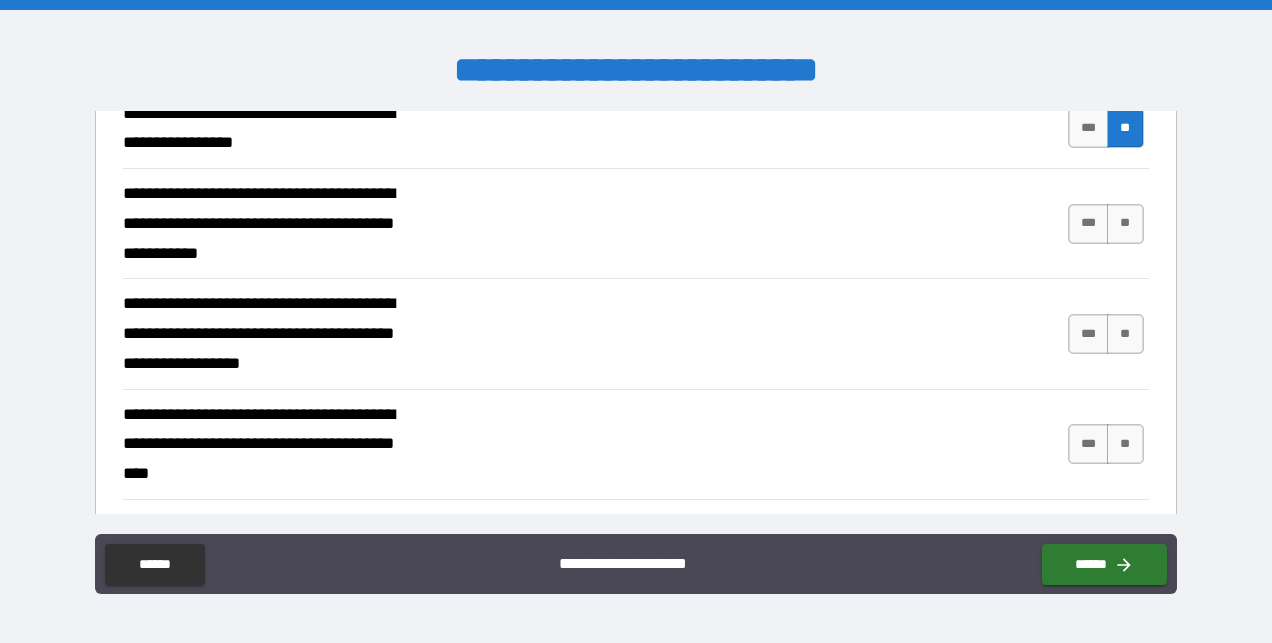 scroll, scrollTop: 1114, scrollLeft: 0, axis: vertical 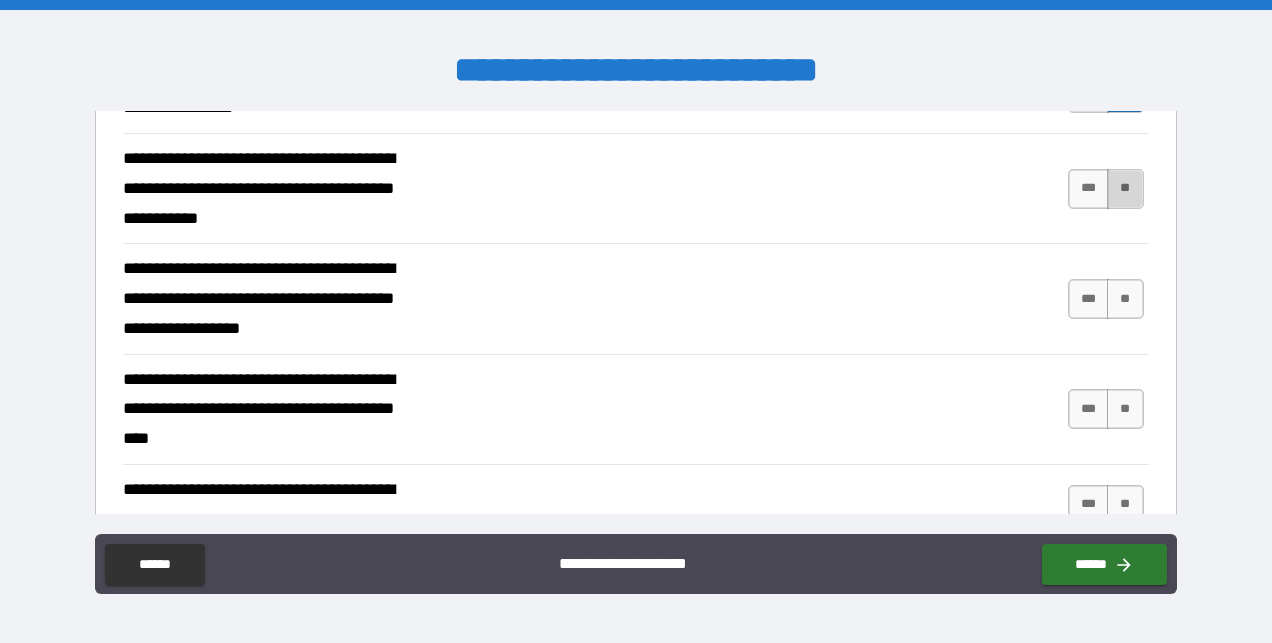 click on "**" at bounding box center (1125, 189) 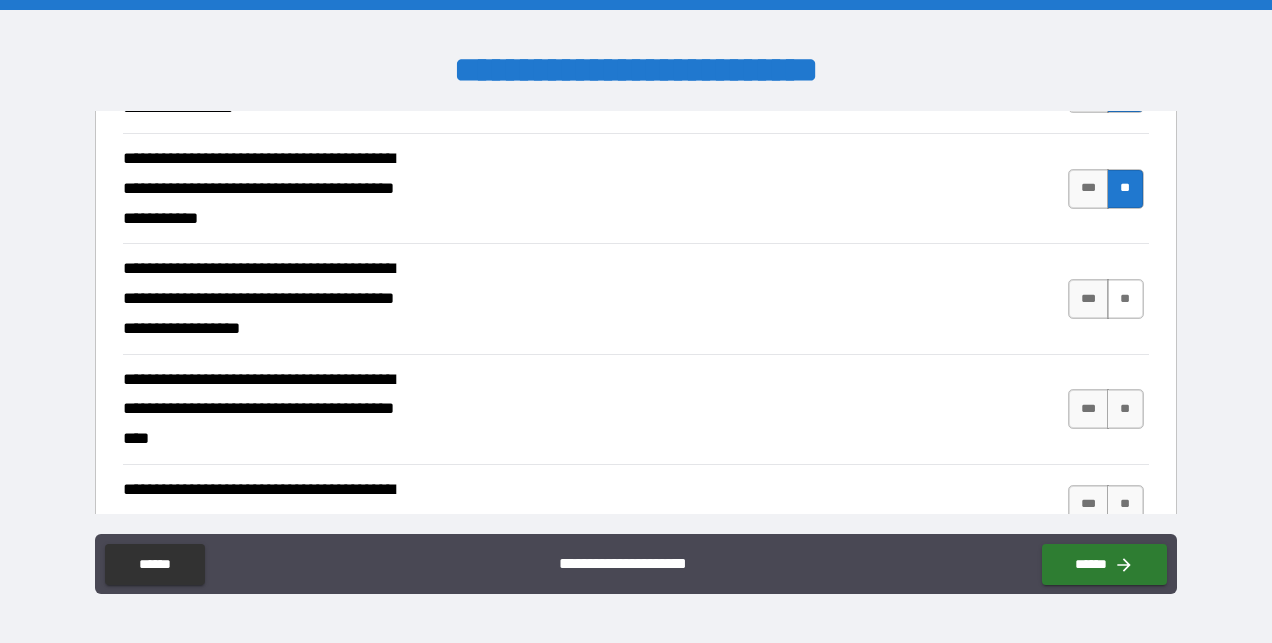 click on "**" at bounding box center [1125, 299] 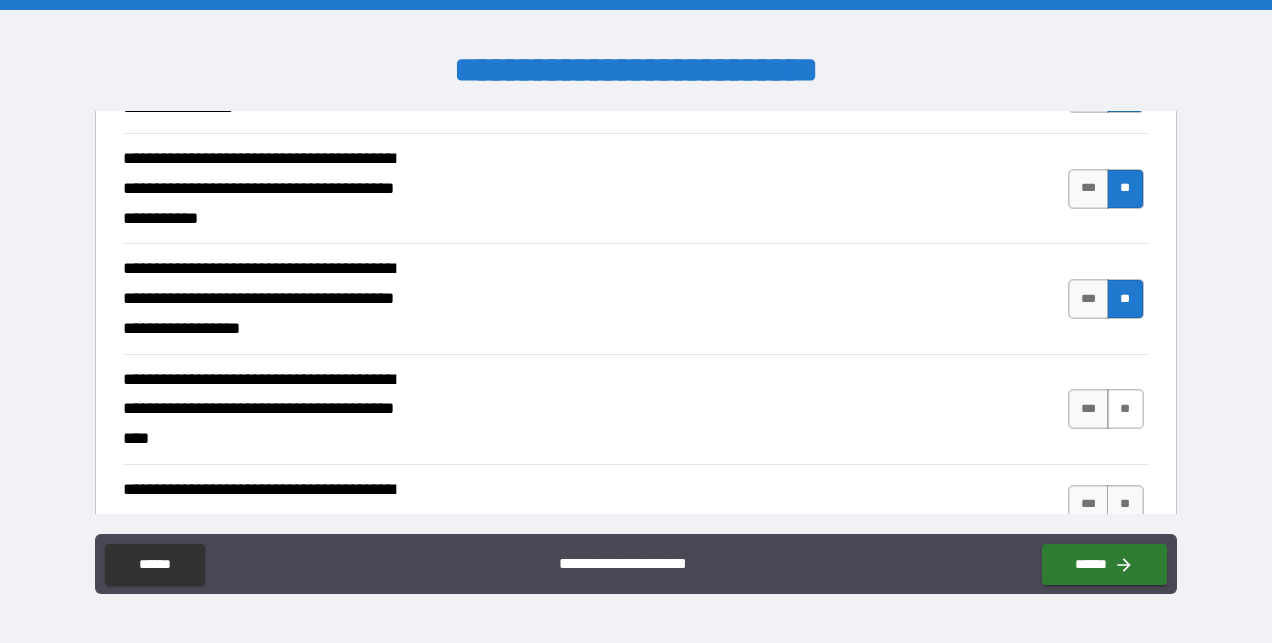 click on "**" at bounding box center [1125, 409] 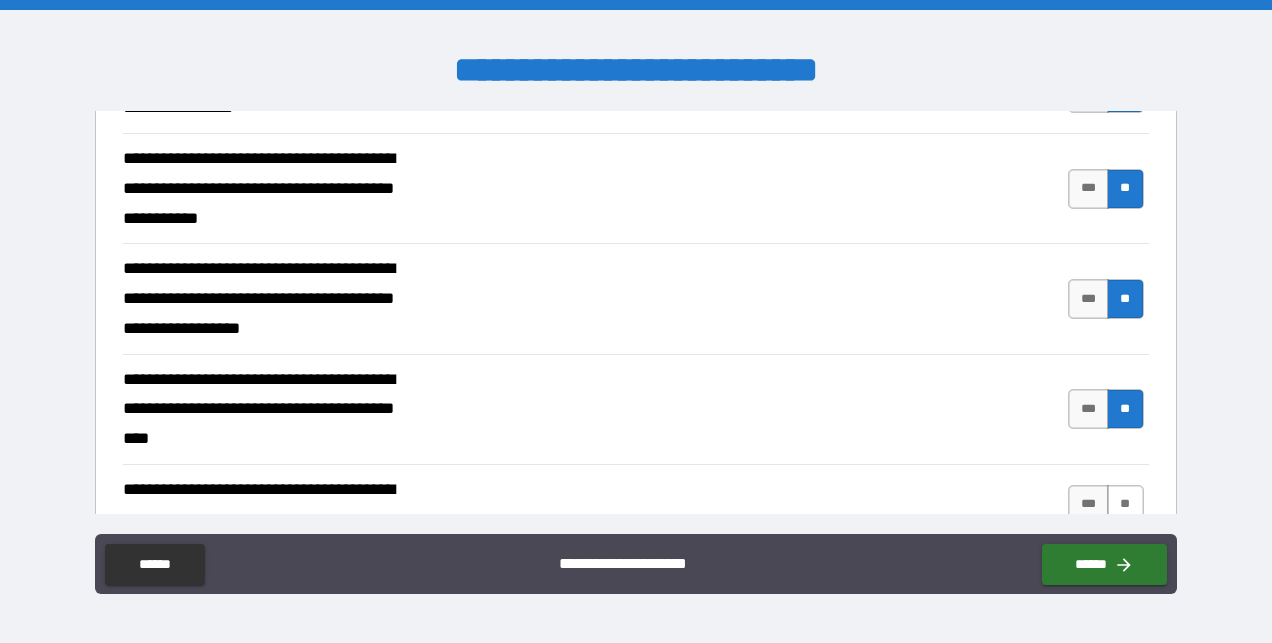 click on "**" at bounding box center (1125, 505) 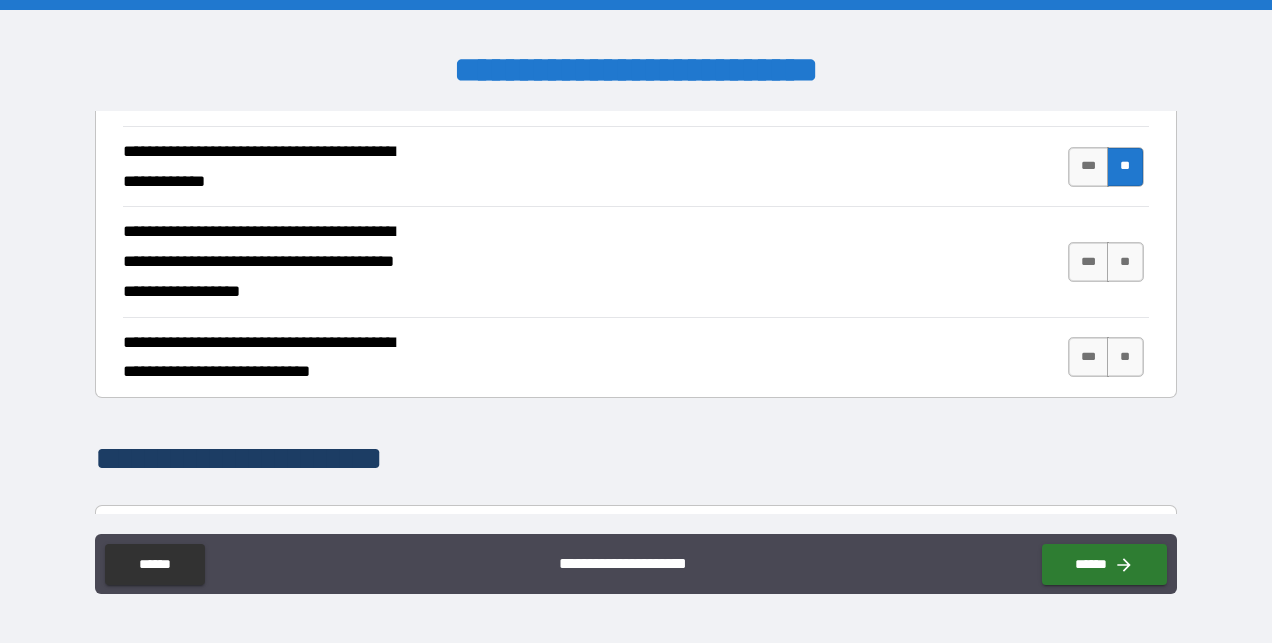 scroll, scrollTop: 1462, scrollLeft: 0, axis: vertical 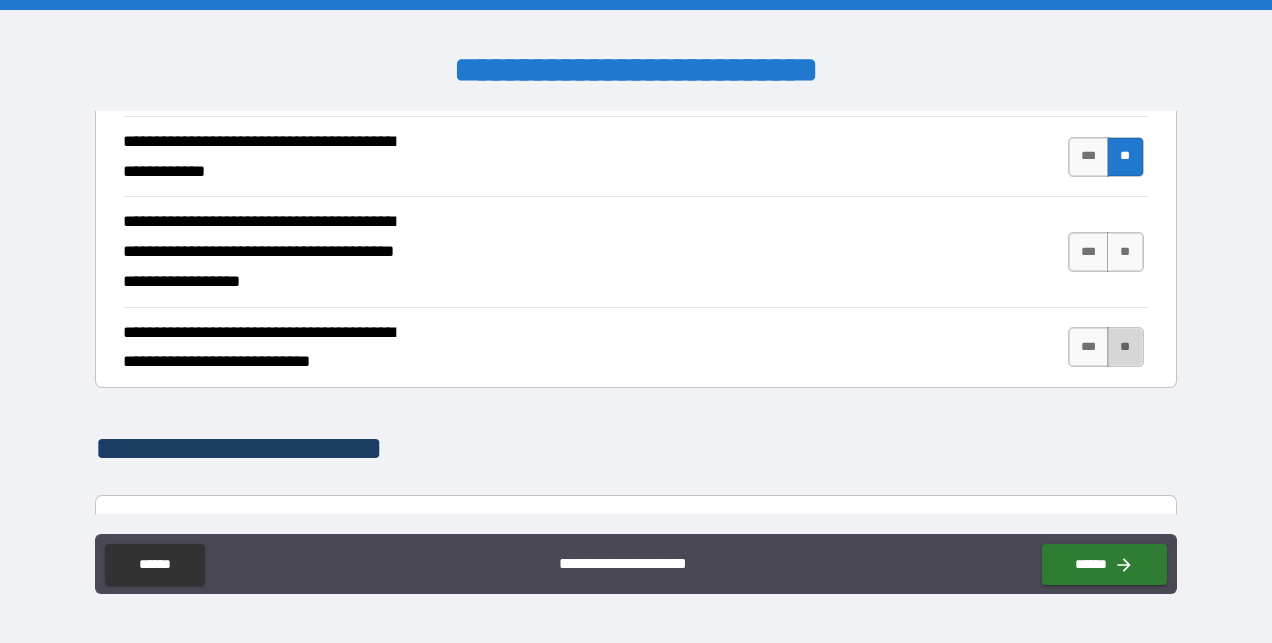 click on "**" at bounding box center [1125, 347] 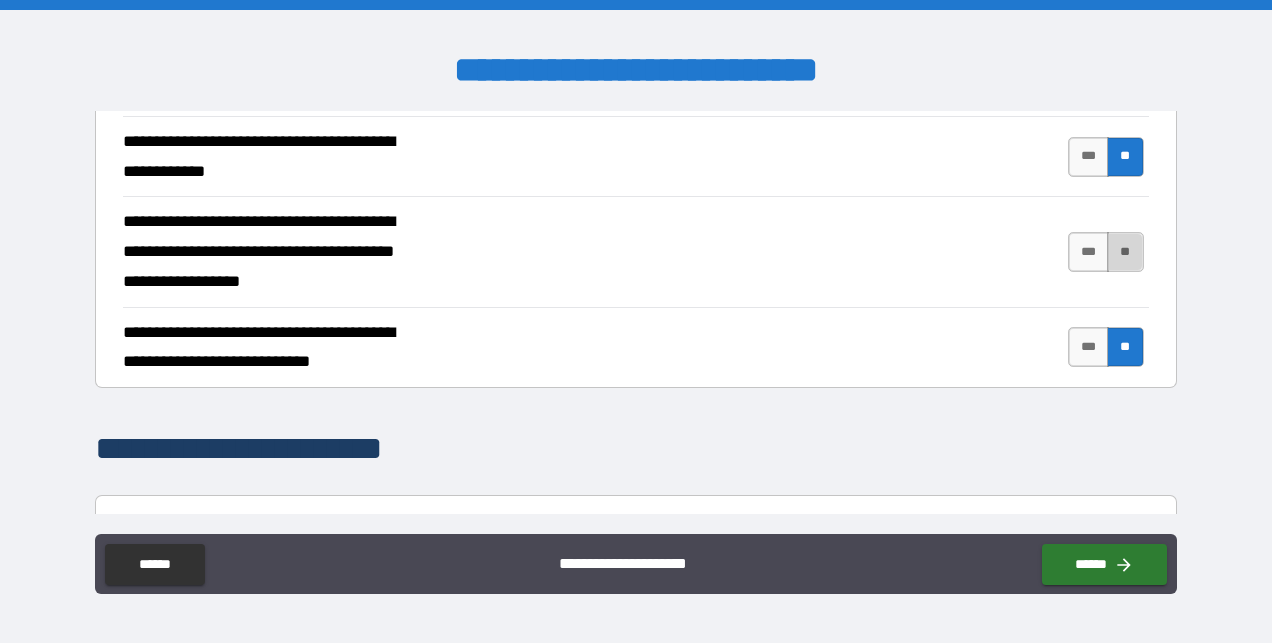 click on "**" at bounding box center (1125, 252) 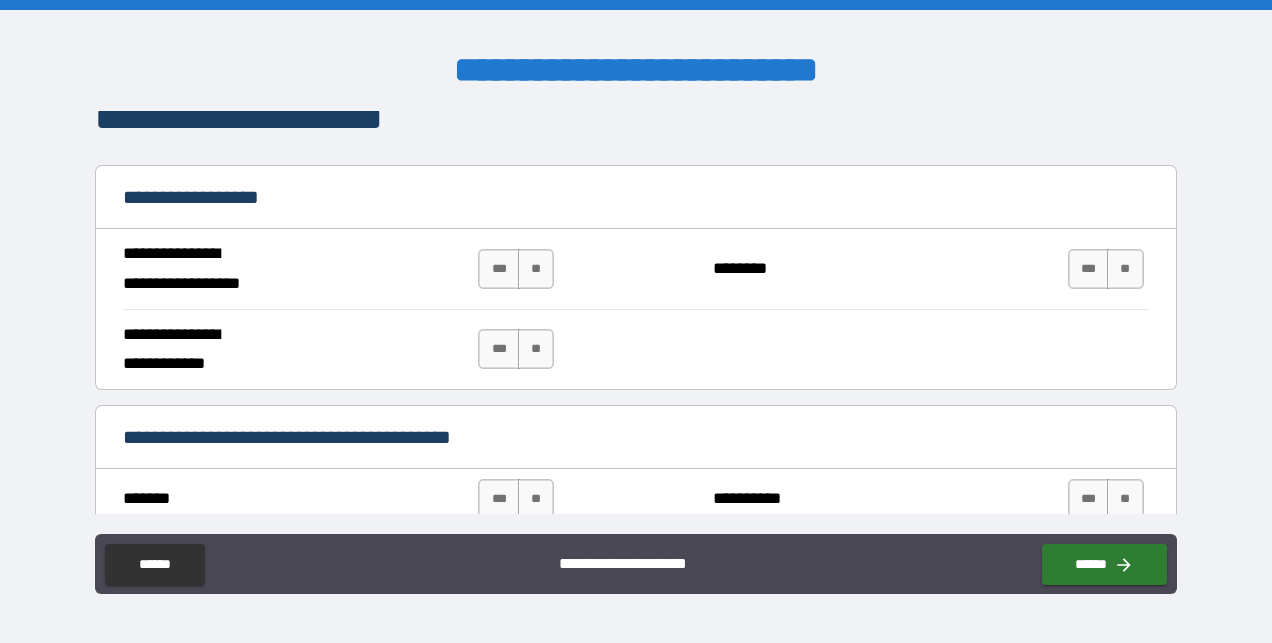 scroll, scrollTop: 1801, scrollLeft: 0, axis: vertical 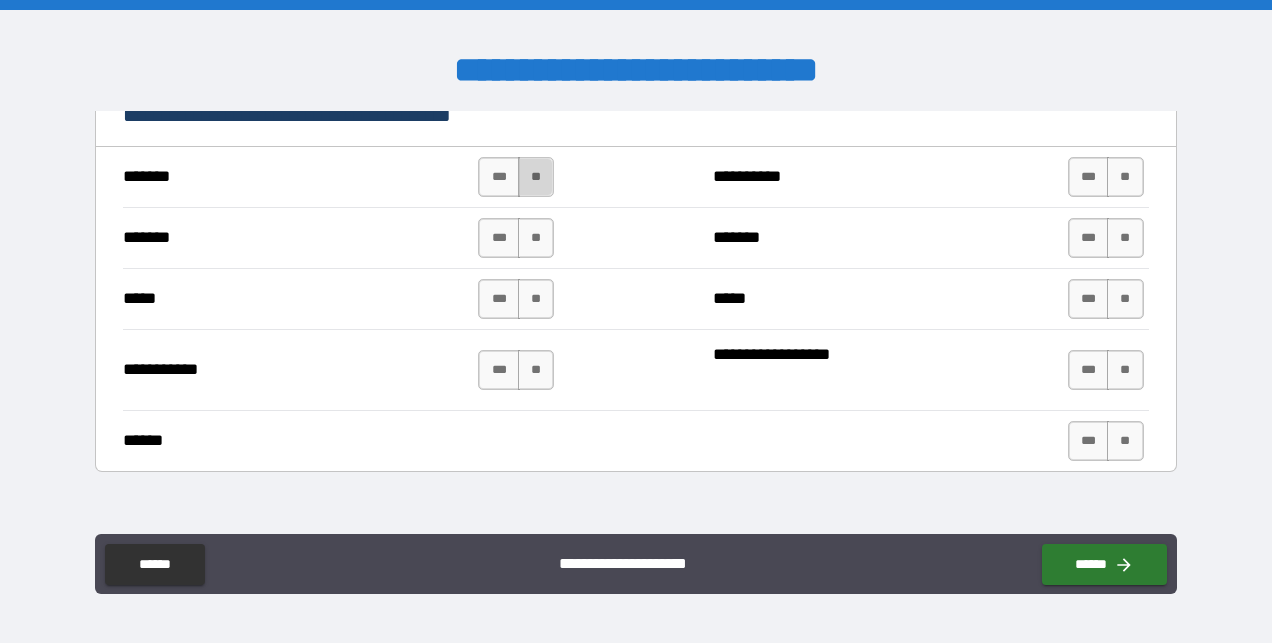 click on "**" at bounding box center [536, 177] 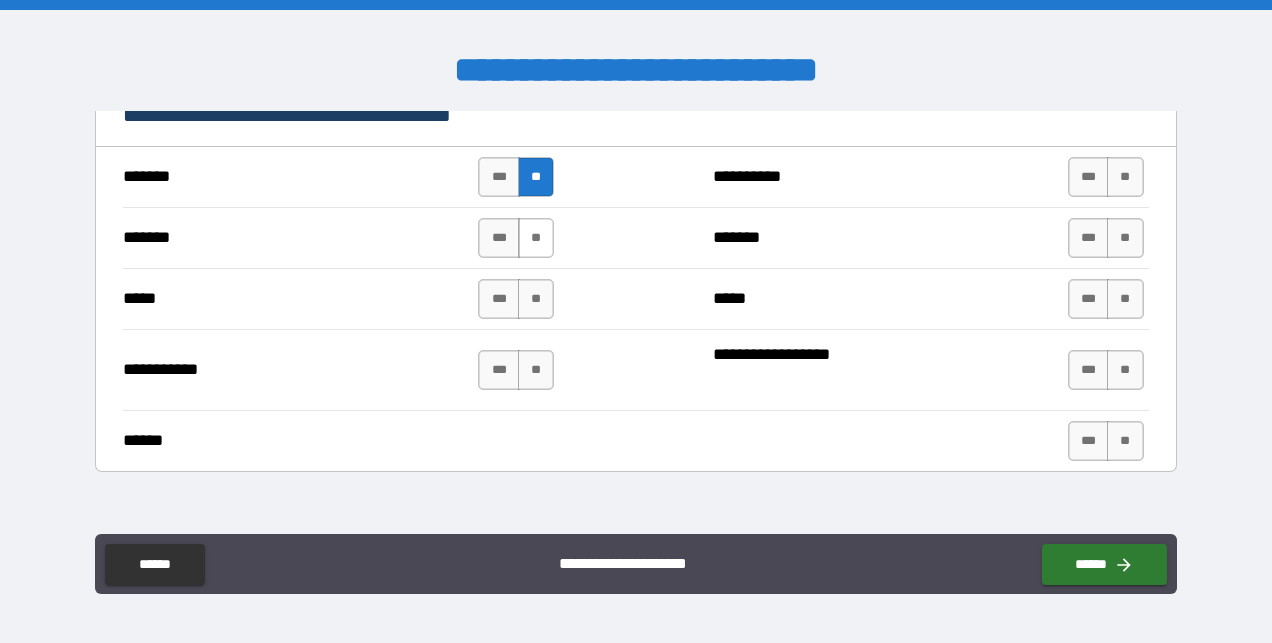 click on "**" at bounding box center (536, 238) 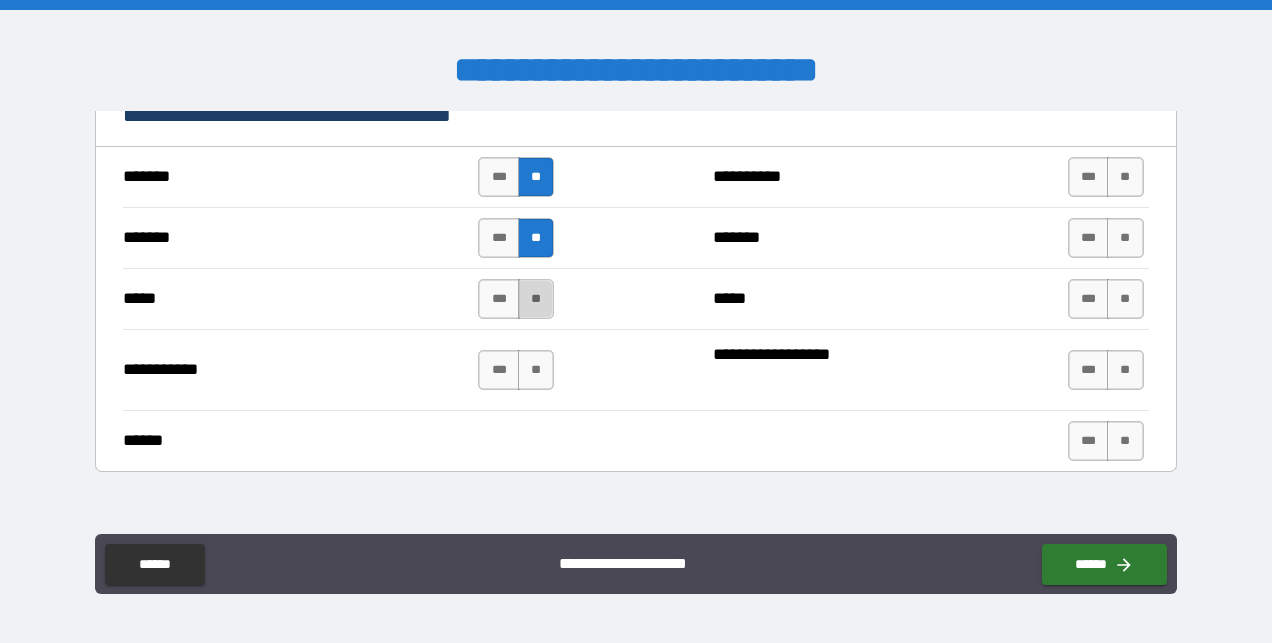 click on "**" at bounding box center [536, 299] 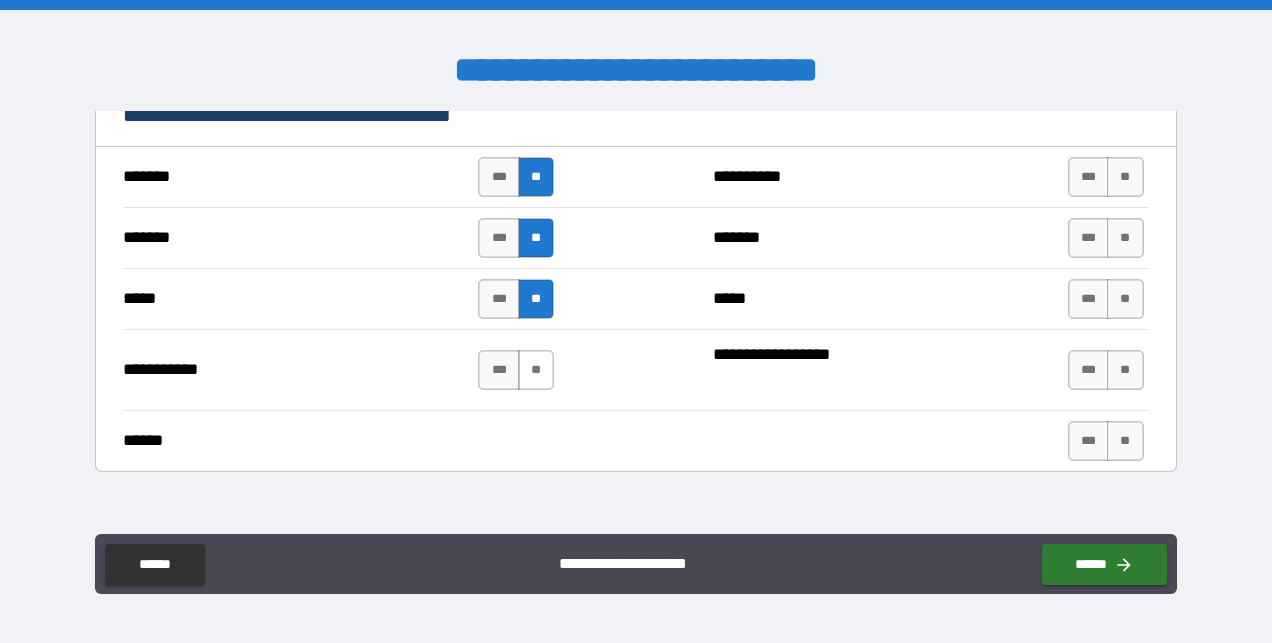 click on "**" at bounding box center [536, 370] 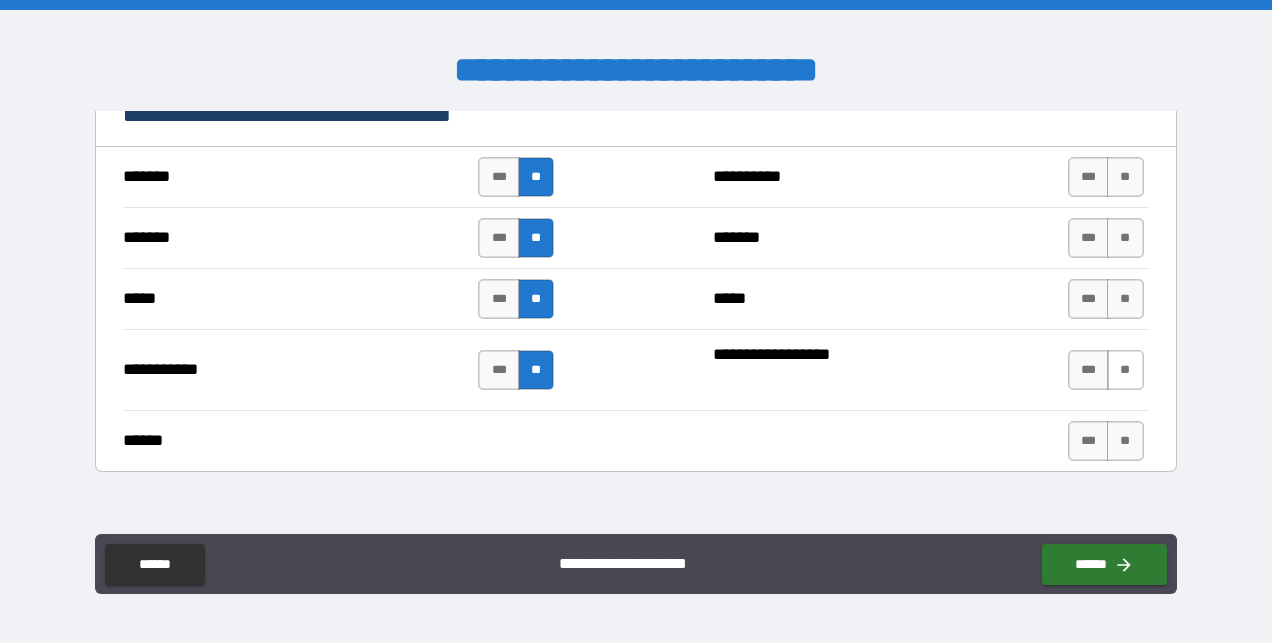 click on "**" at bounding box center [1125, 370] 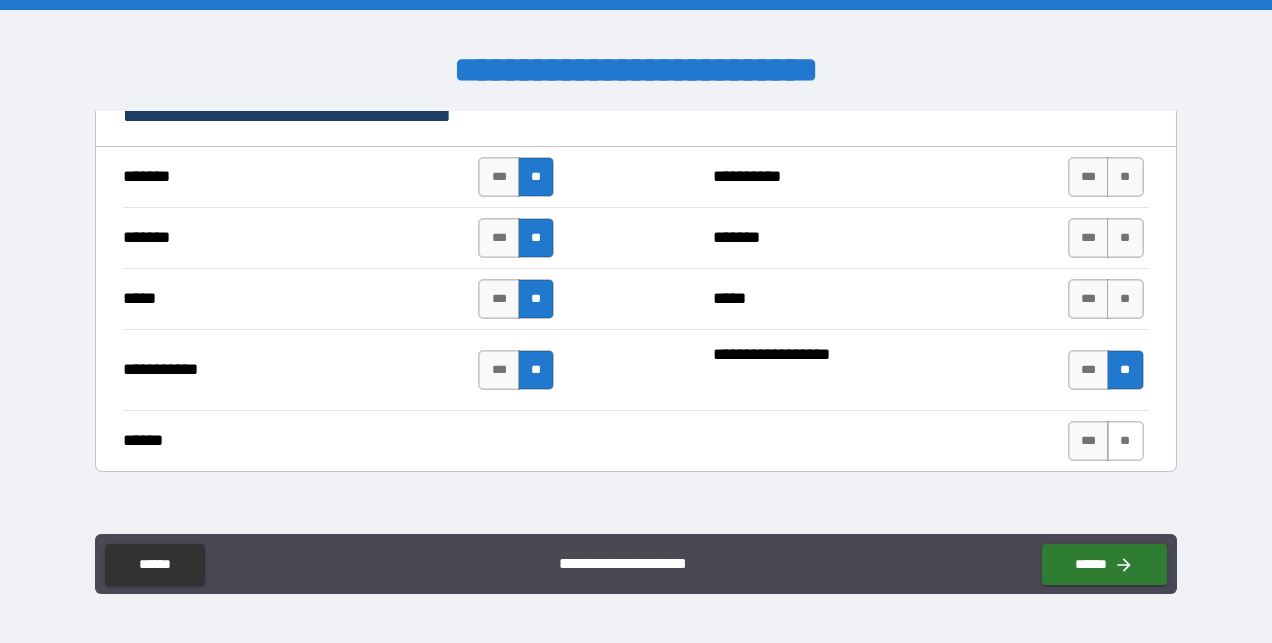 click on "**" at bounding box center (1125, 441) 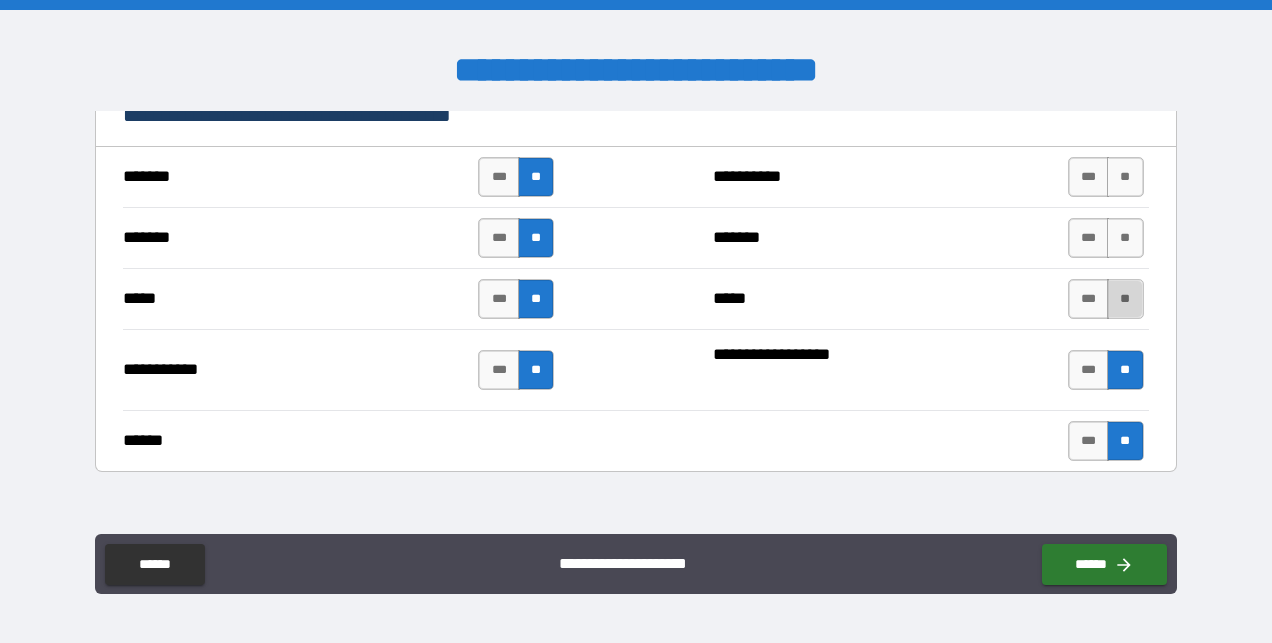 click on "**" at bounding box center [1125, 299] 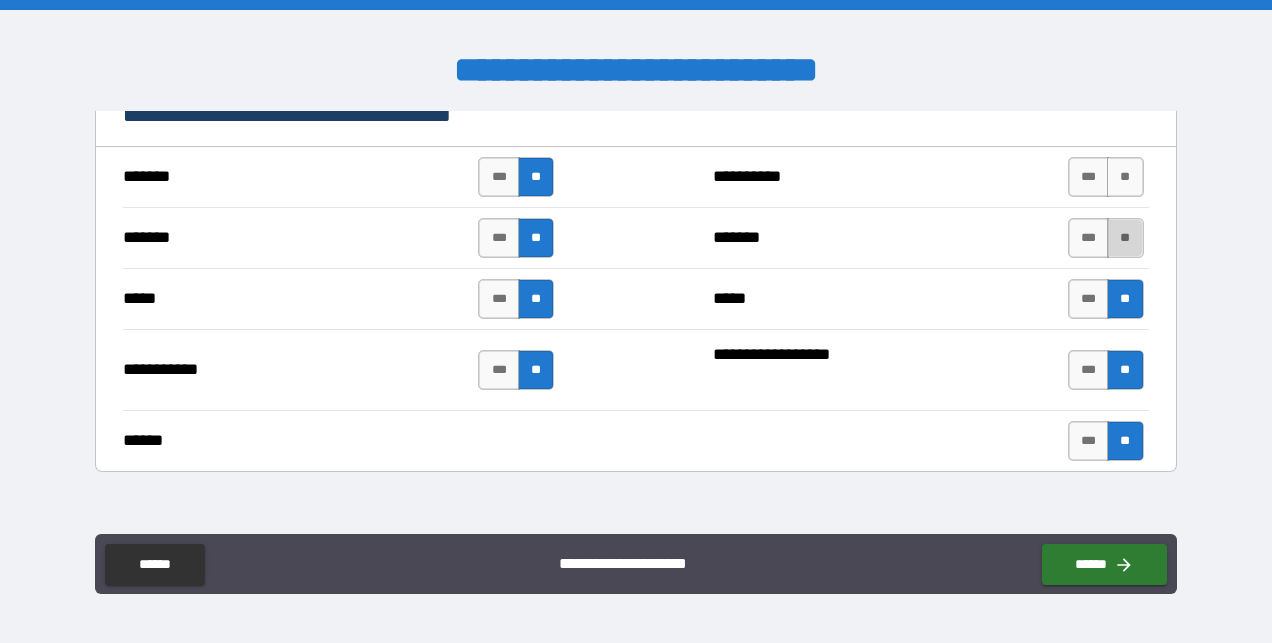 click on "**" at bounding box center [1125, 238] 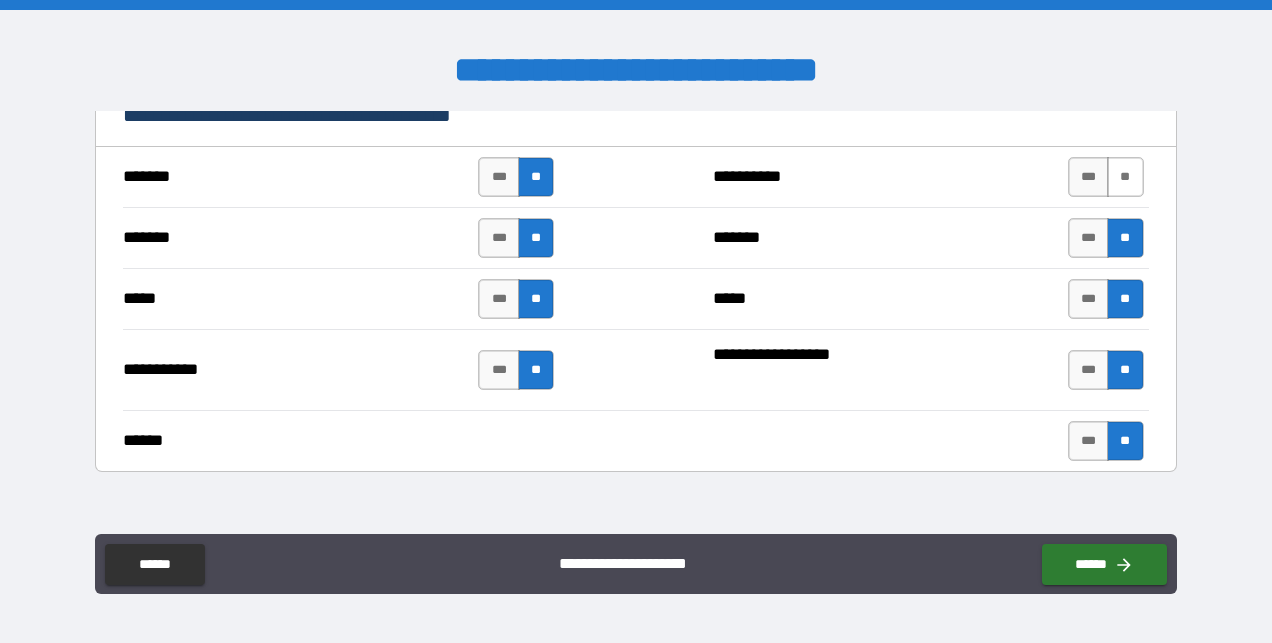 click on "**" at bounding box center (1125, 177) 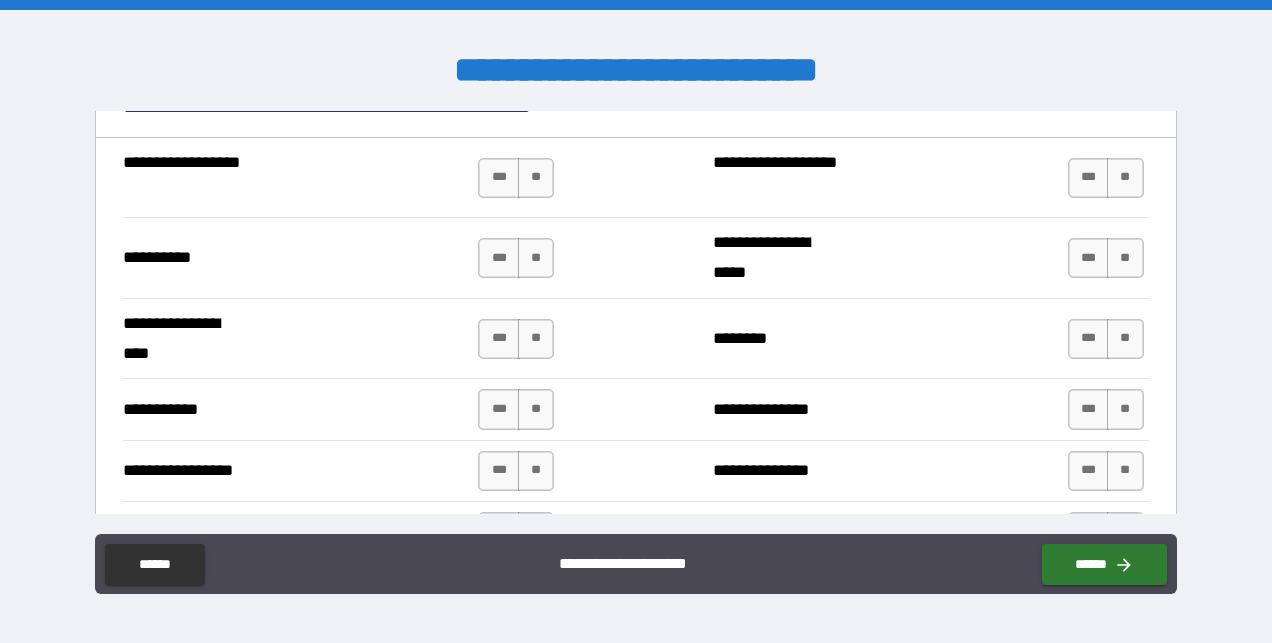 scroll, scrollTop: 2627, scrollLeft: 0, axis: vertical 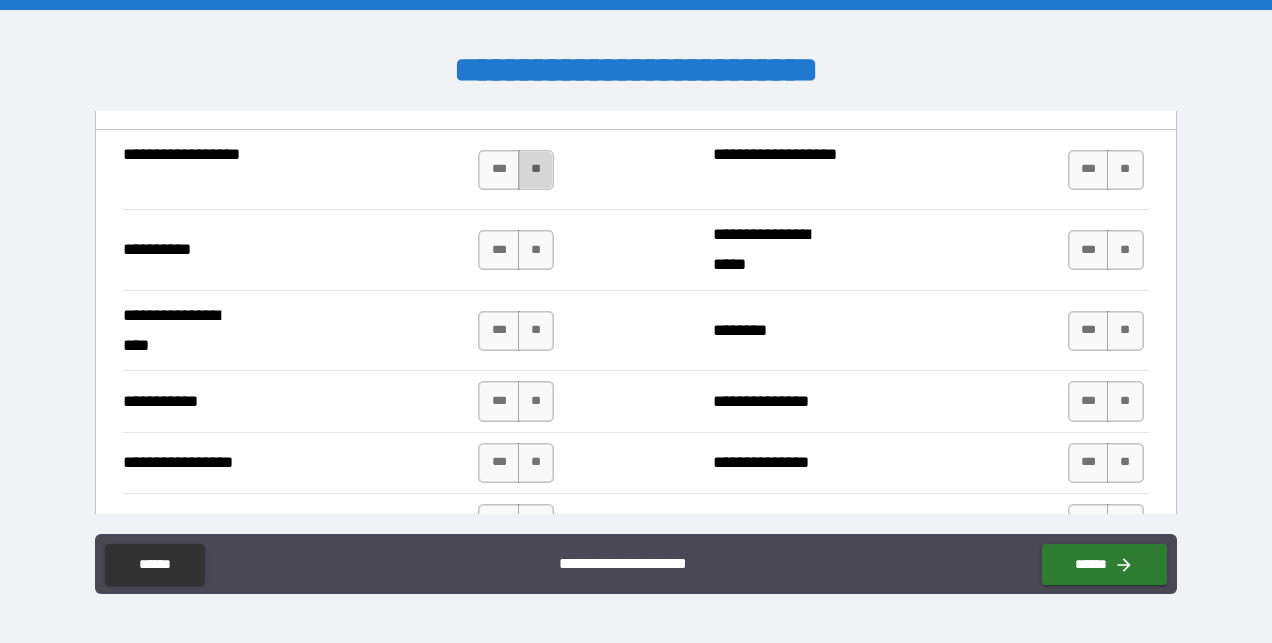 click on "**" at bounding box center [536, 170] 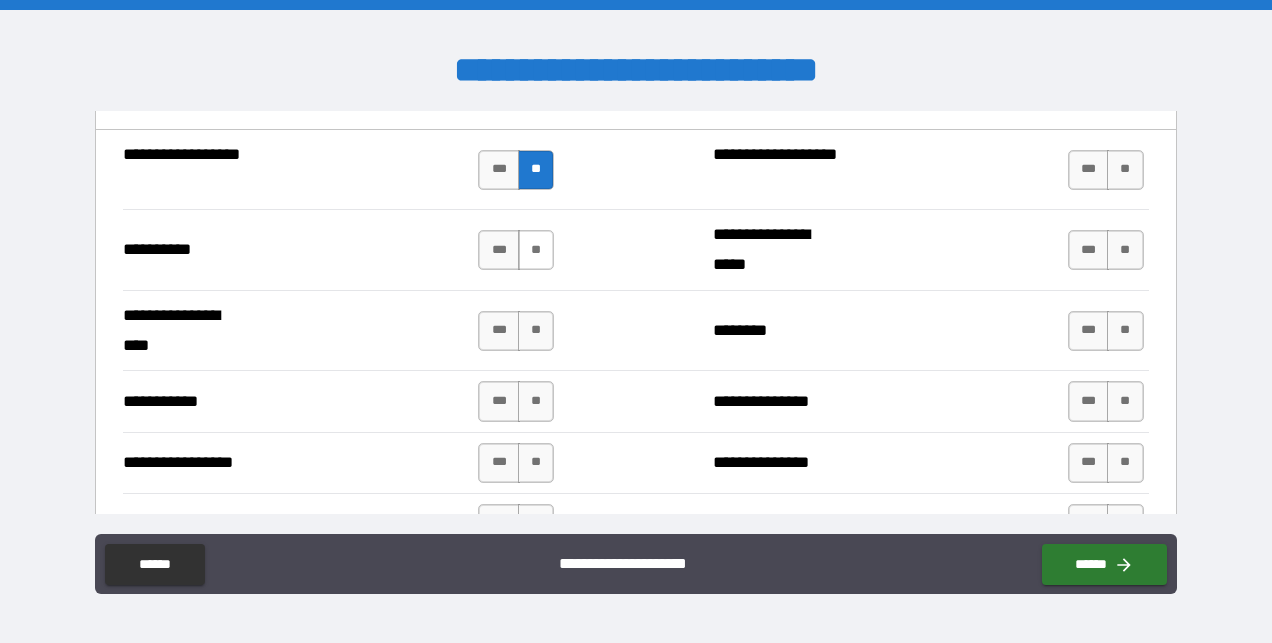 click on "**" at bounding box center (536, 250) 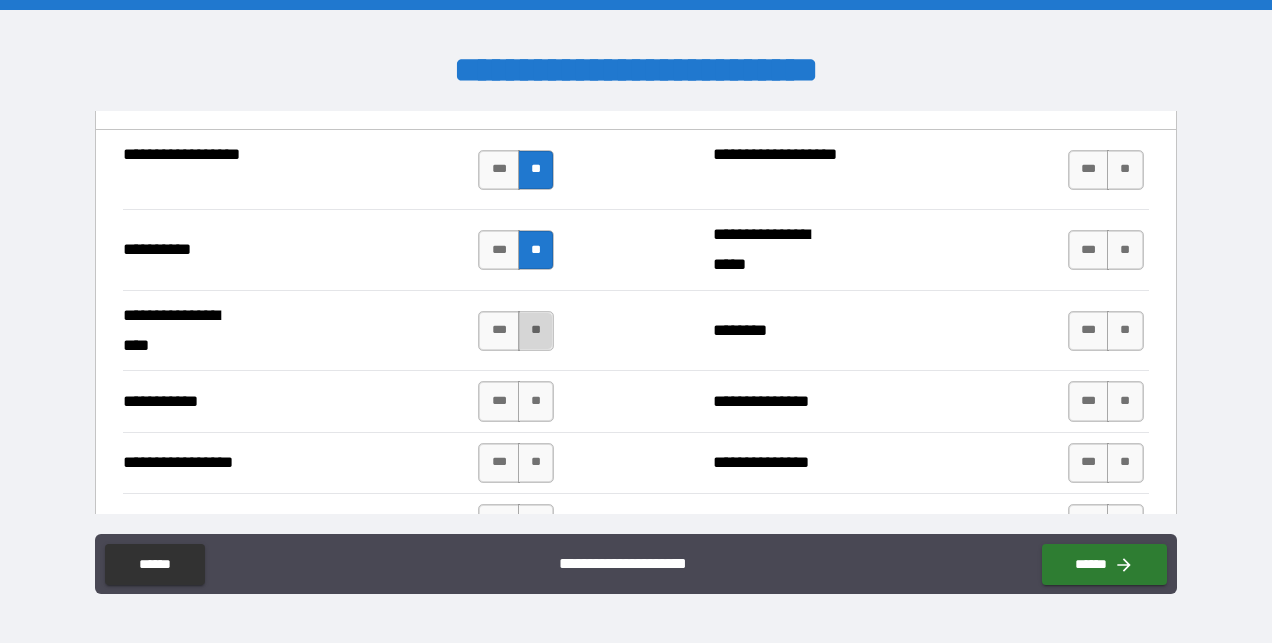 click on "**" at bounding box center (536, 331) 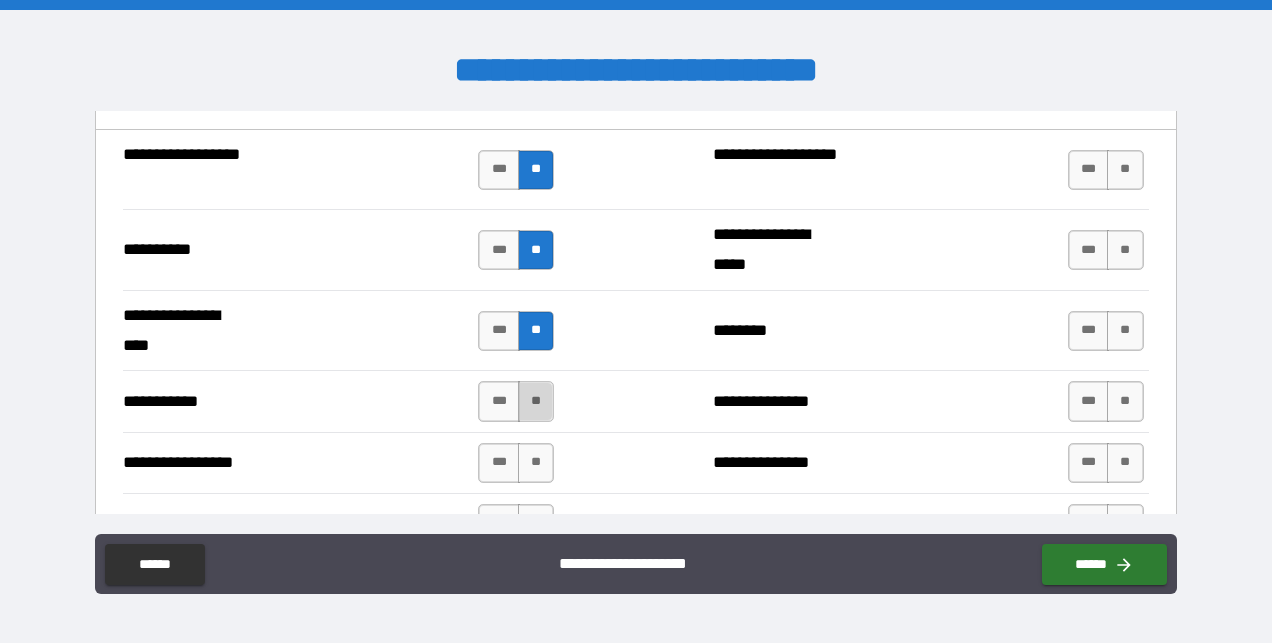 click on "**" at bounding box center (536, 401) 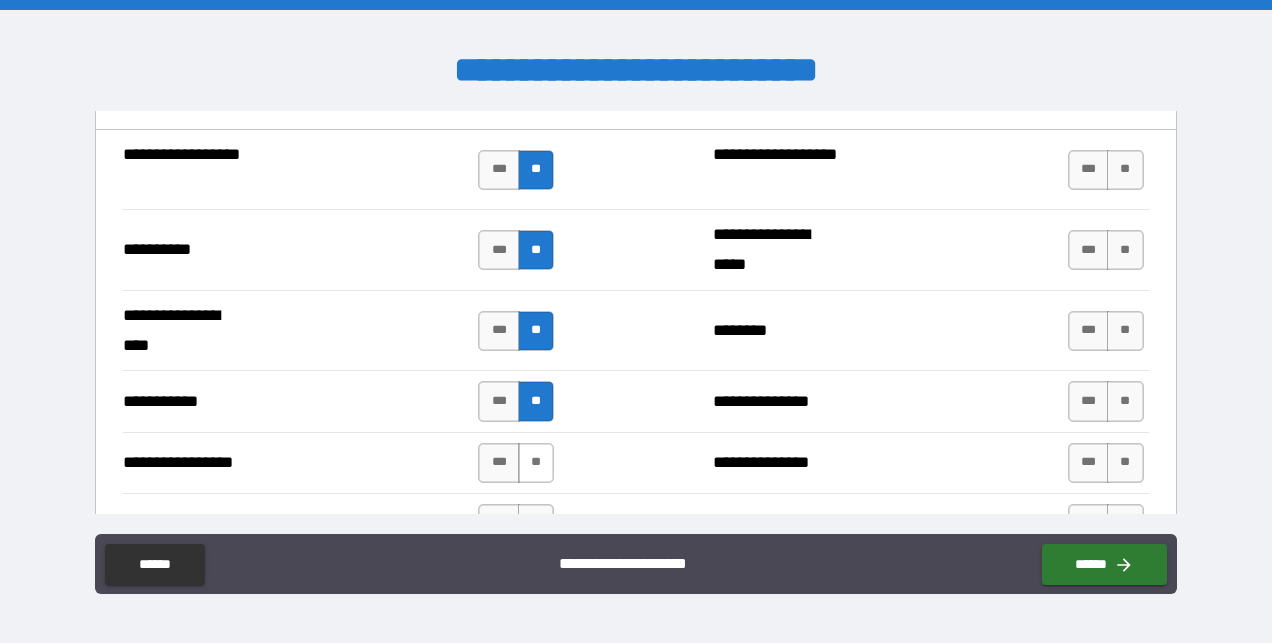click on "**" at bounding box center [536, 463] 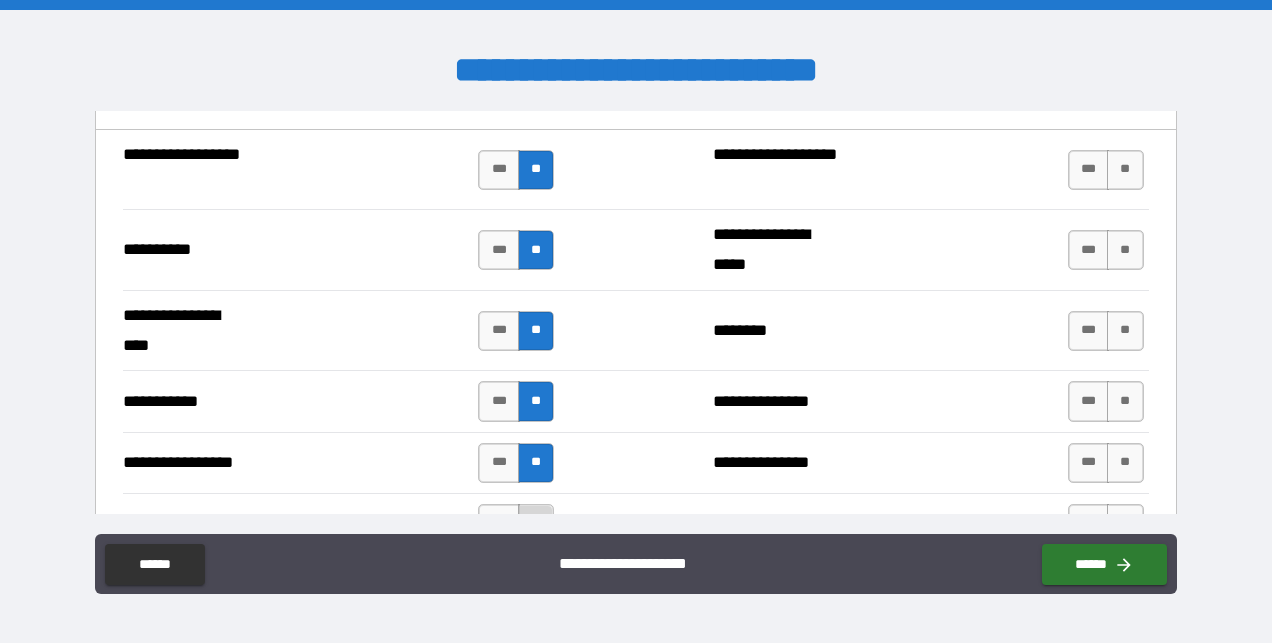 click on "**" at bounding box center (536, 524) 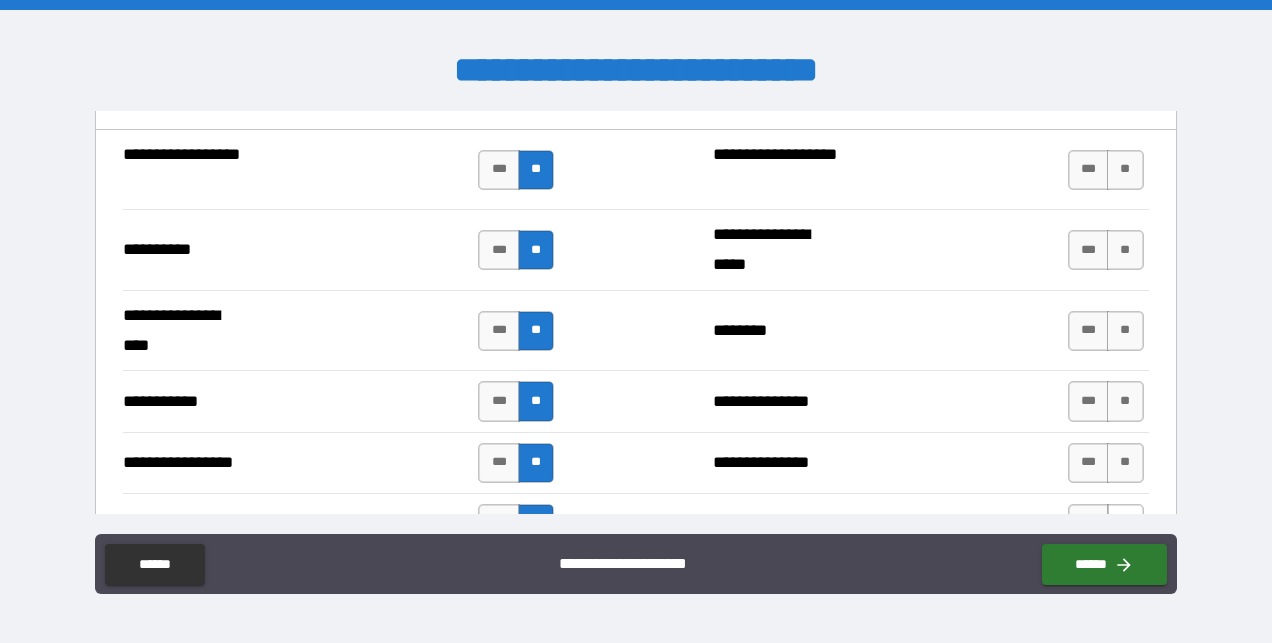 click on "**" at bounding box center [1125, 524] 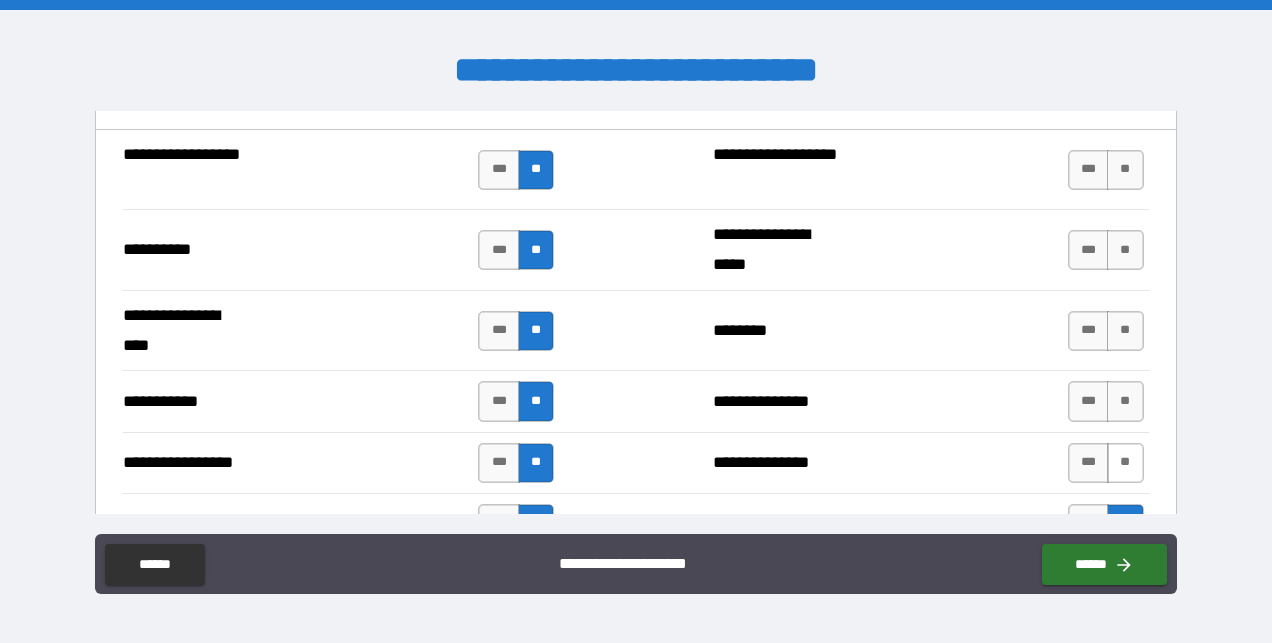 click on "**" at bounding box center [1125, 463] 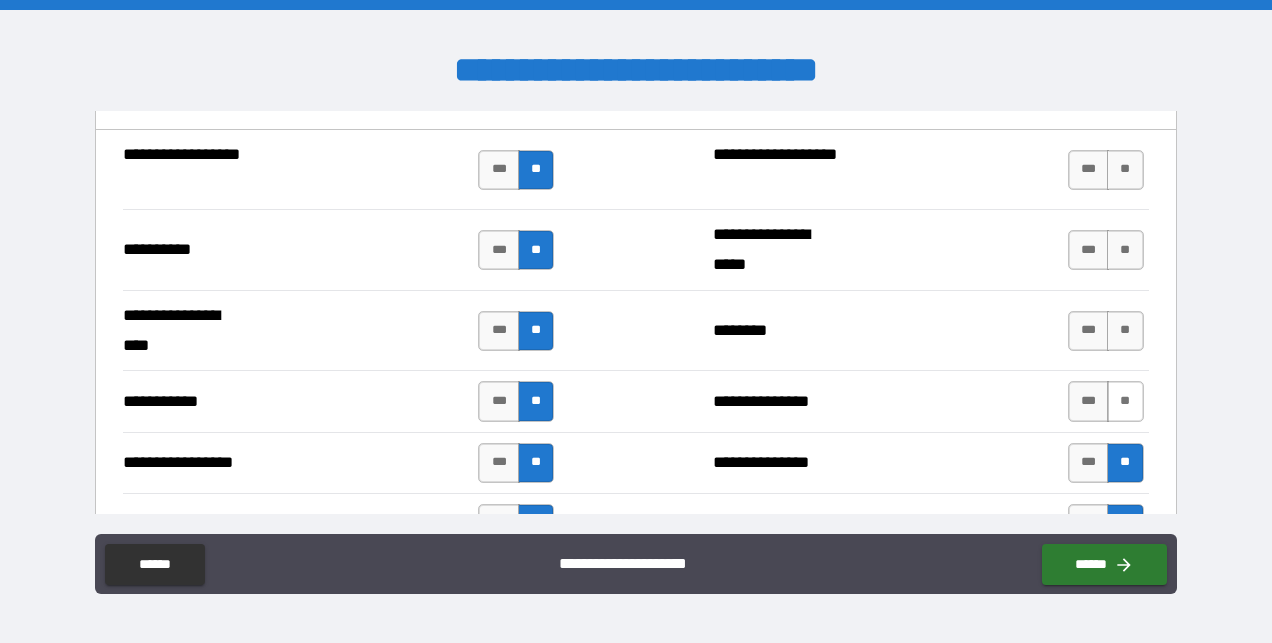 click on "**" at bounding box center (1125, 401) 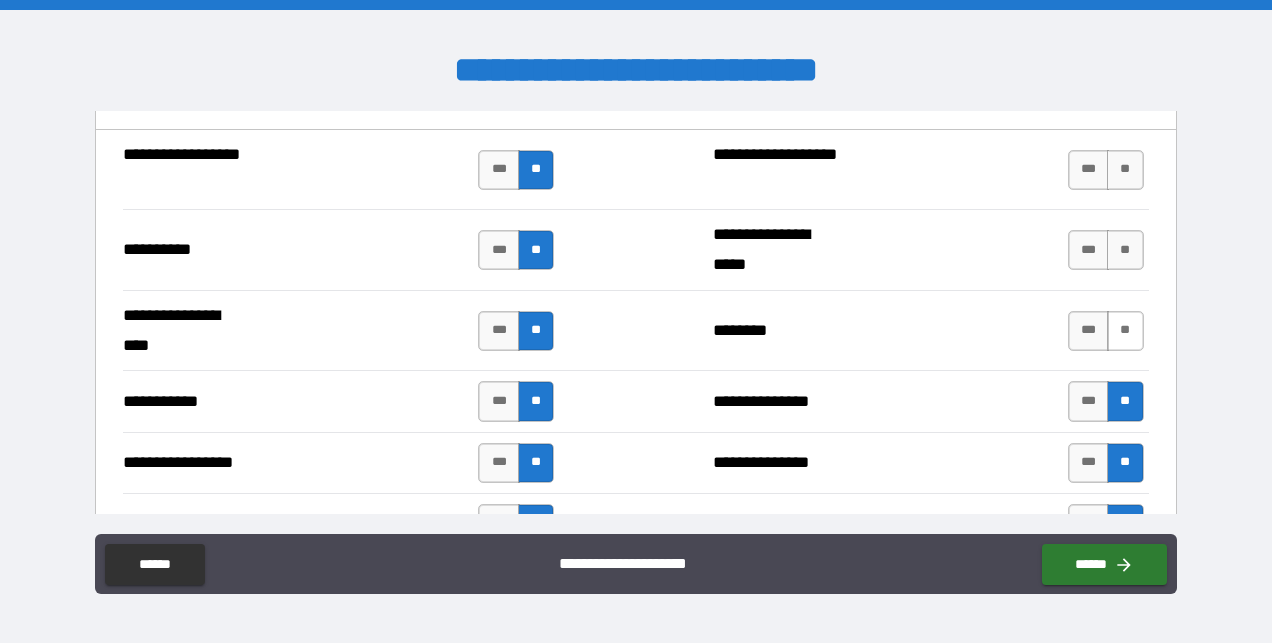 click on "**" at bounding box center (1125, 331) 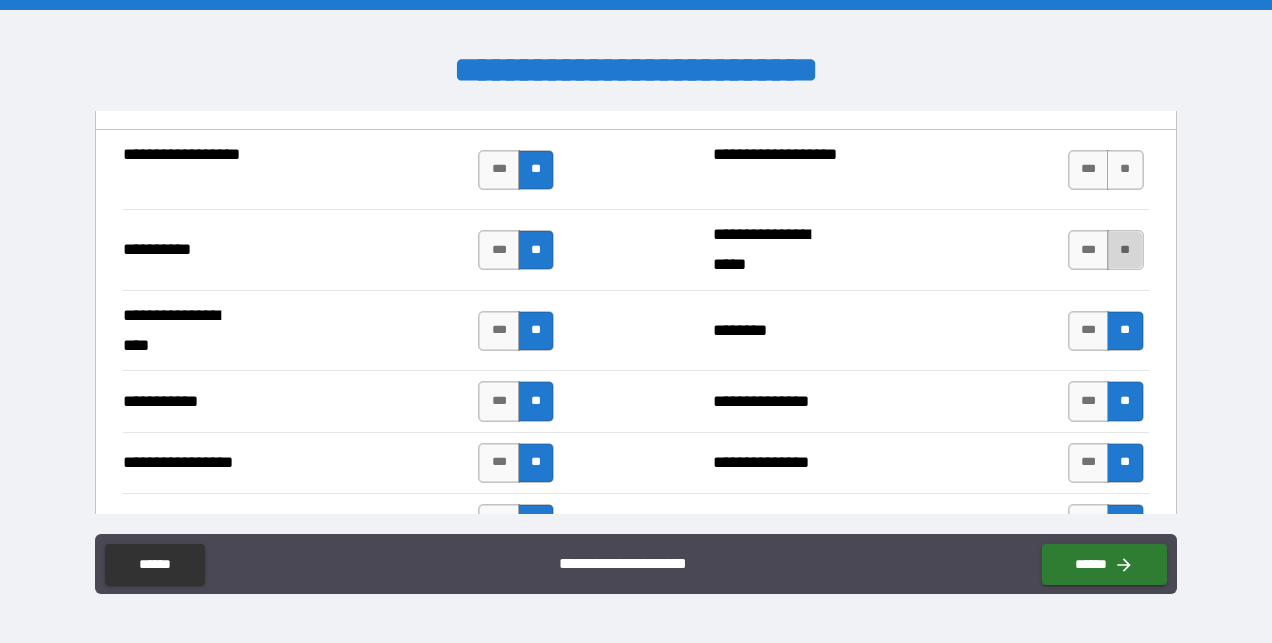 click on "**" at bounding box center [1125, 250] 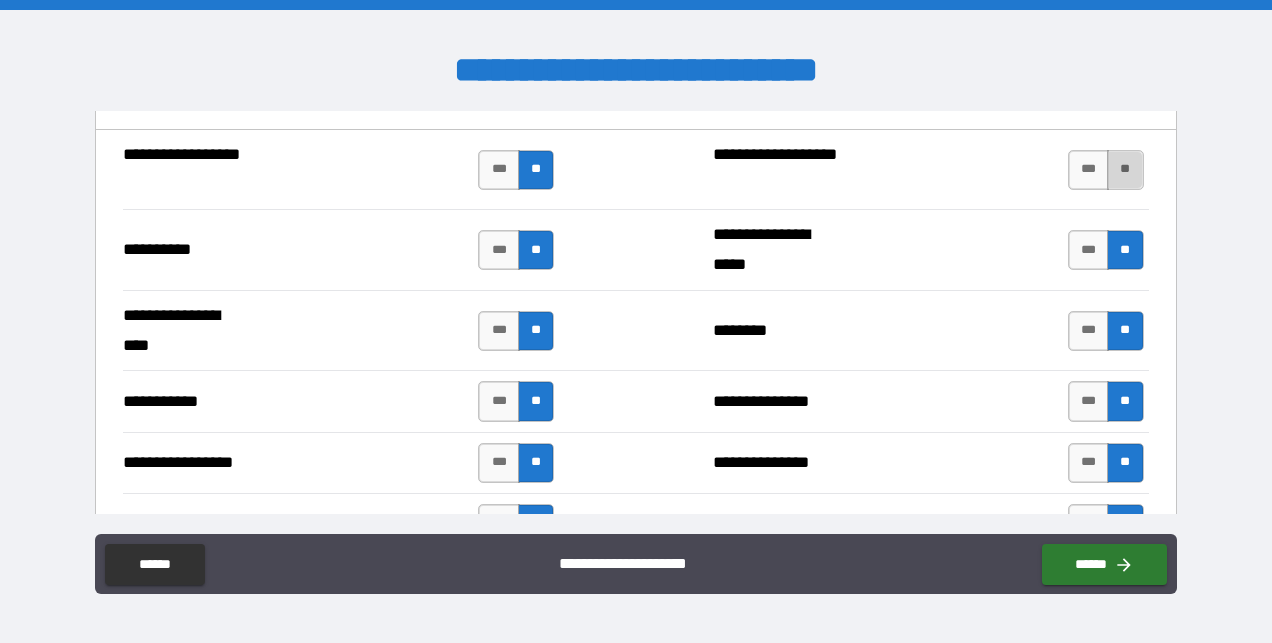 click on "**" at bounding box center [1125, 170] 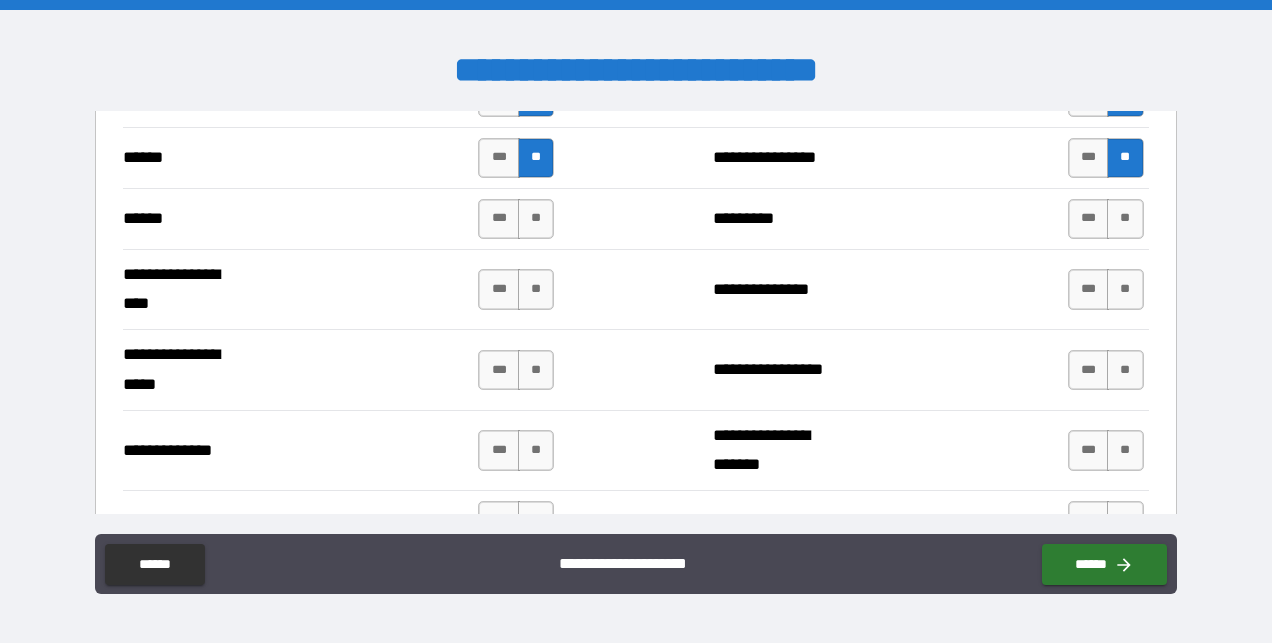scroll, scrollTop: 3028, scrollLeft: 0, axis: vertical 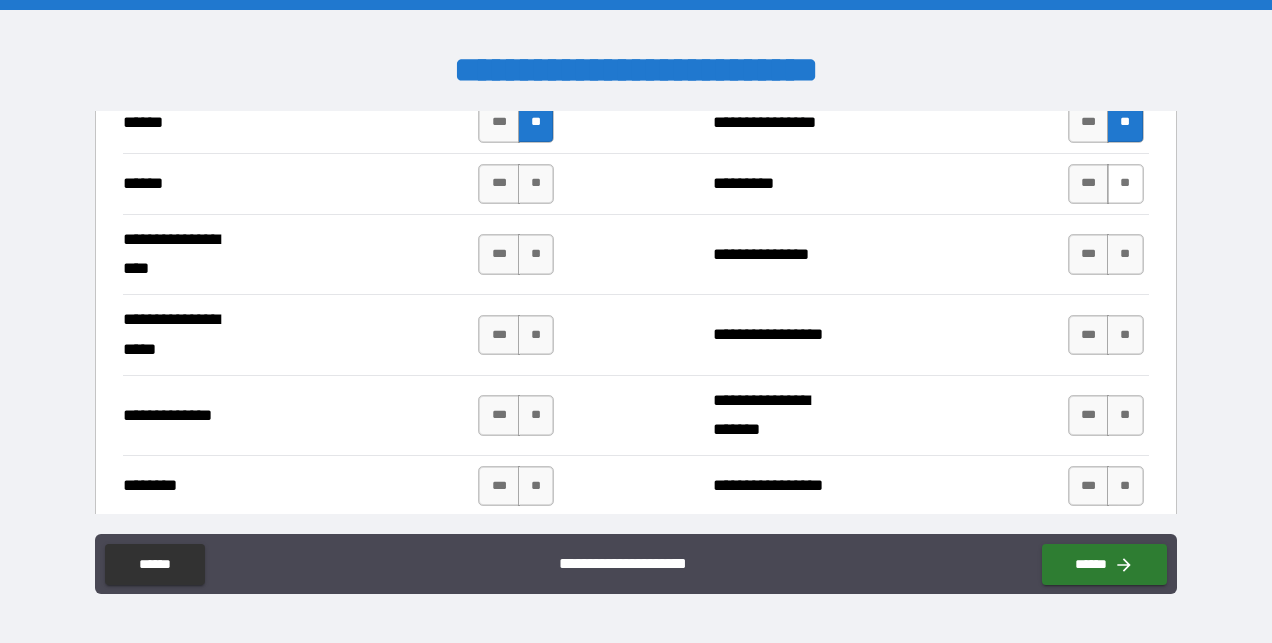 click on "**" at bounding box center [1125, 184] 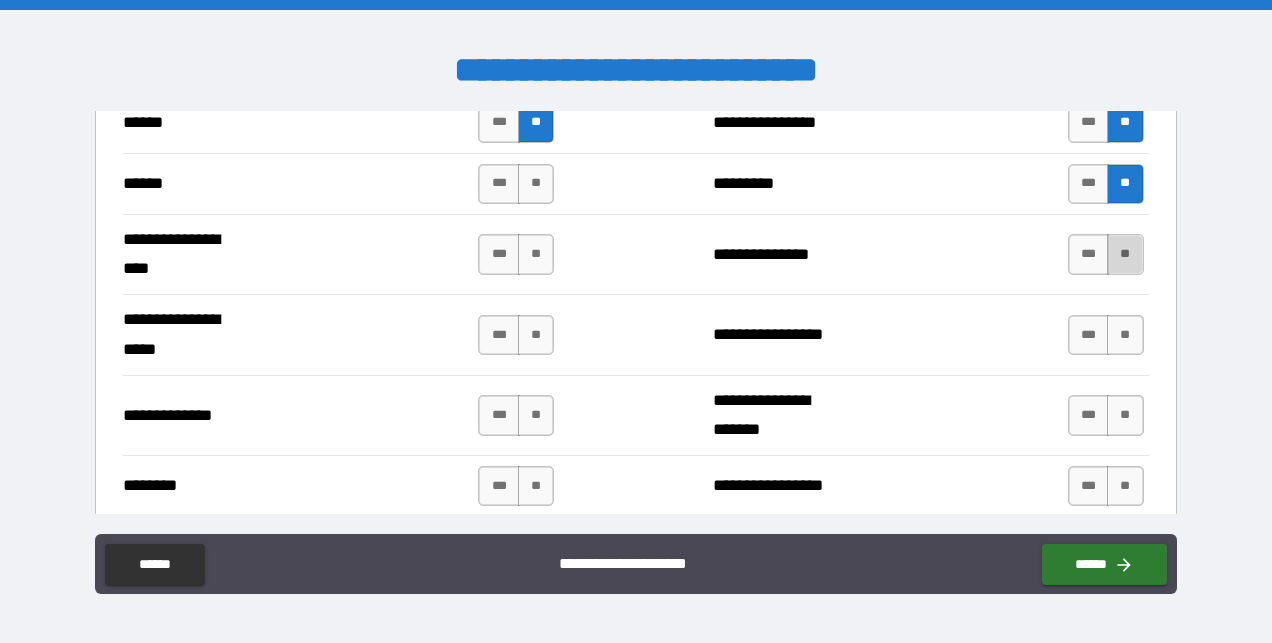 click on "**" at bounding box center (1125, 254) 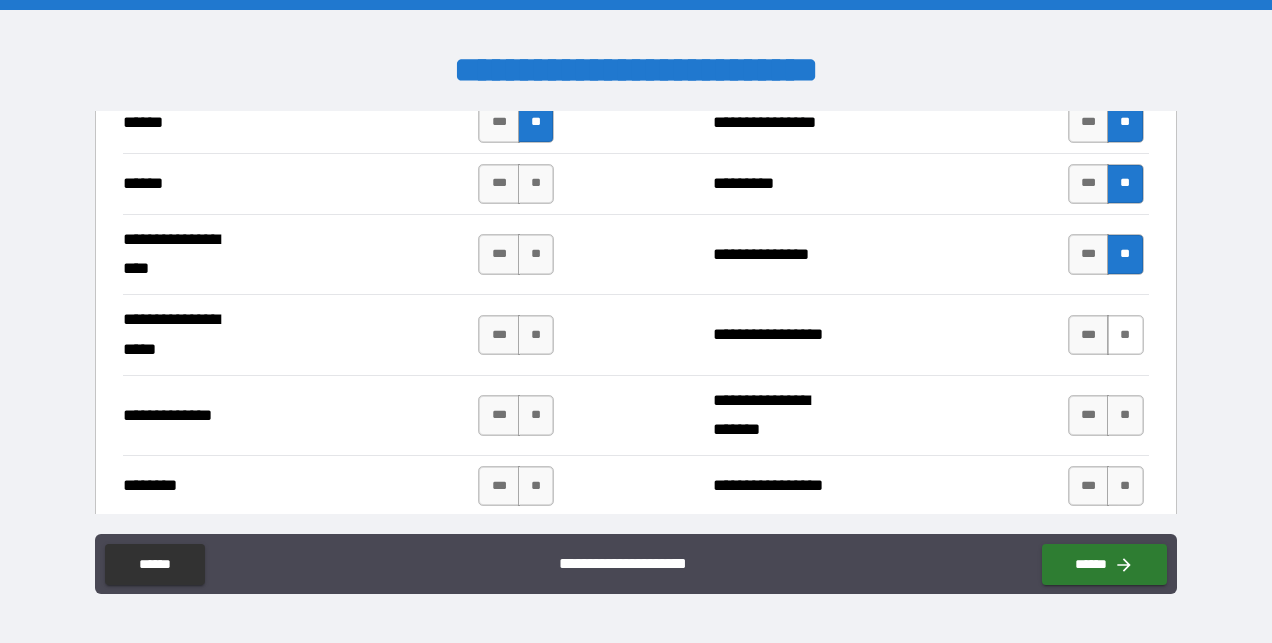 click on "**" at bounding box center [1125, 335] 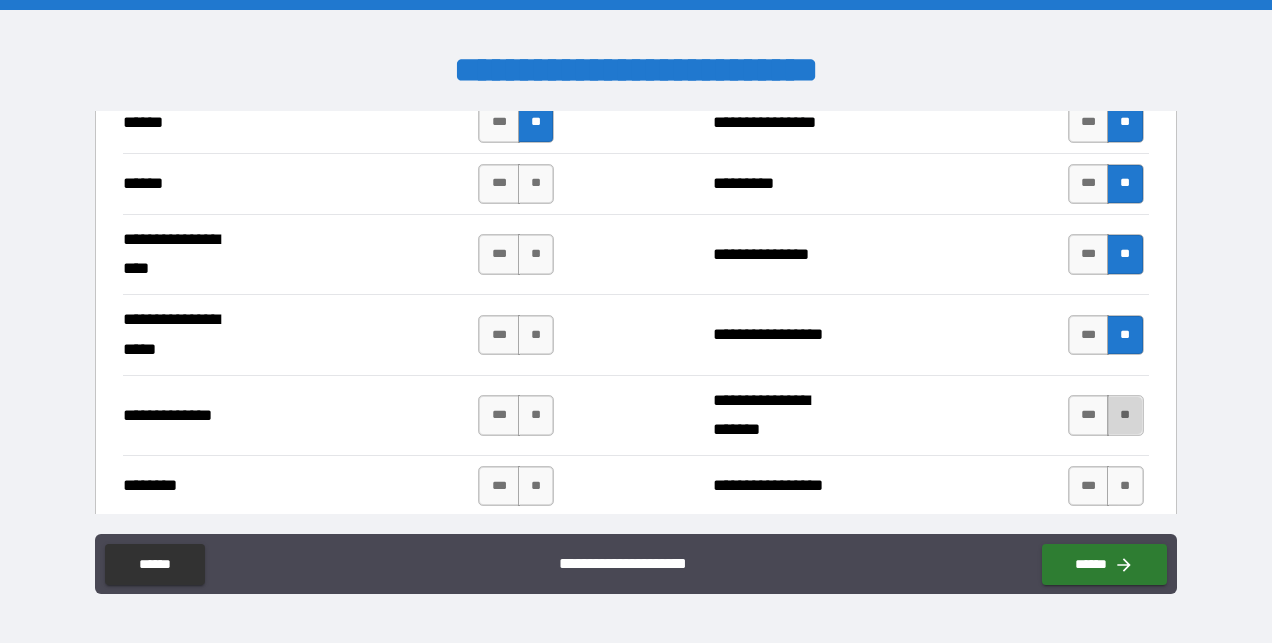 click on "**" at bounding box center [1125, 415] 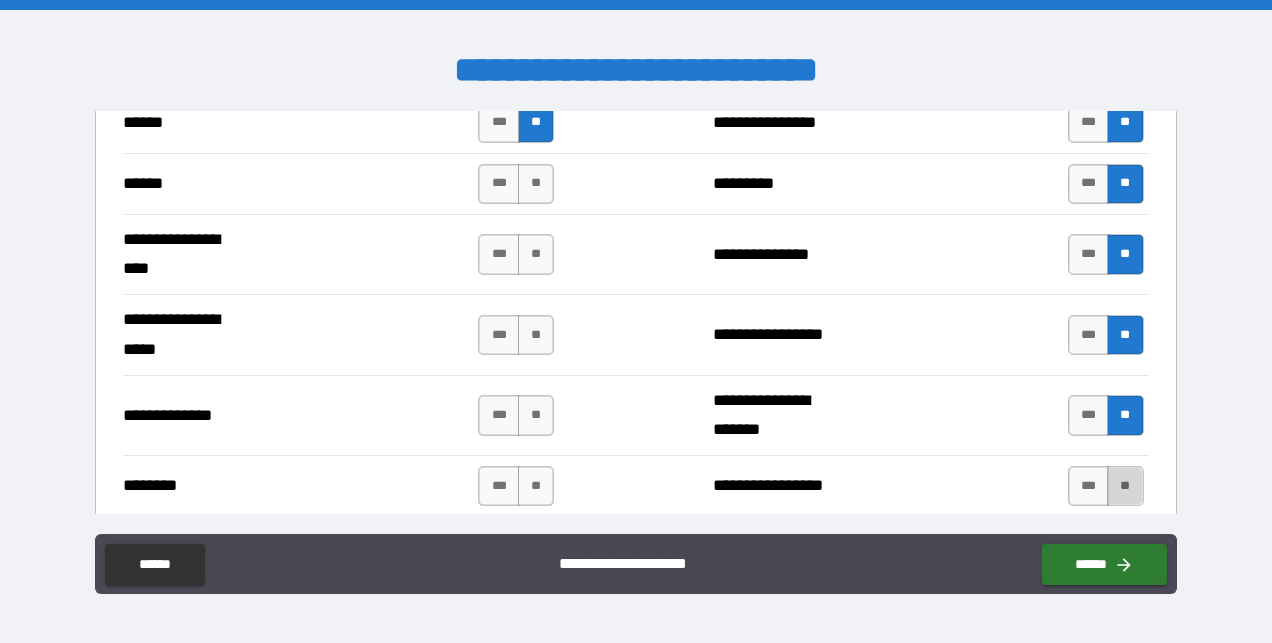 click on "**" at bounding box center [1125, 486] 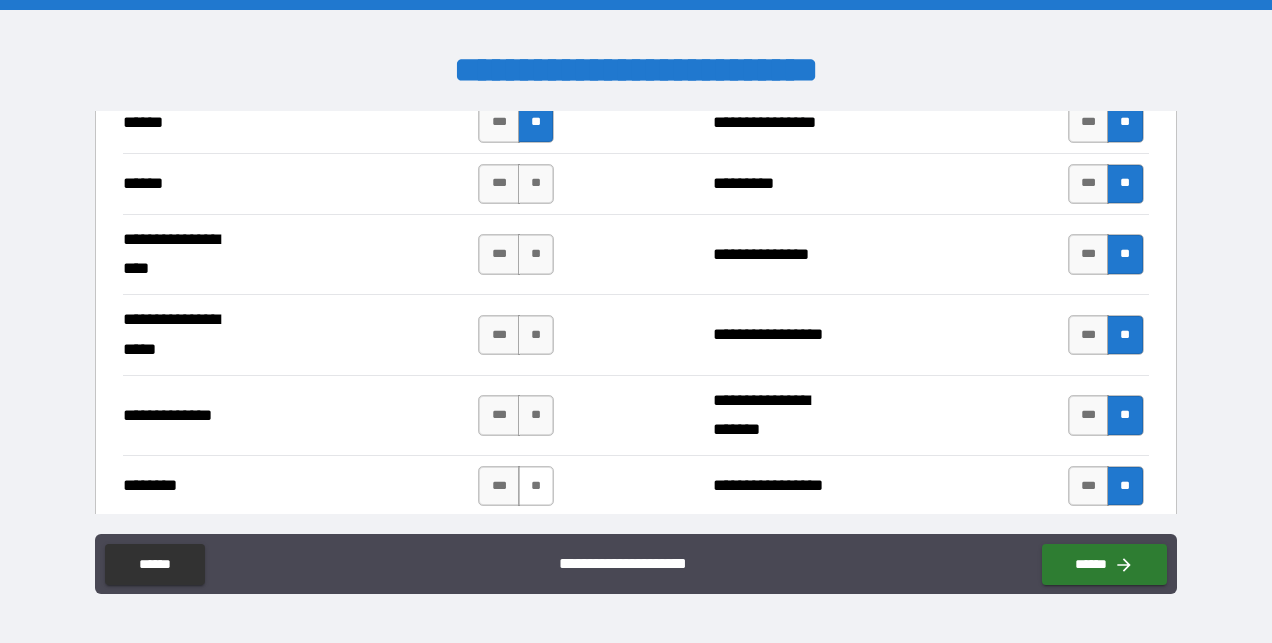 click on "**" at bounding box center [536, 486] 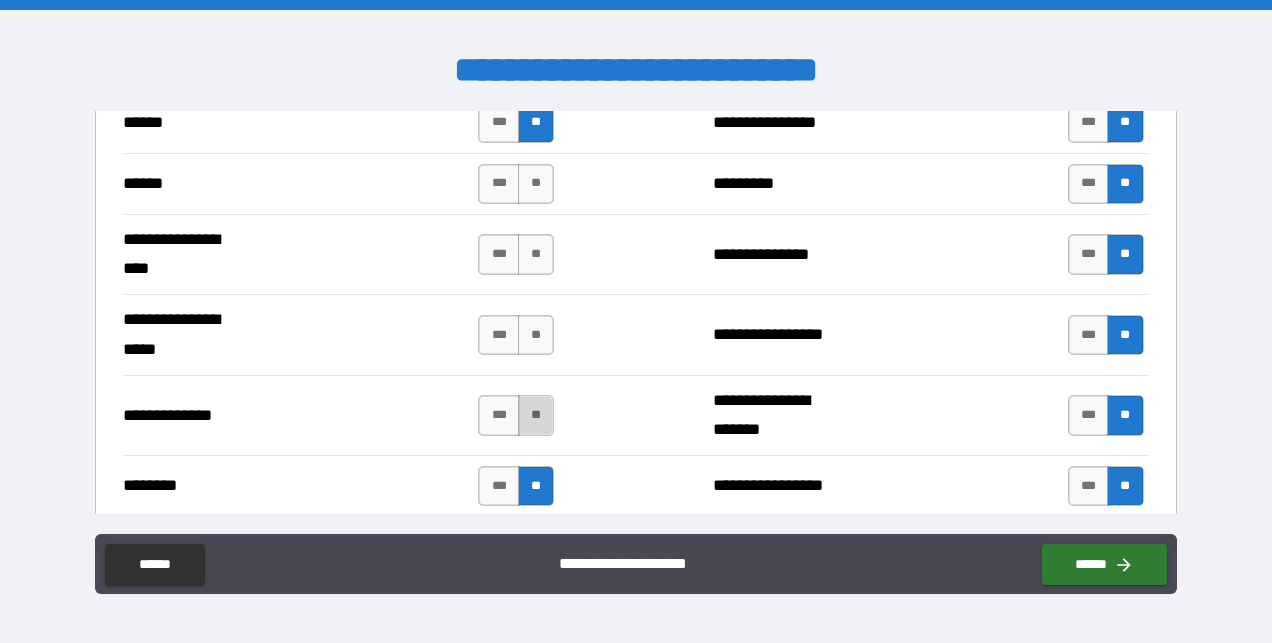 click on "**" at bounding box center (536, 415) 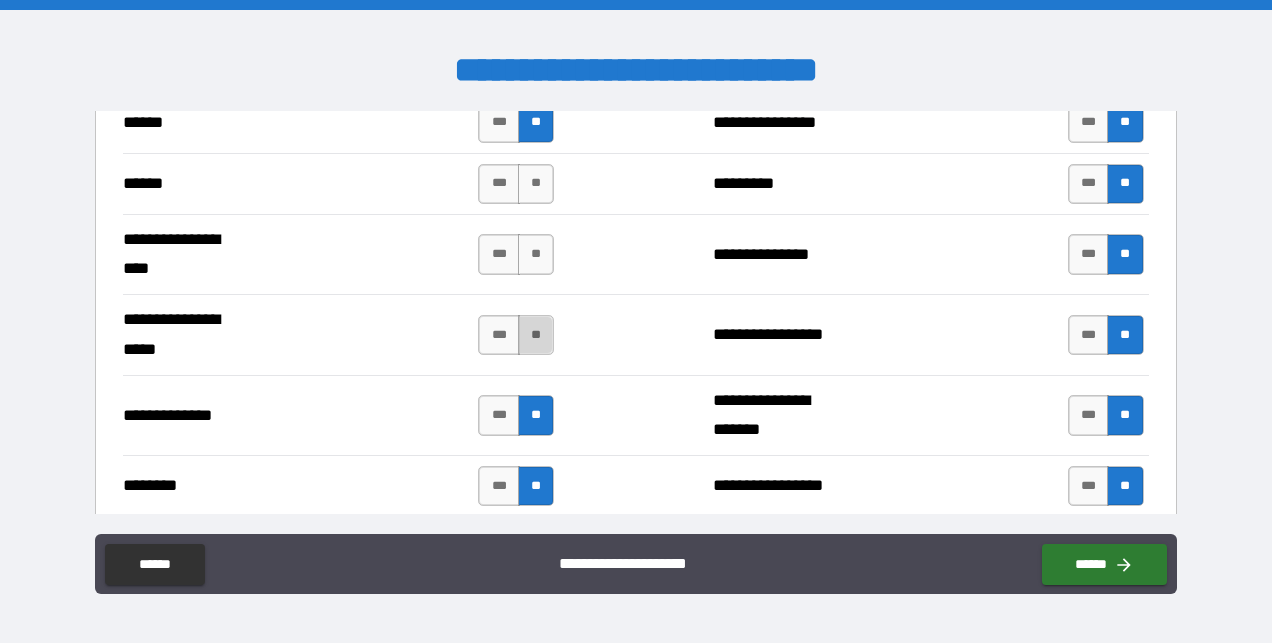click on "**" at bounding box center [536, 335] 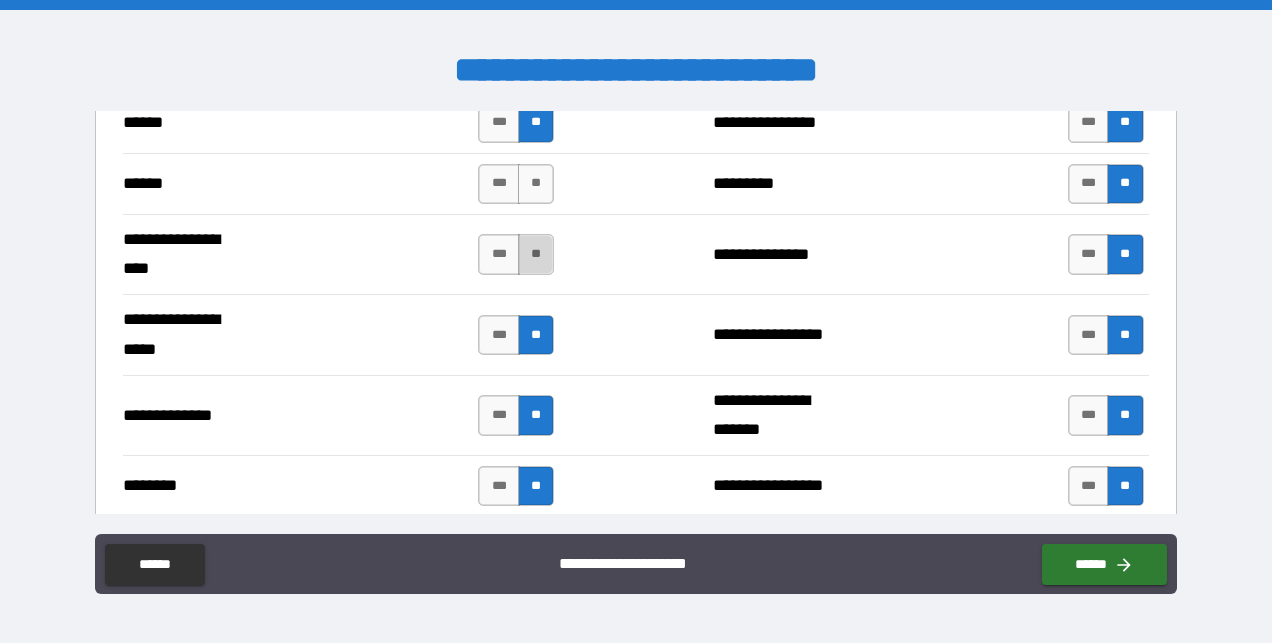 click on "**" at bounding box center [536, 254] 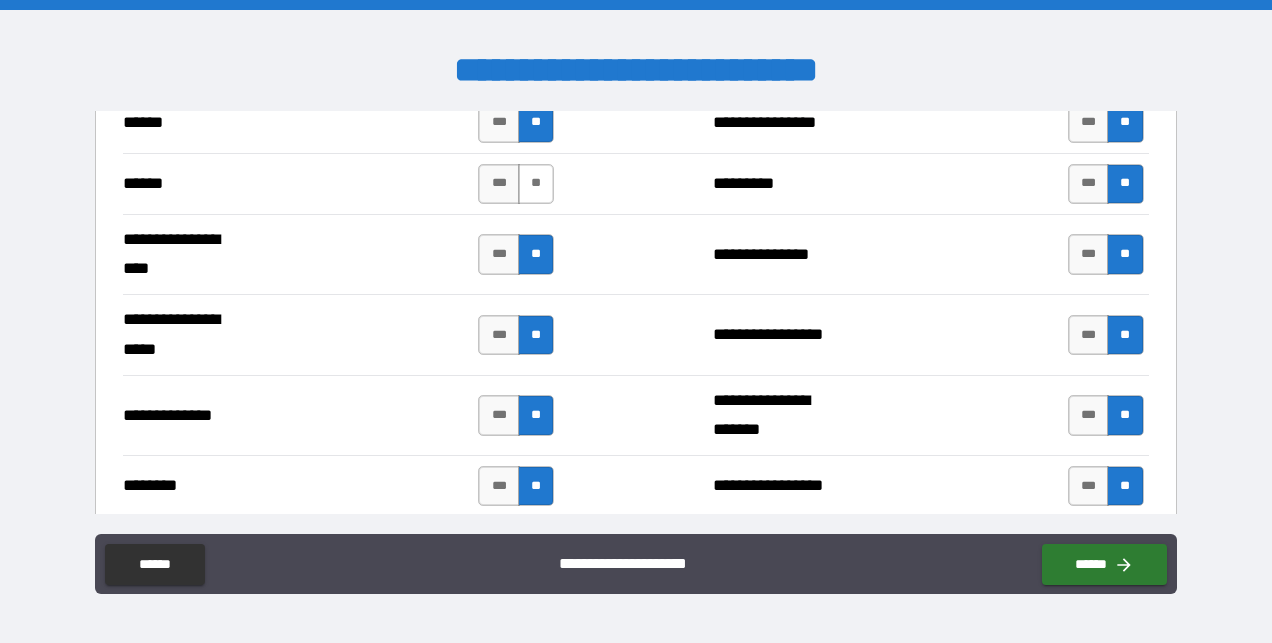 click on "**" at bounding box center [536, 184] 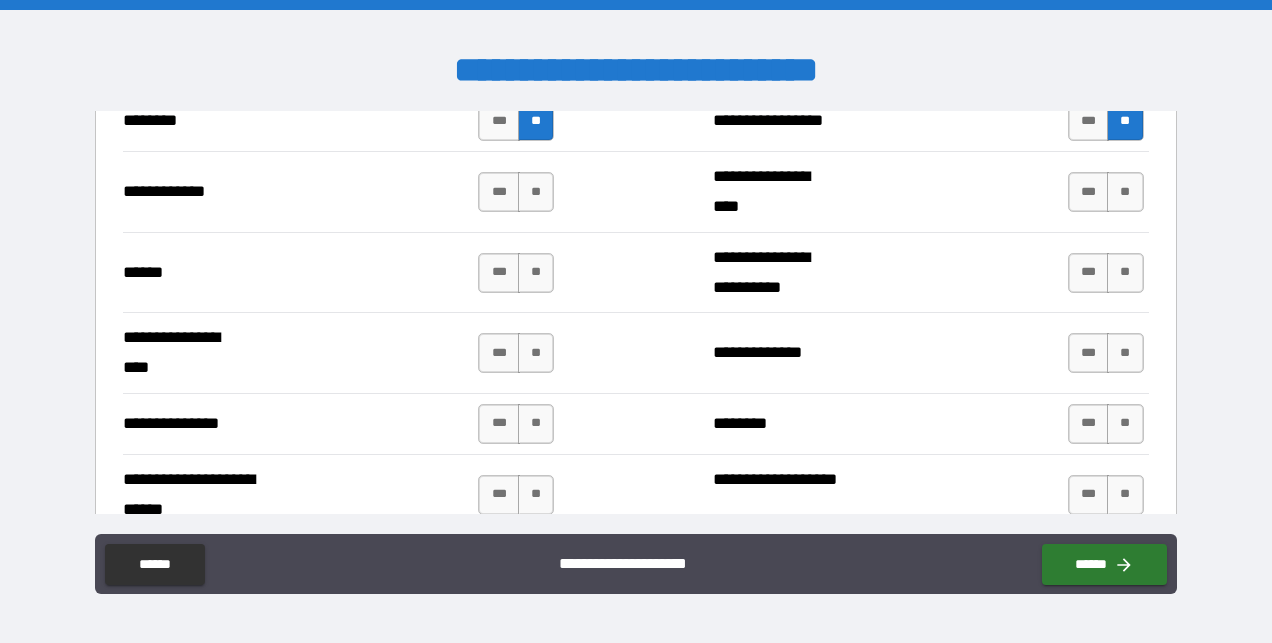scroll, scrollTop: 3419, scrollLeft: 0, axis: vertical 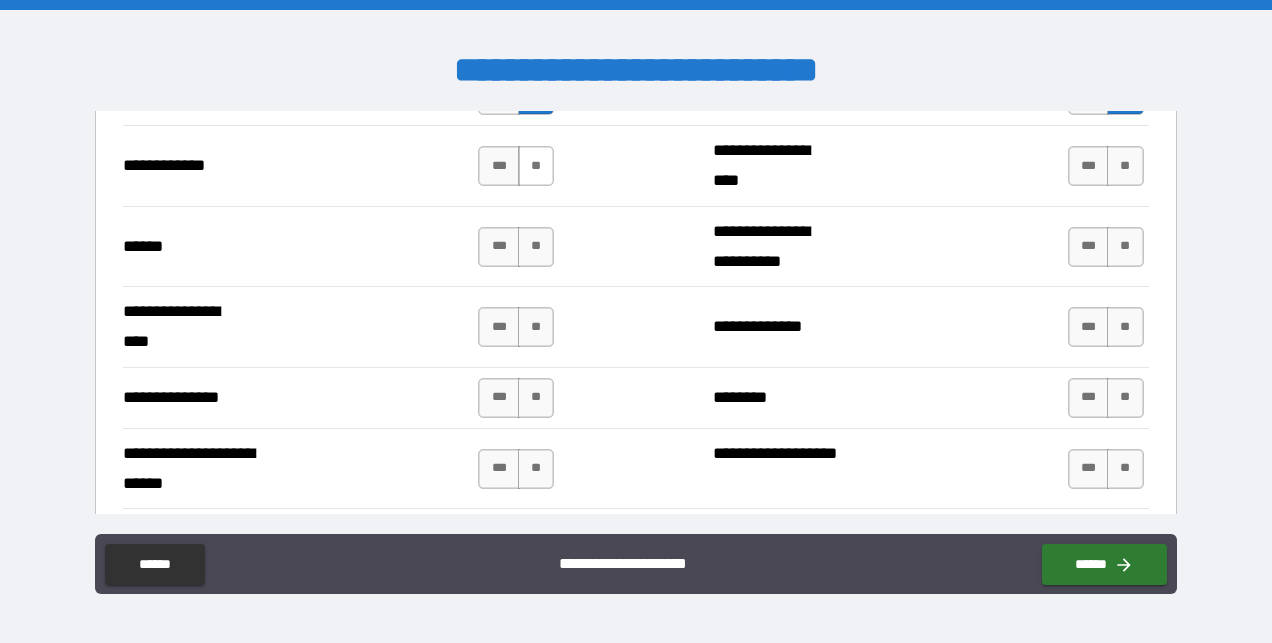 click on "**" at bounding box center [536, 166] 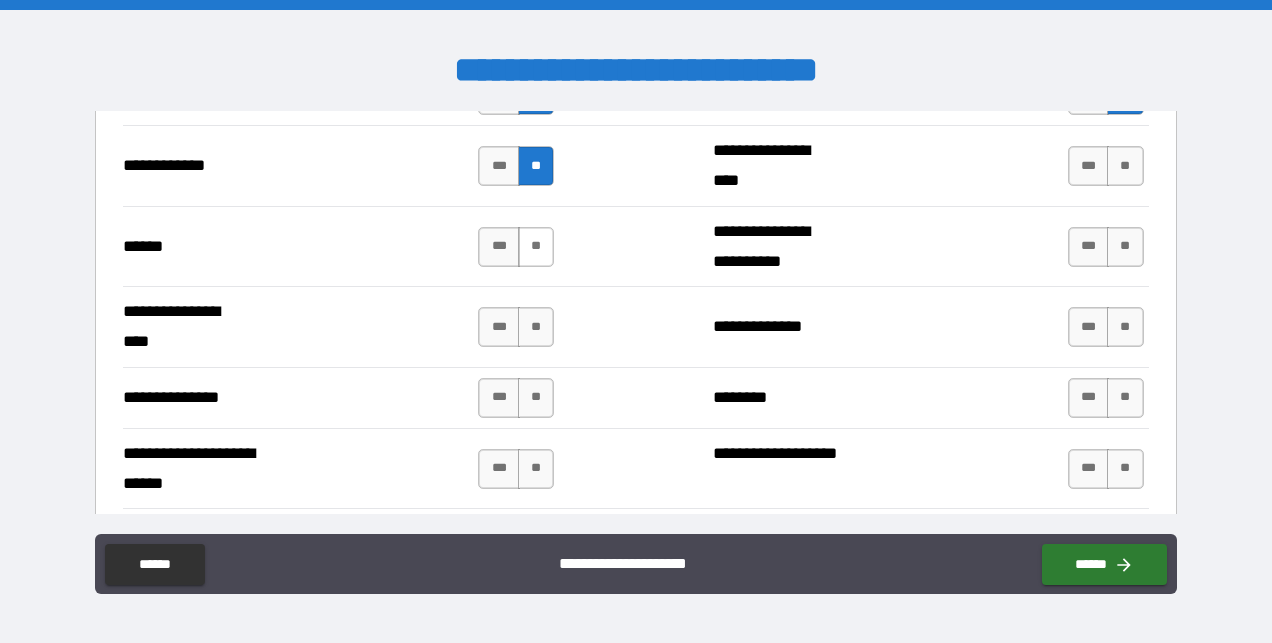 click on "**" at bounding box center [536, 247] 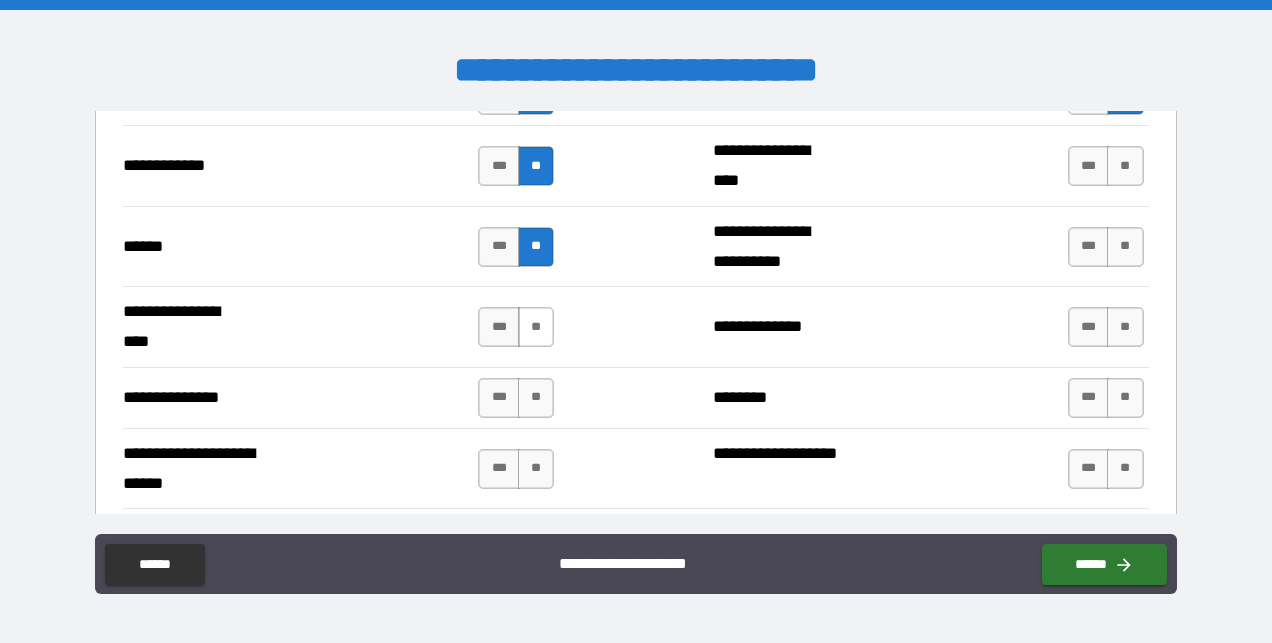 click on "**" at bounding box center [536, 327] 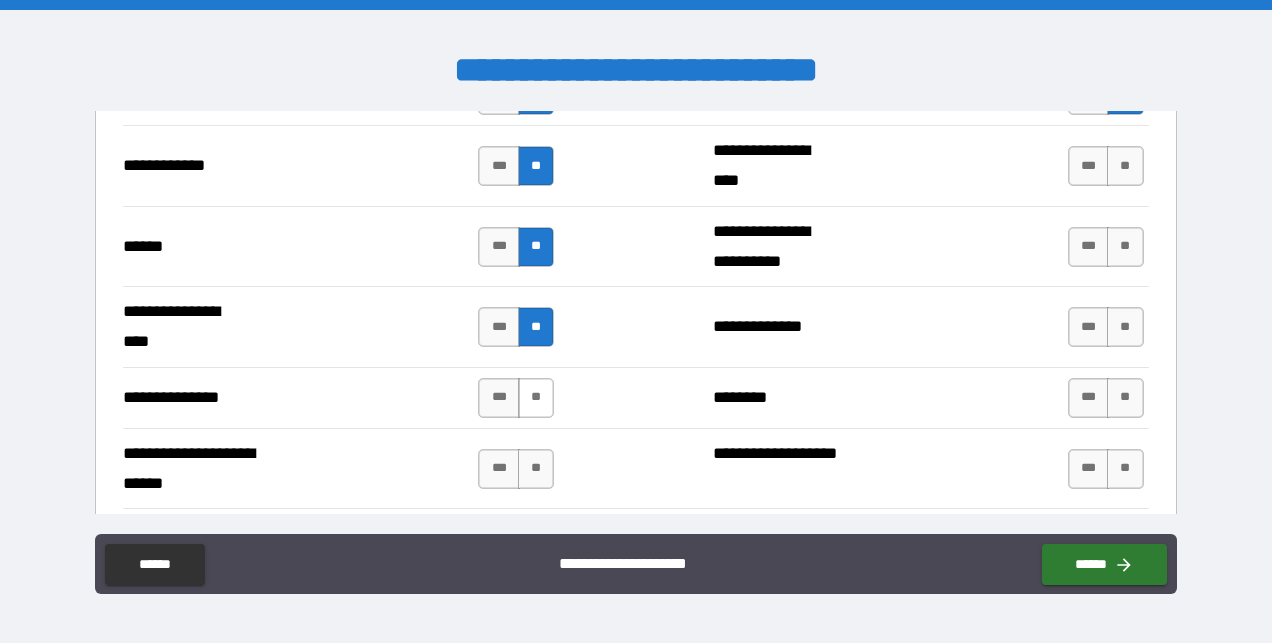 click on "**" at bounding box center [536, 398] 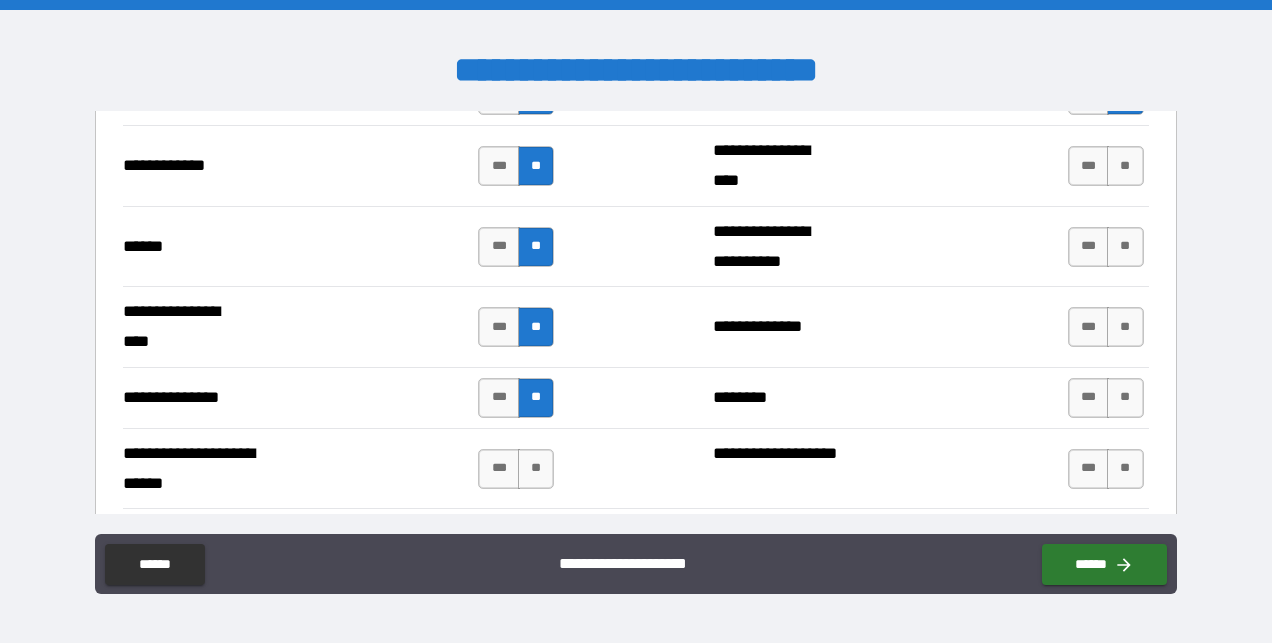click on "*** **" at bounding box center (518, 469) 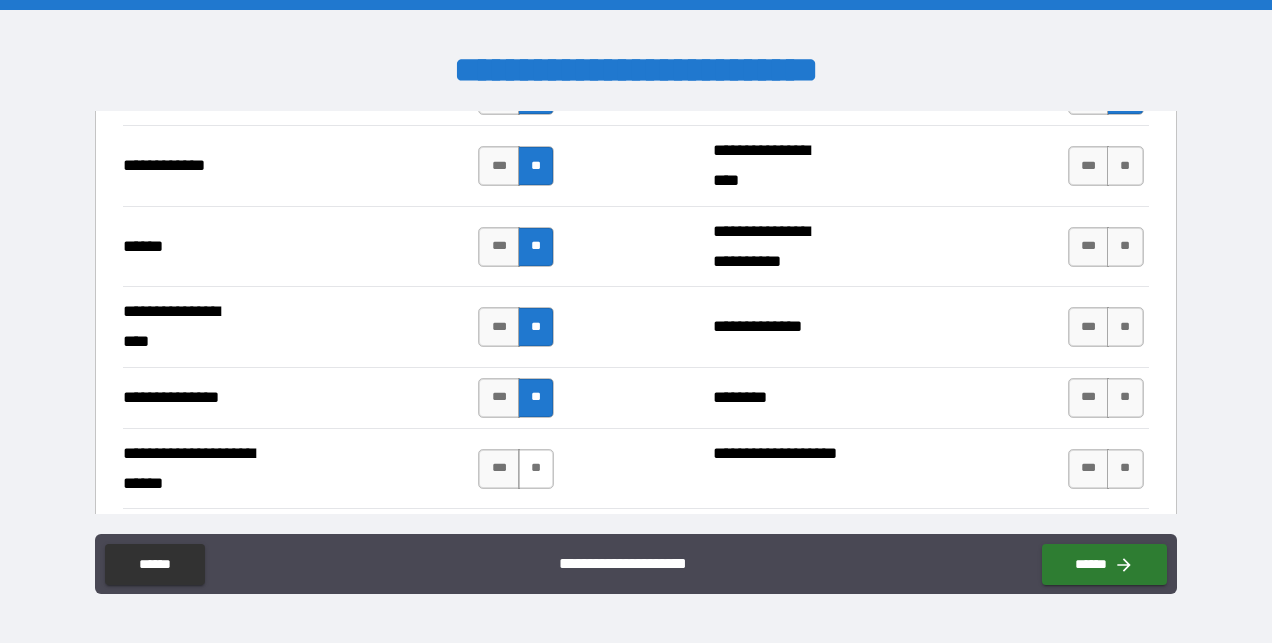click on "**" at bounding box center (536, 469) 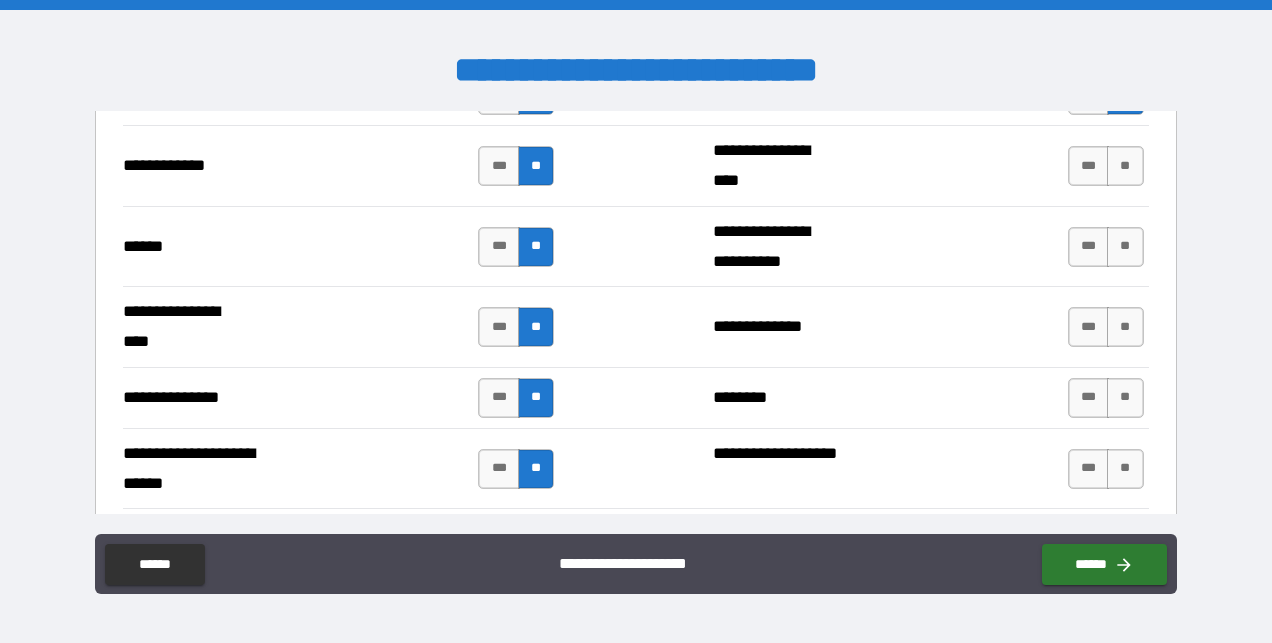 click on "**" at bounding box center [536, 539] 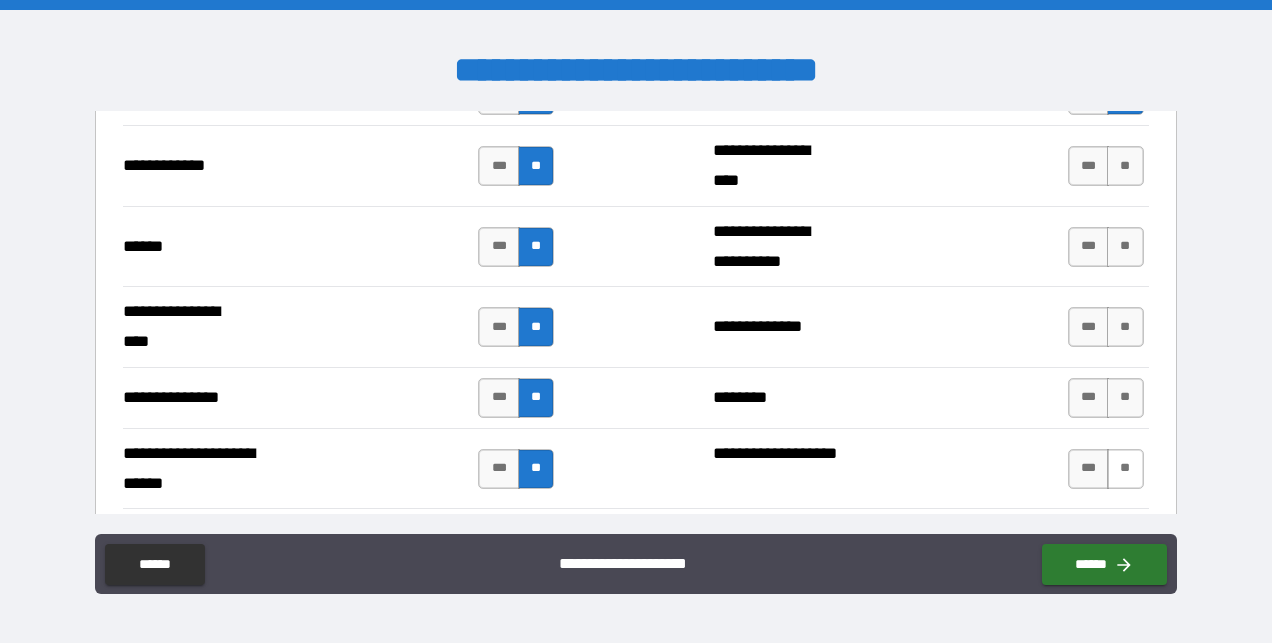 click on "**" at bounding box center (1125, 469) 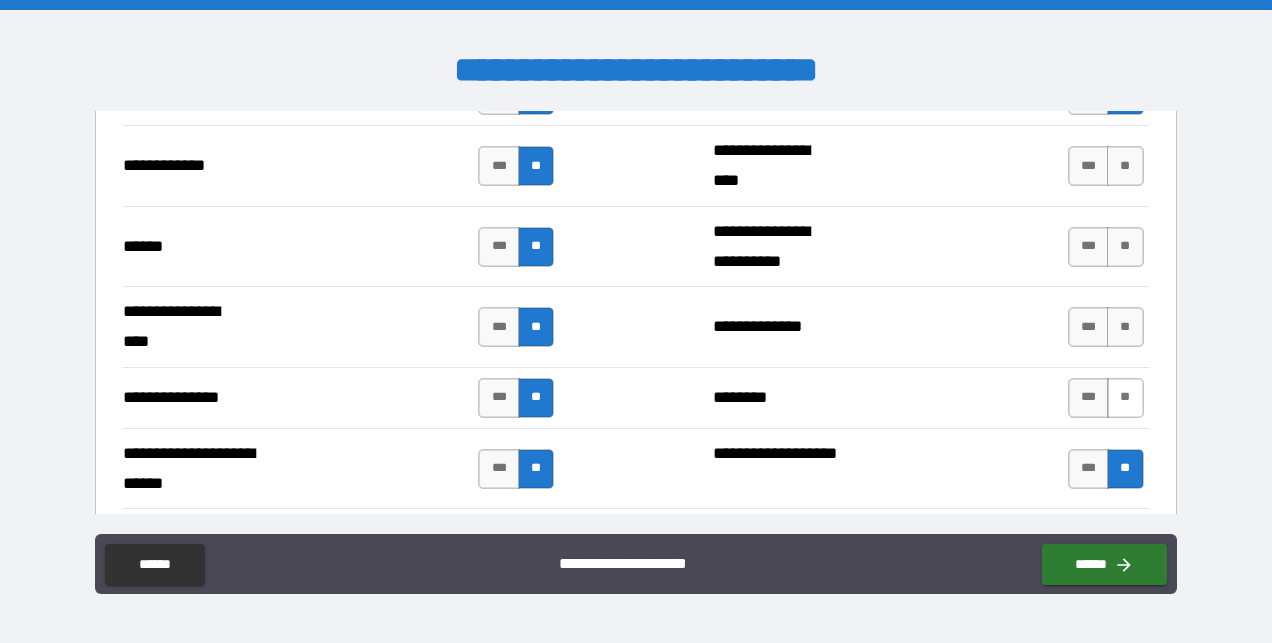 click on "**" at bounding box center [1125, 398] 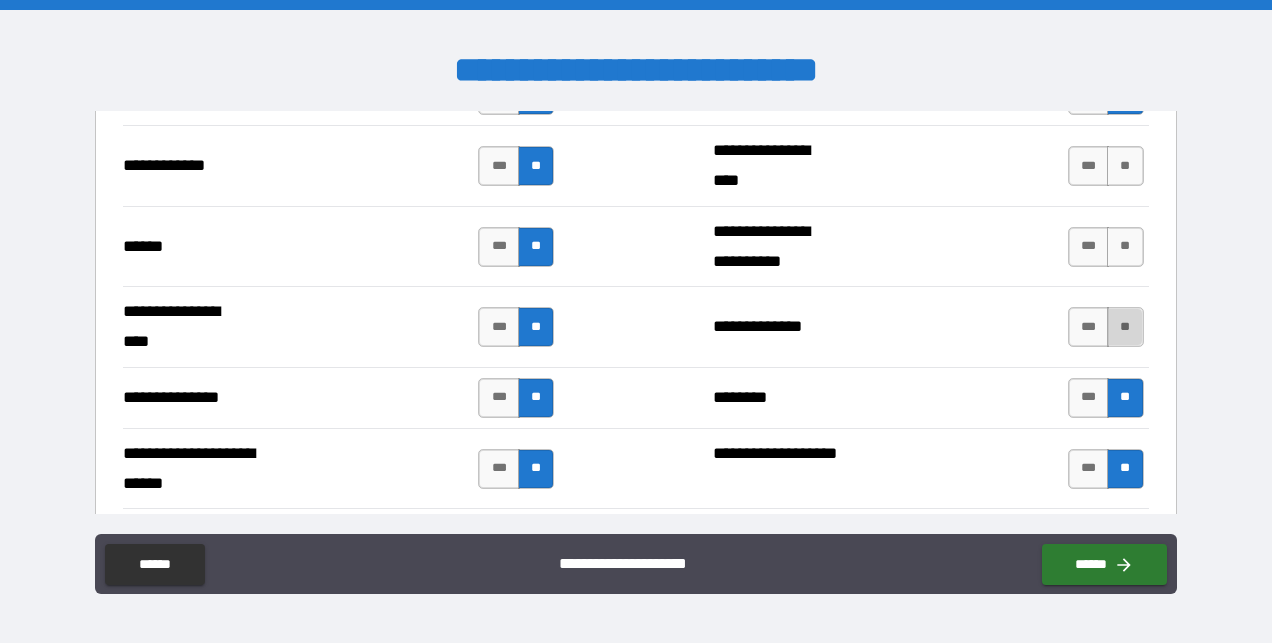 click on "**" at bounding box center [1125, 327] 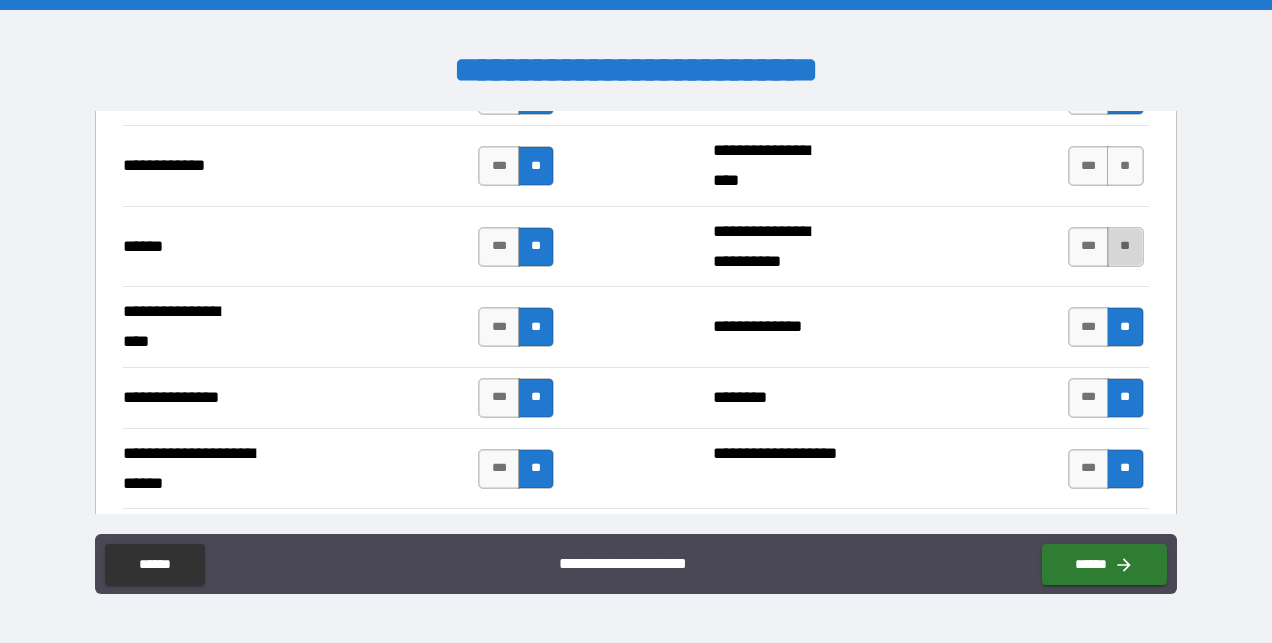 click on "**" at bounding box center (1125, 247) 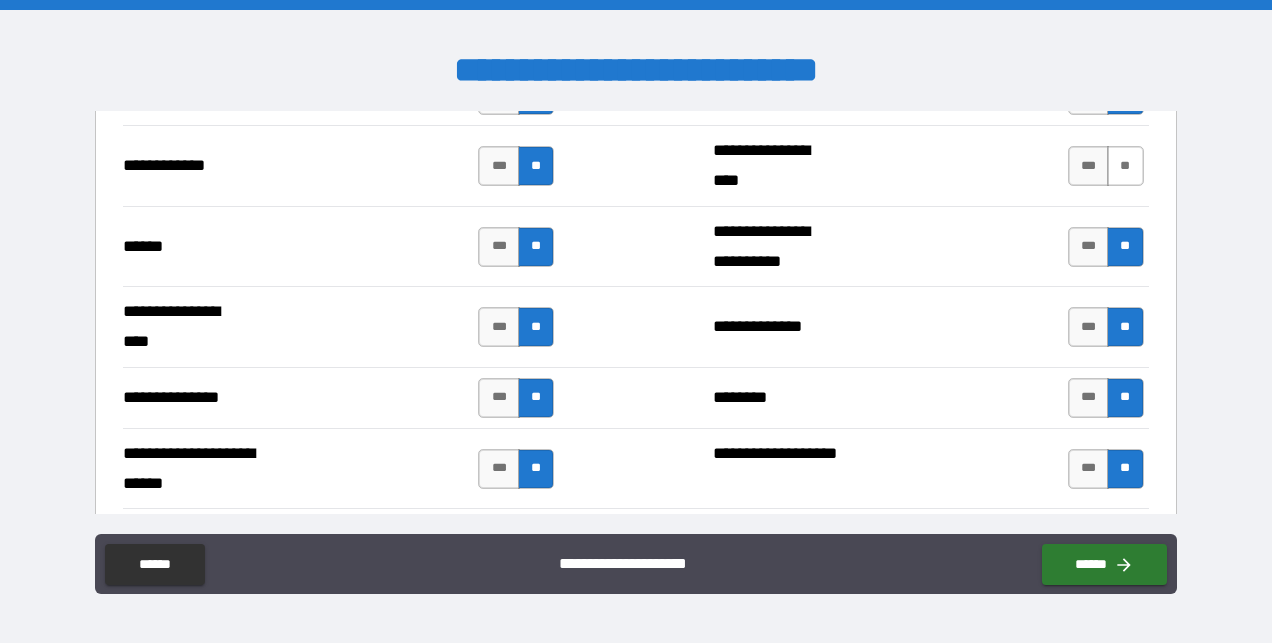 click on "**" at bounding box center (1125, 166) 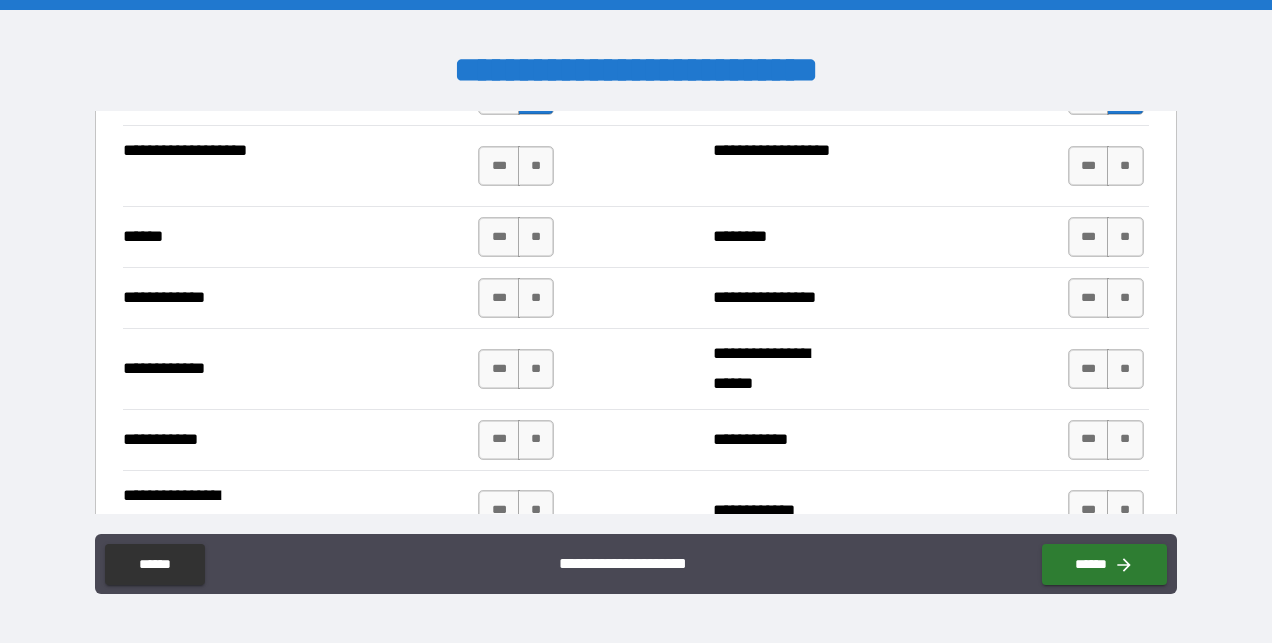 scroll, scrollTop: 3880, scrollLeft: 0, axis: vertical 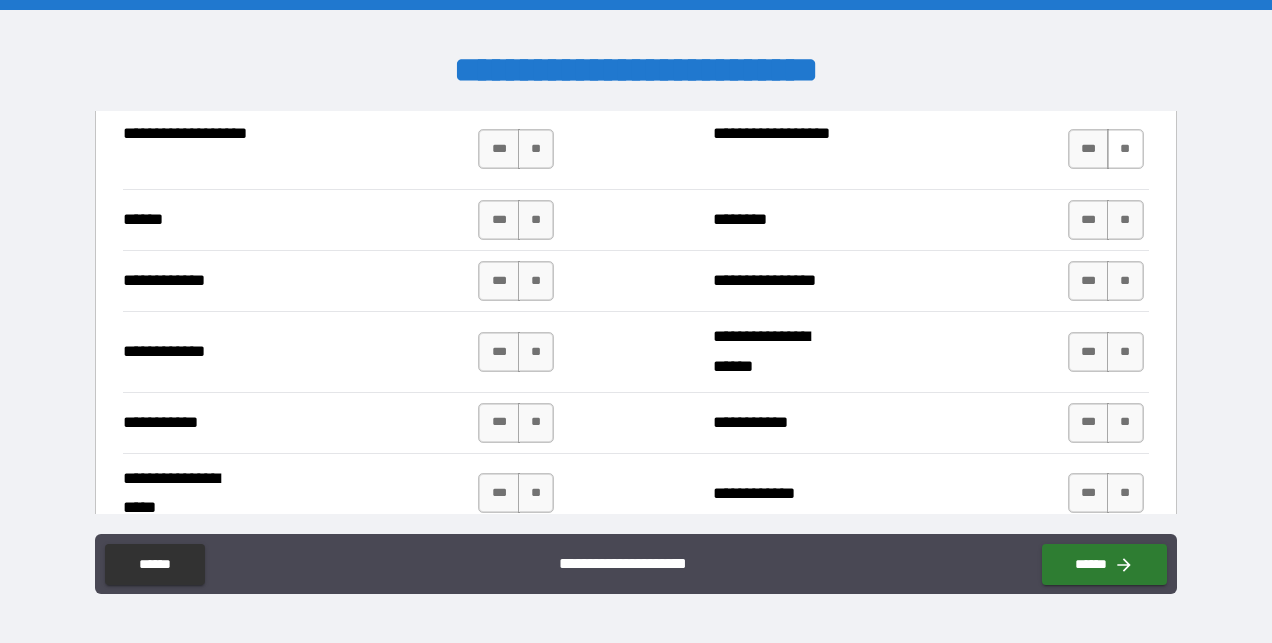 click on "**" at bounding box center [1125, 149] 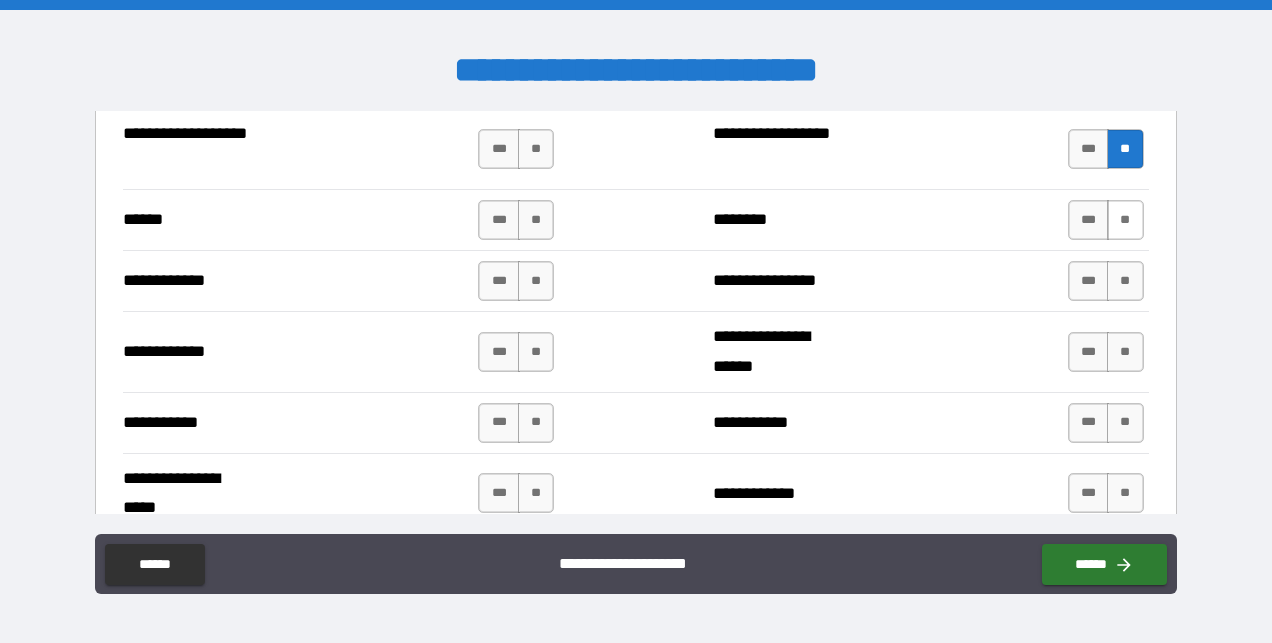 click on "**" at bounding box center [1125, 220] 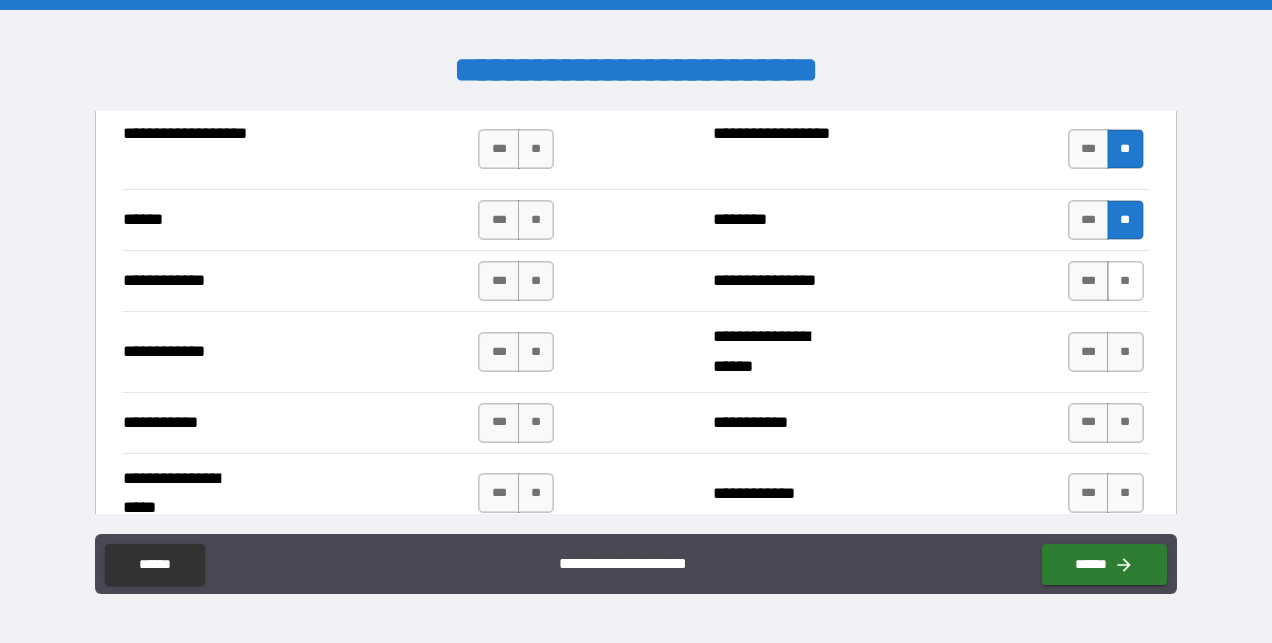 click on "**" at bounding box center [1125, 281] 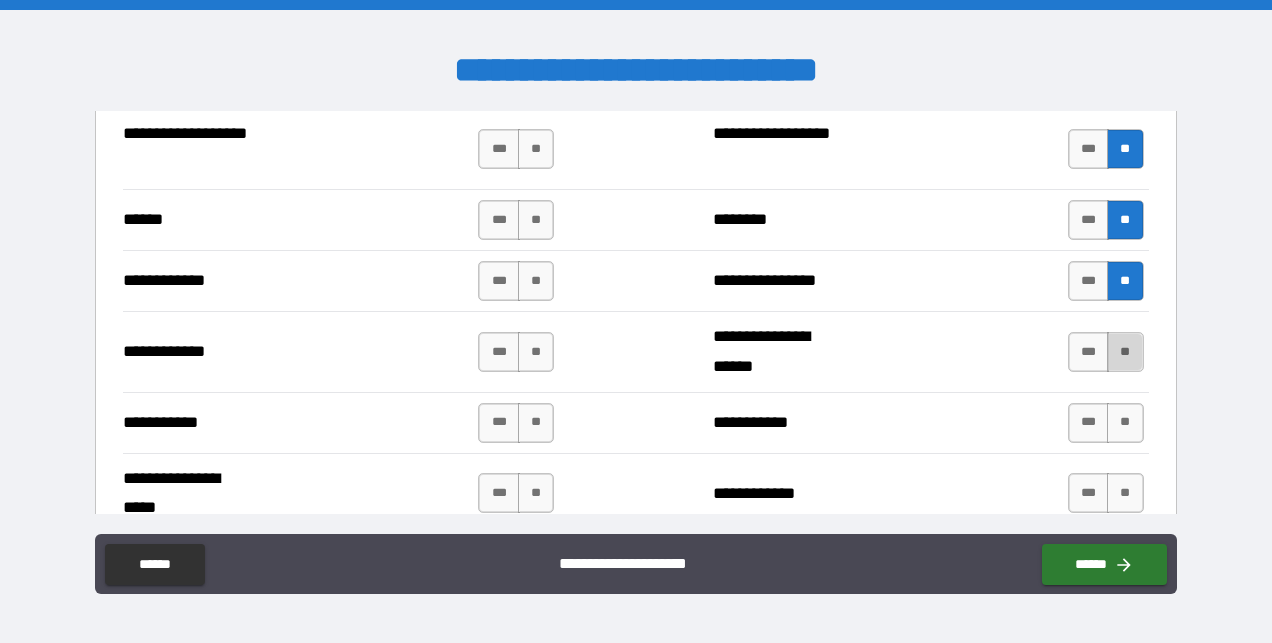click on "**" at bounding box center [1125, 352] 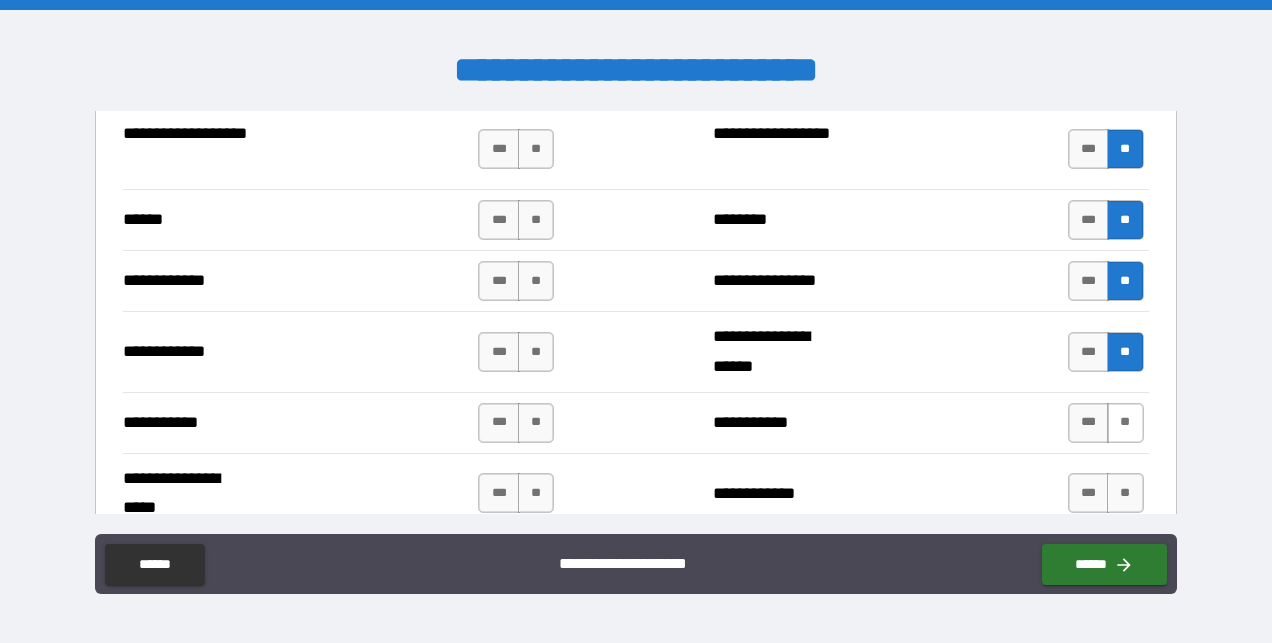 click on "**" at bounding box center (1125, 423) 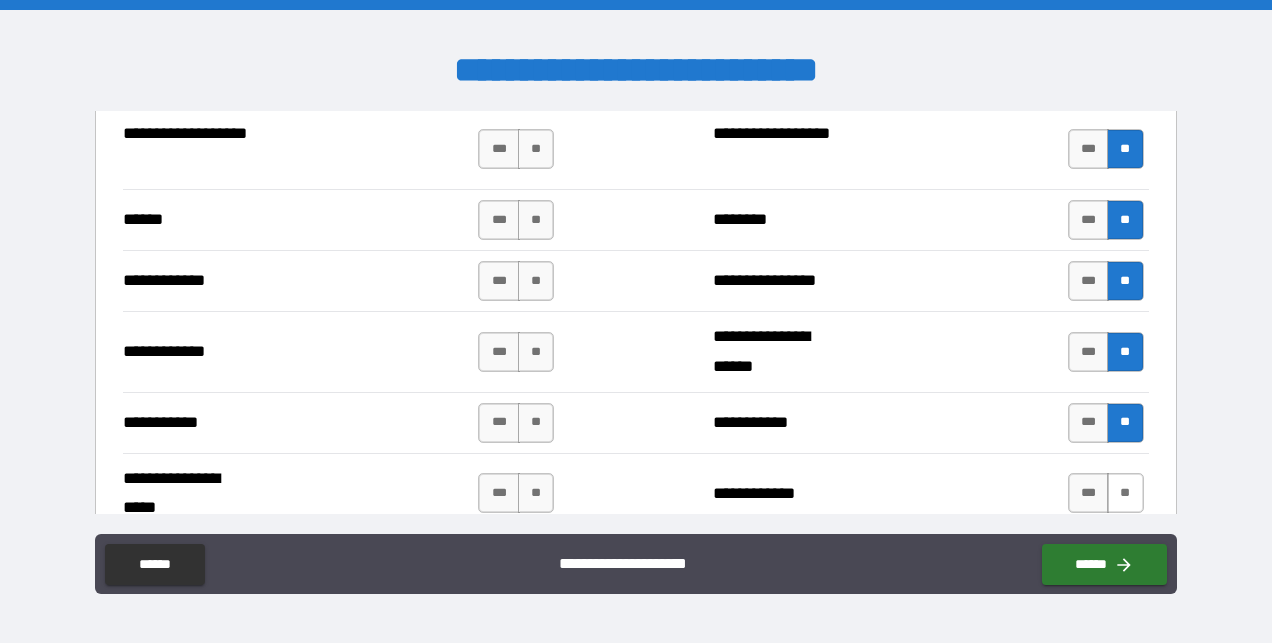 click on "**" at bounding box center (1125, 493) 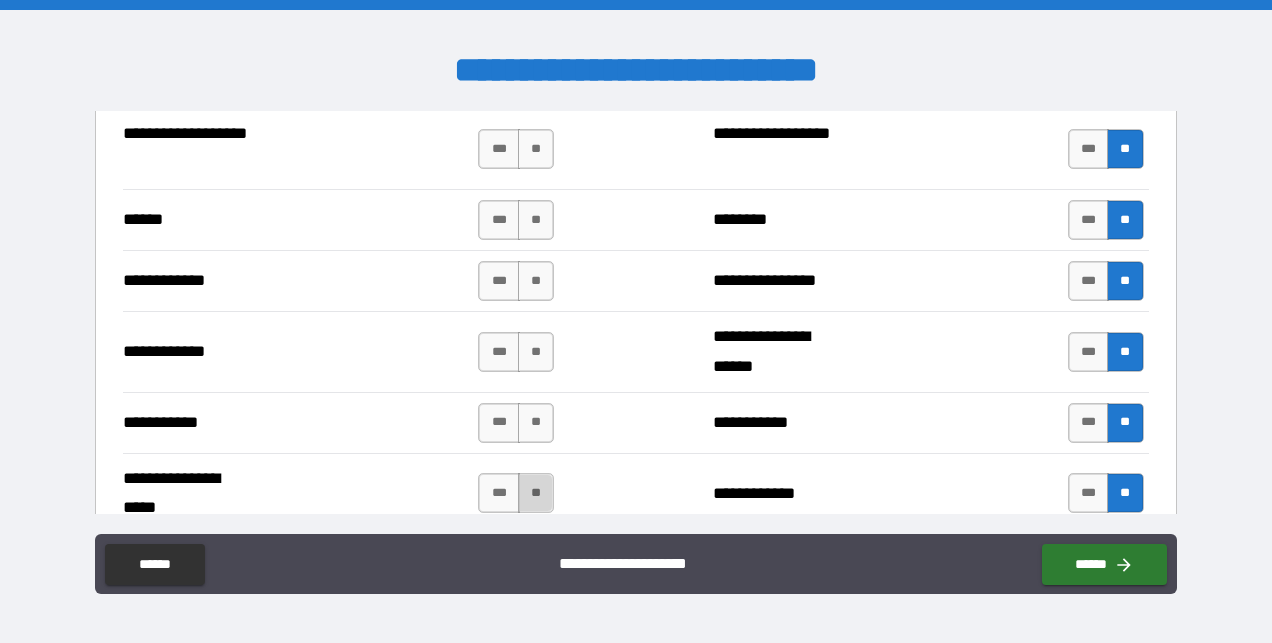 click on "**" at bounding box center (536, 493) 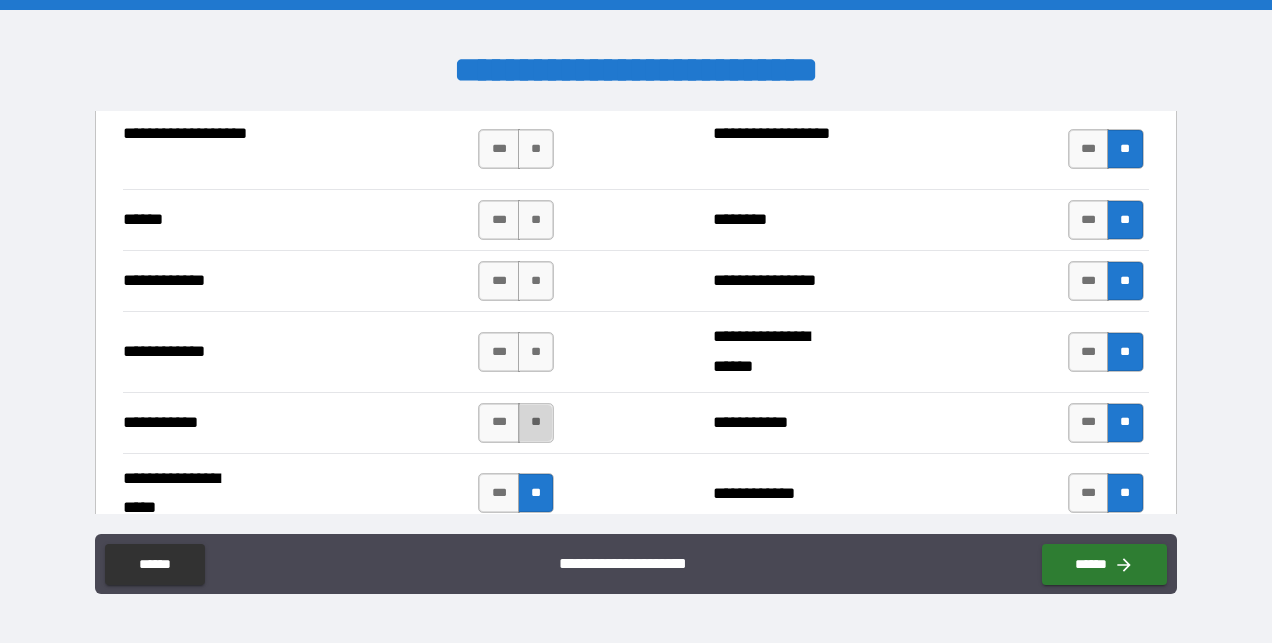 click on "**" at bounding box center (536, 423) 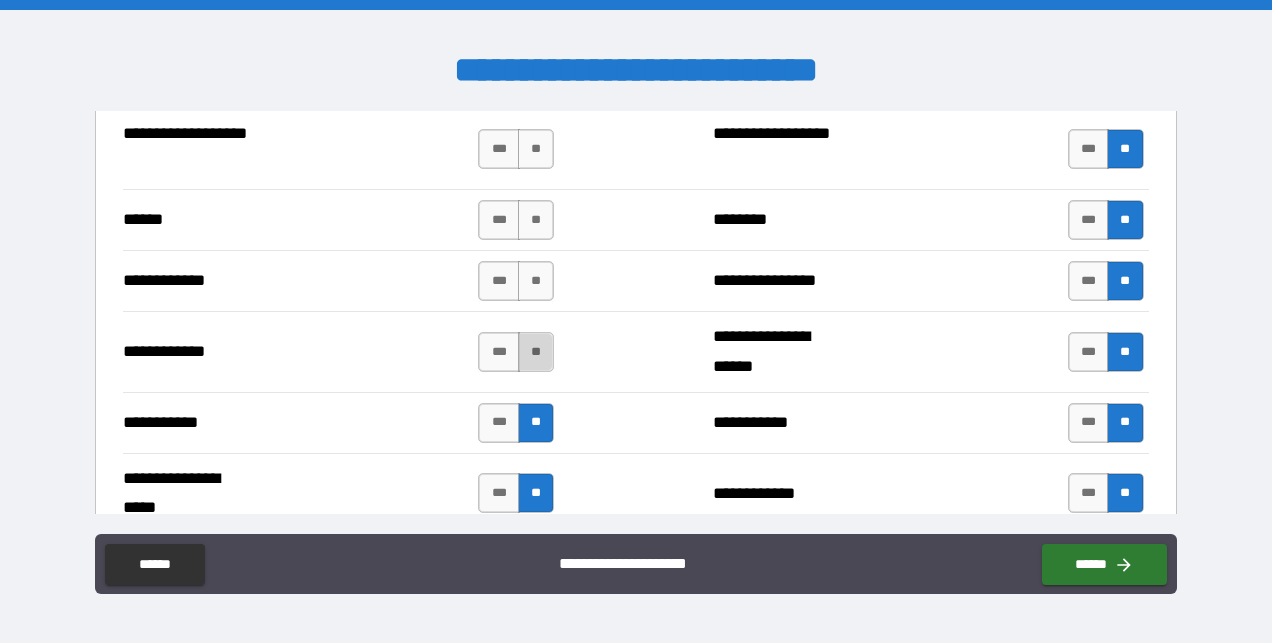 click on "**" at bounding box center [536, 352] 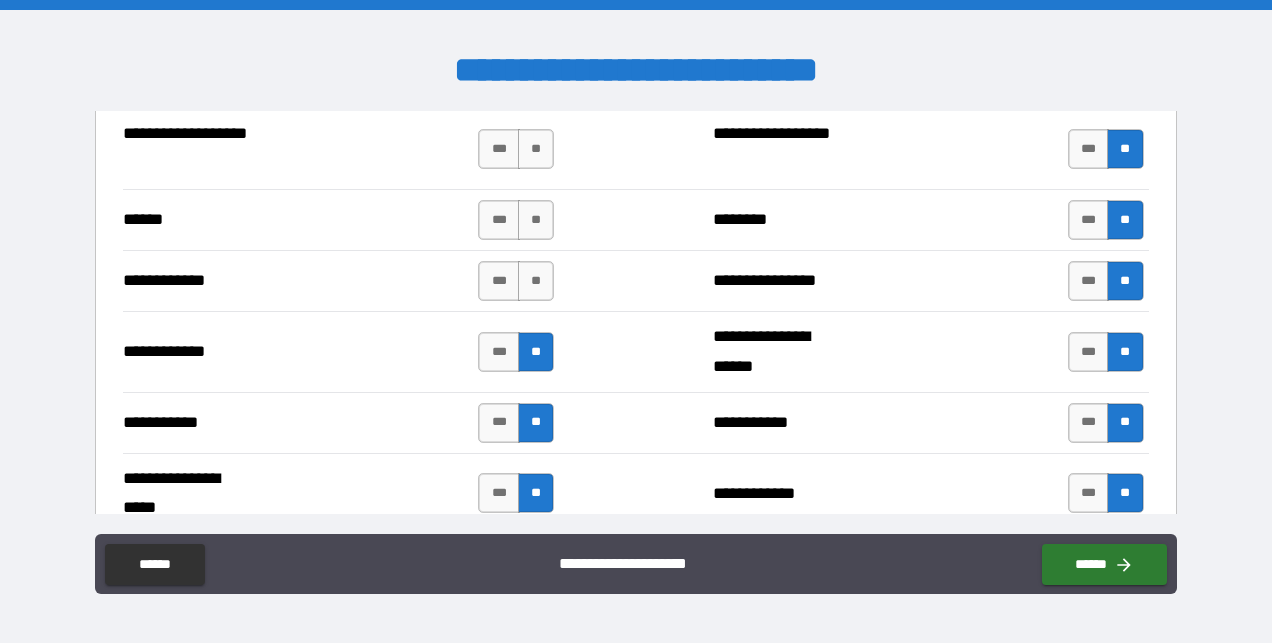 click on "*** **" at bounding box center (516, 281) 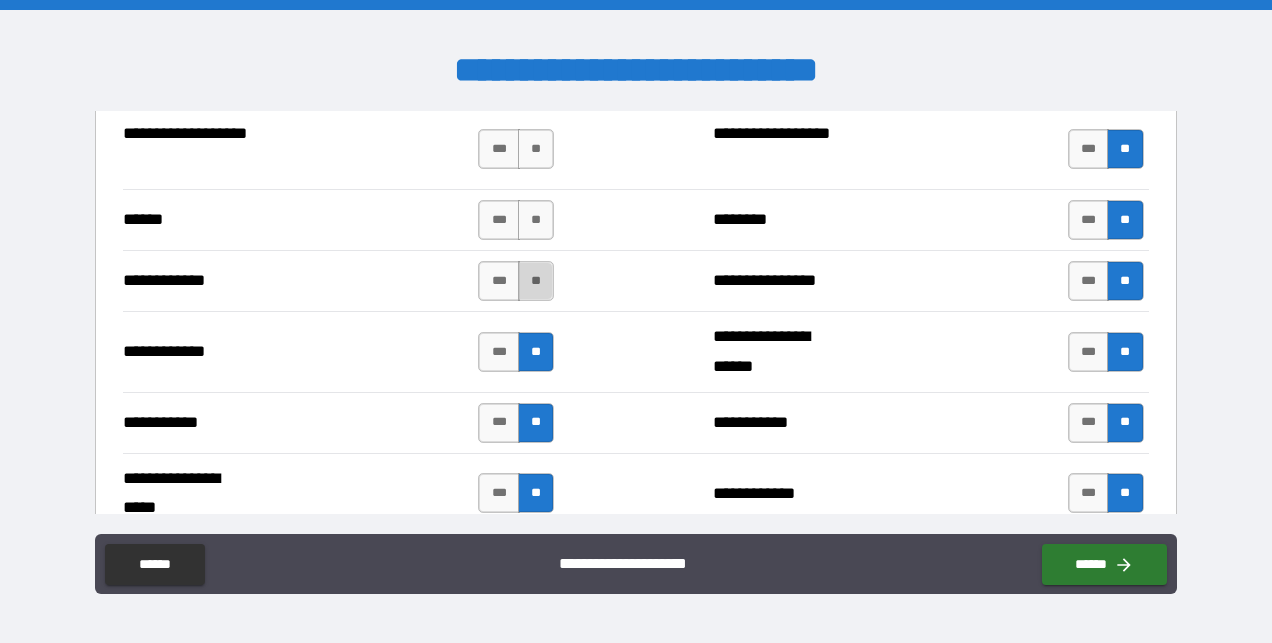 click on "**" at bounding box center [536, 281] 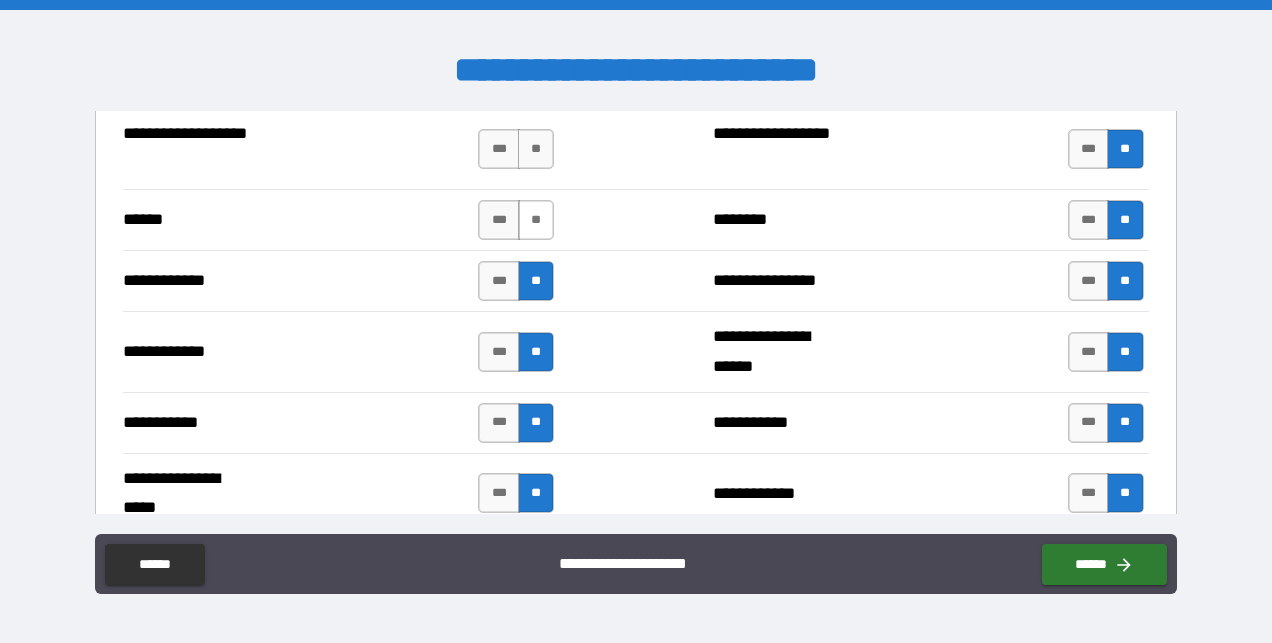 click on "**" at bounding box center (536, 220) 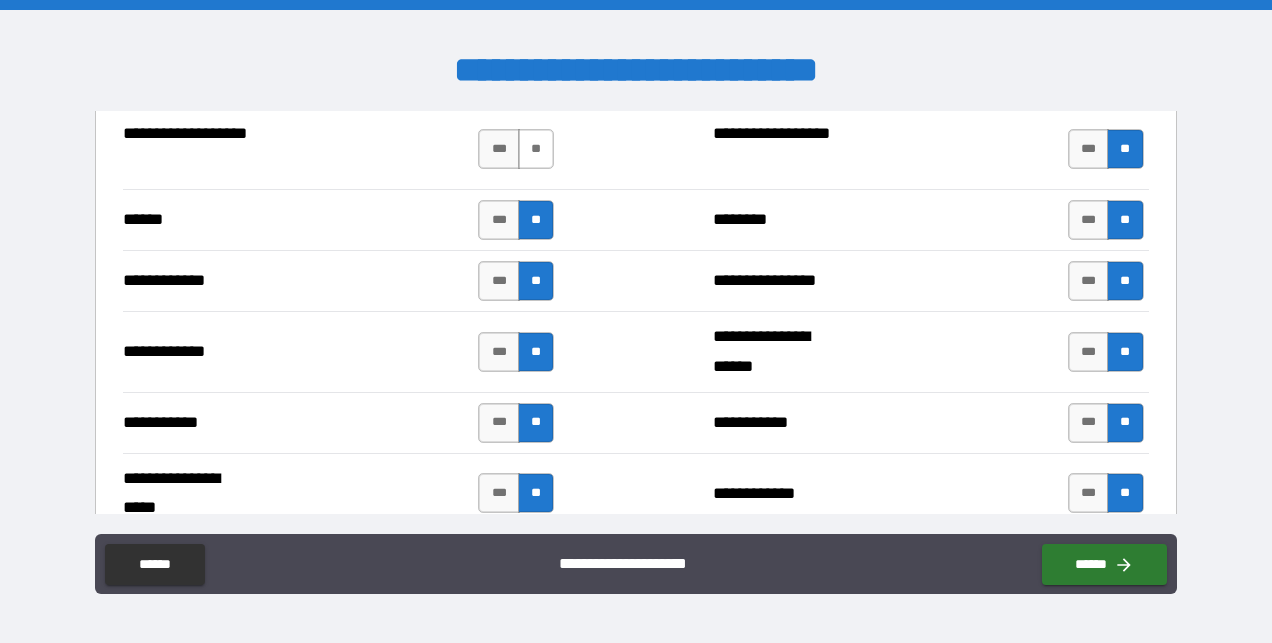 click on "**" at bounding box center [536, 149] 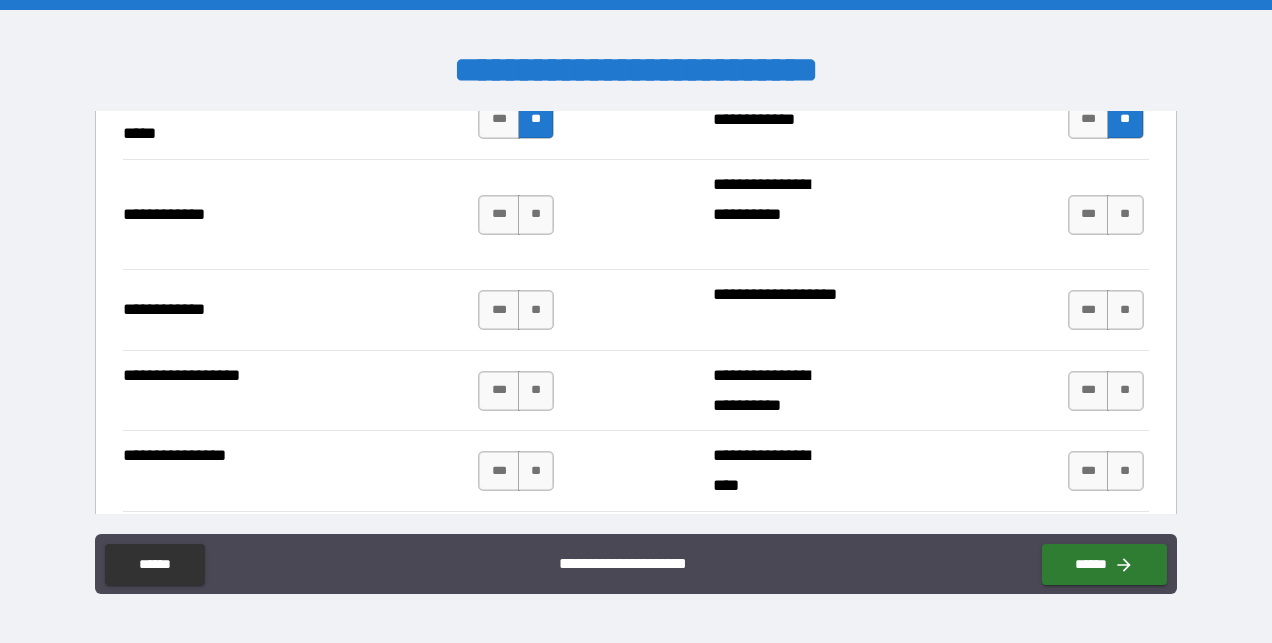 scroll, scrollTop: 4264, scrollLeft: 0, axis: vertical 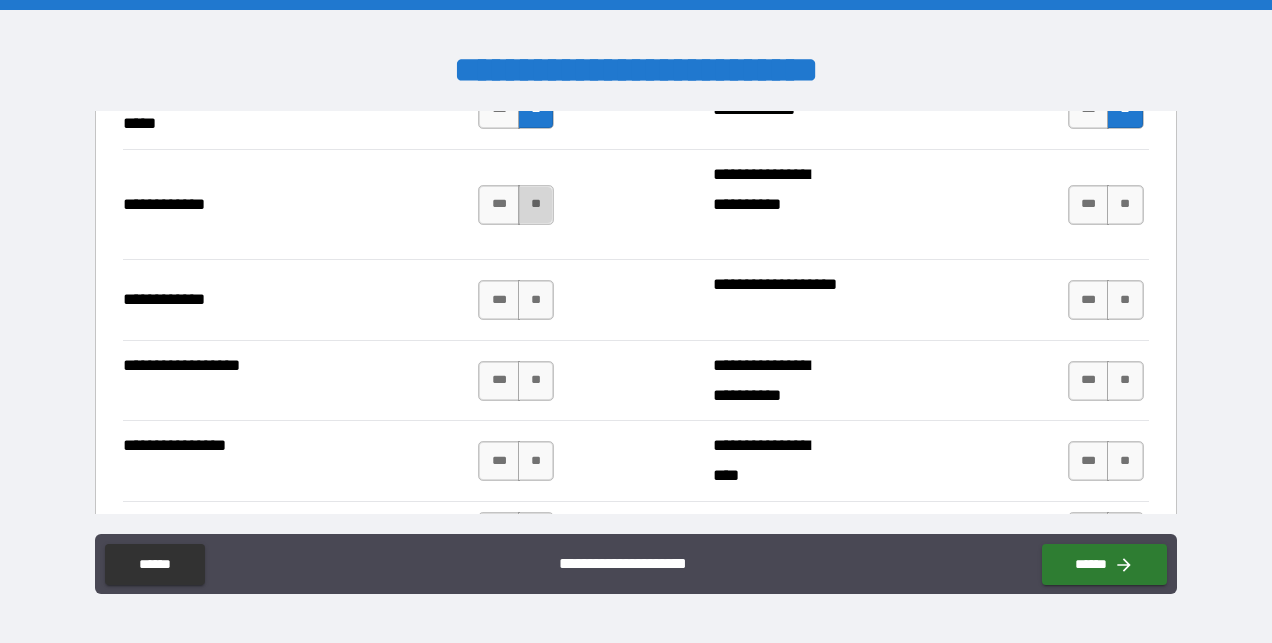 click on "**" at bounding box center (536, 205) 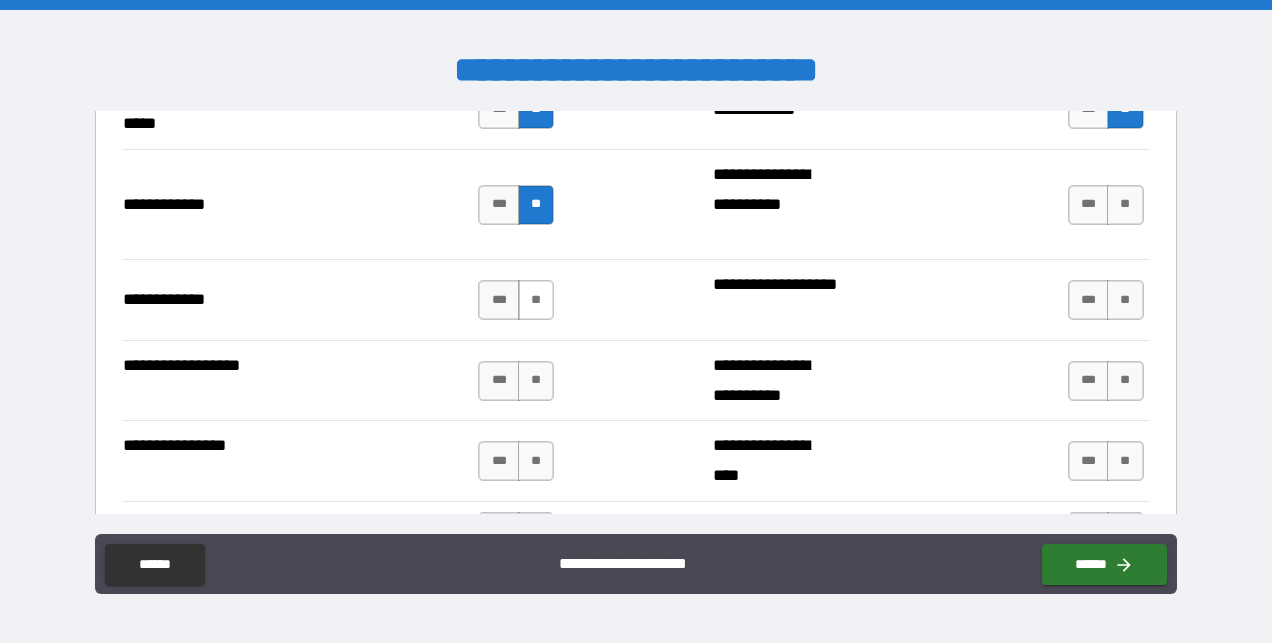 click on "**" at bounding box center [536, 300] 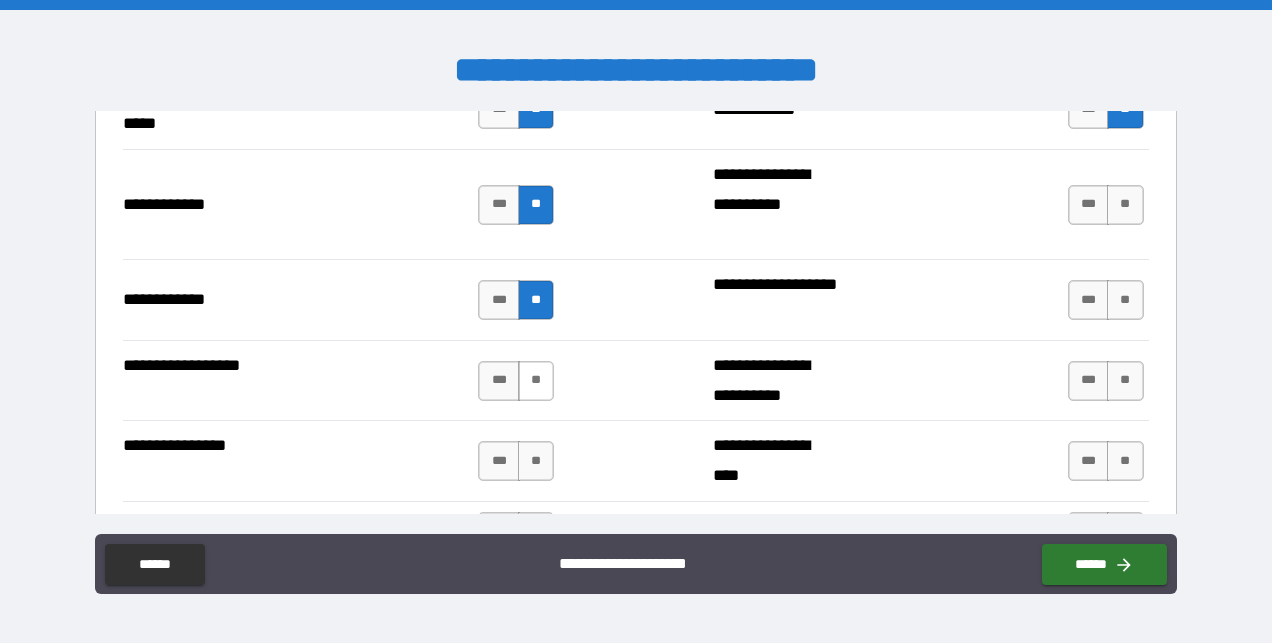 click on "**" at bounding box center (536, 381) 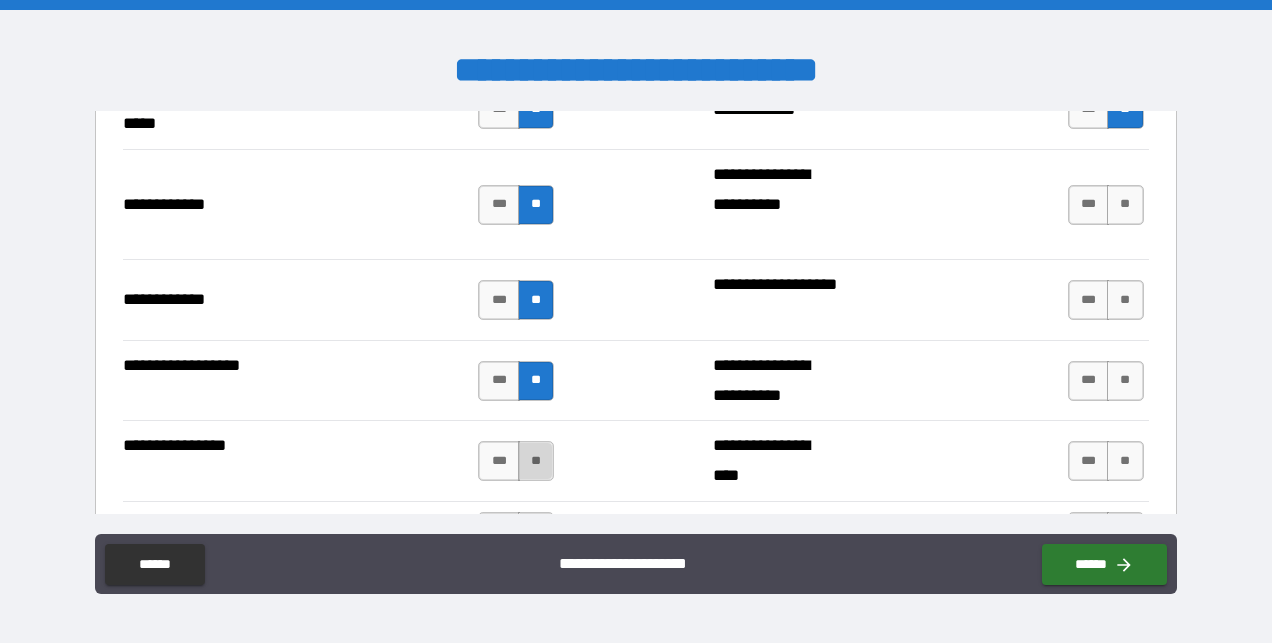 click on "**" at bounding box center (536, 461) 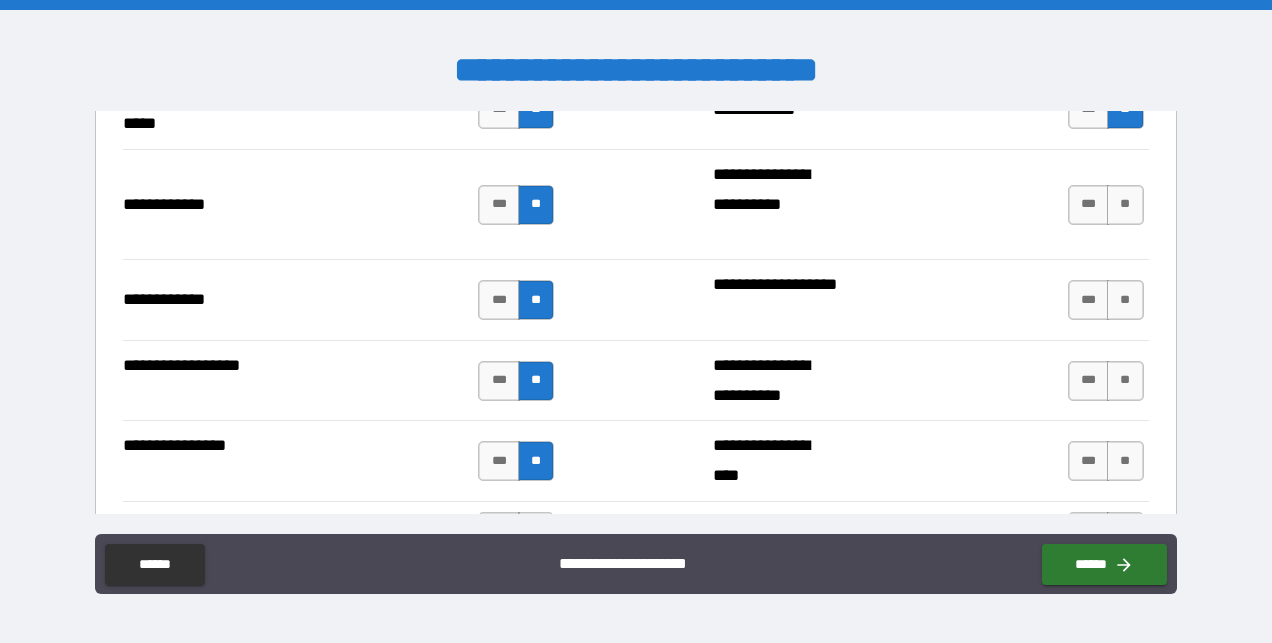 click on "**" at bounding box center (536, 532) 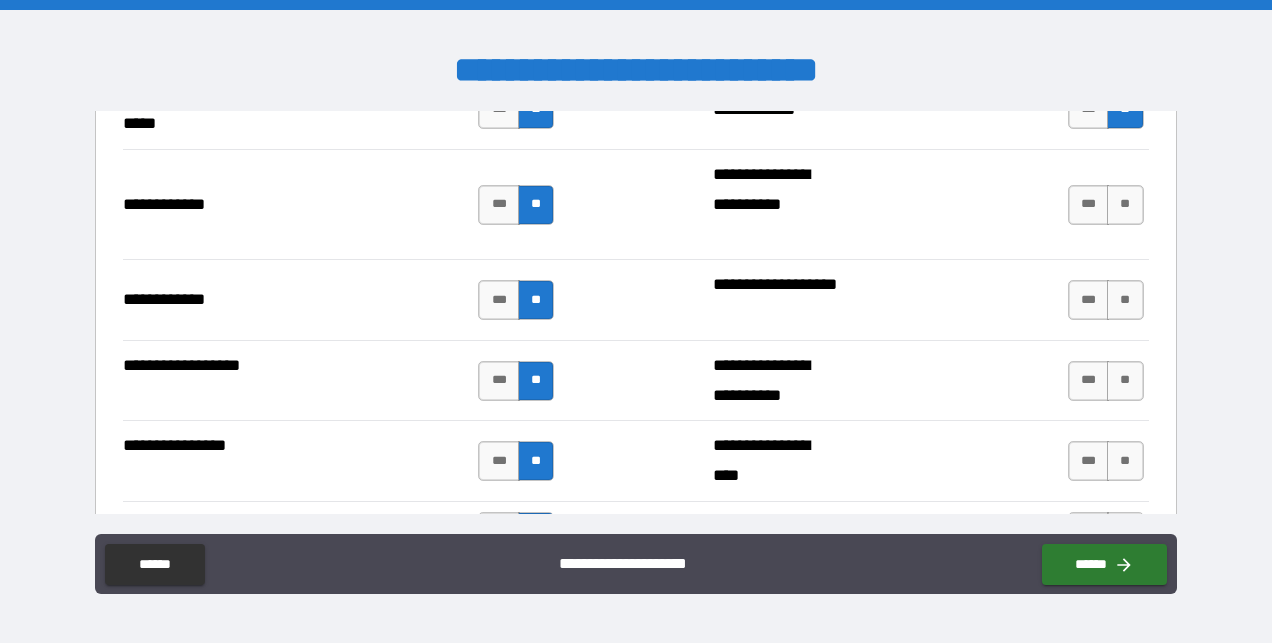 click on "**" at bounding box center (1125, 532) 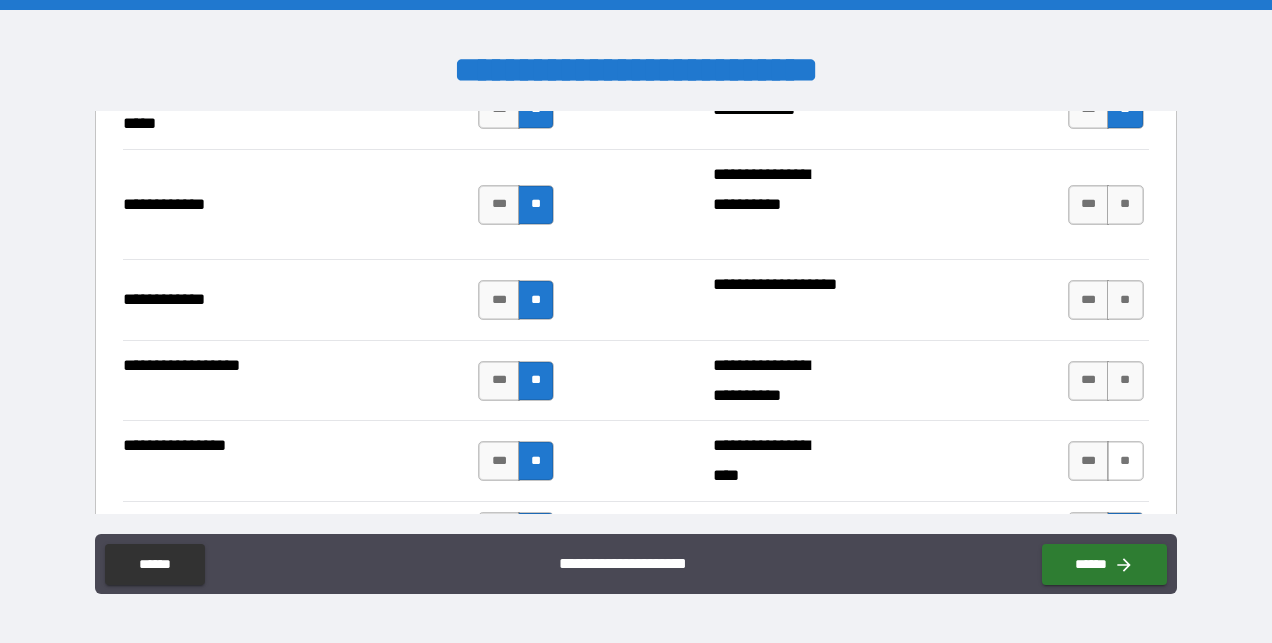 click on "**" at bounding box center [1125, 461] 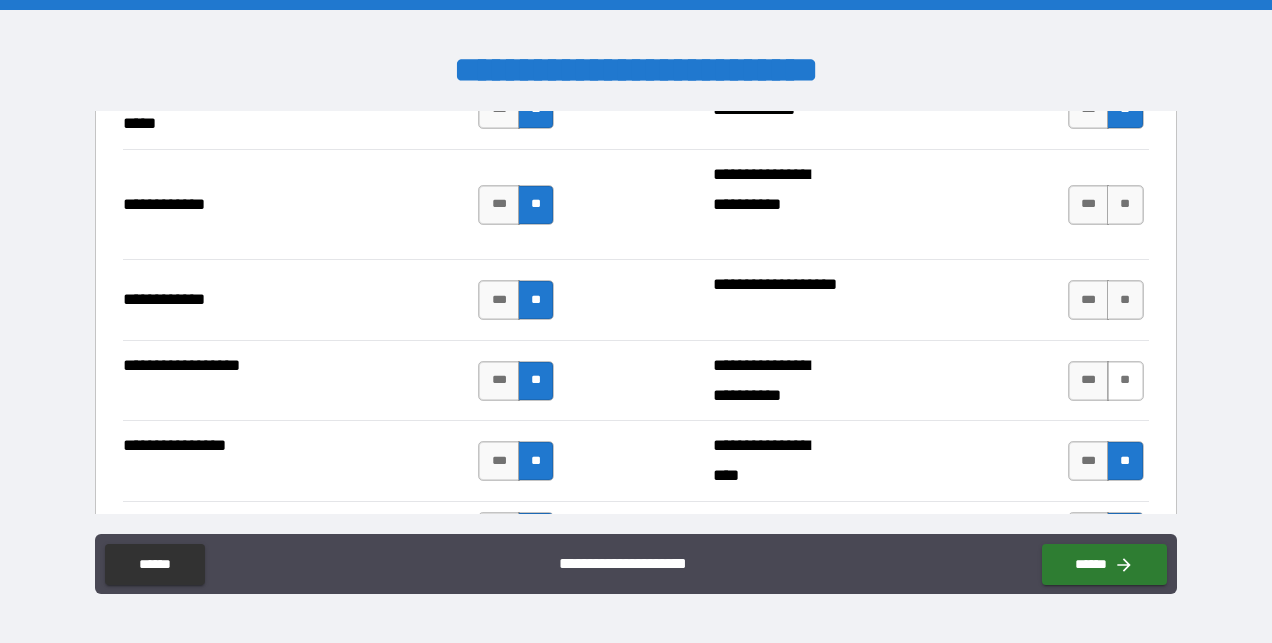 click on "**" at bounding box center (1125, 381) 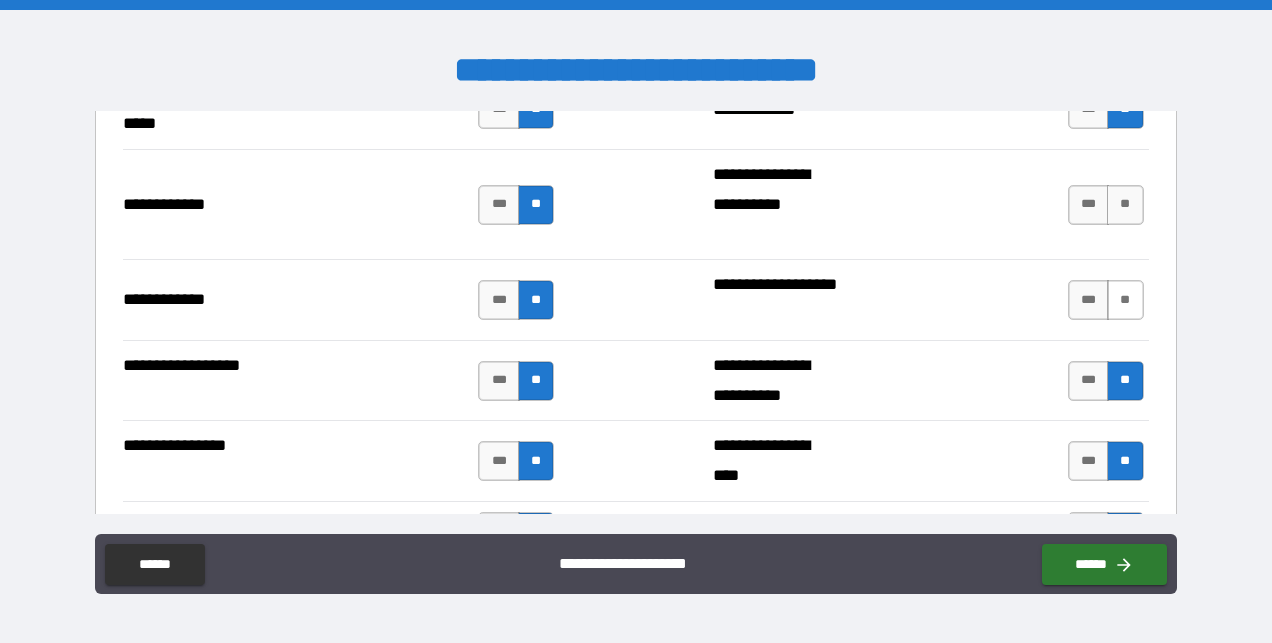 click on "**" at bounding box center [1125, 300] 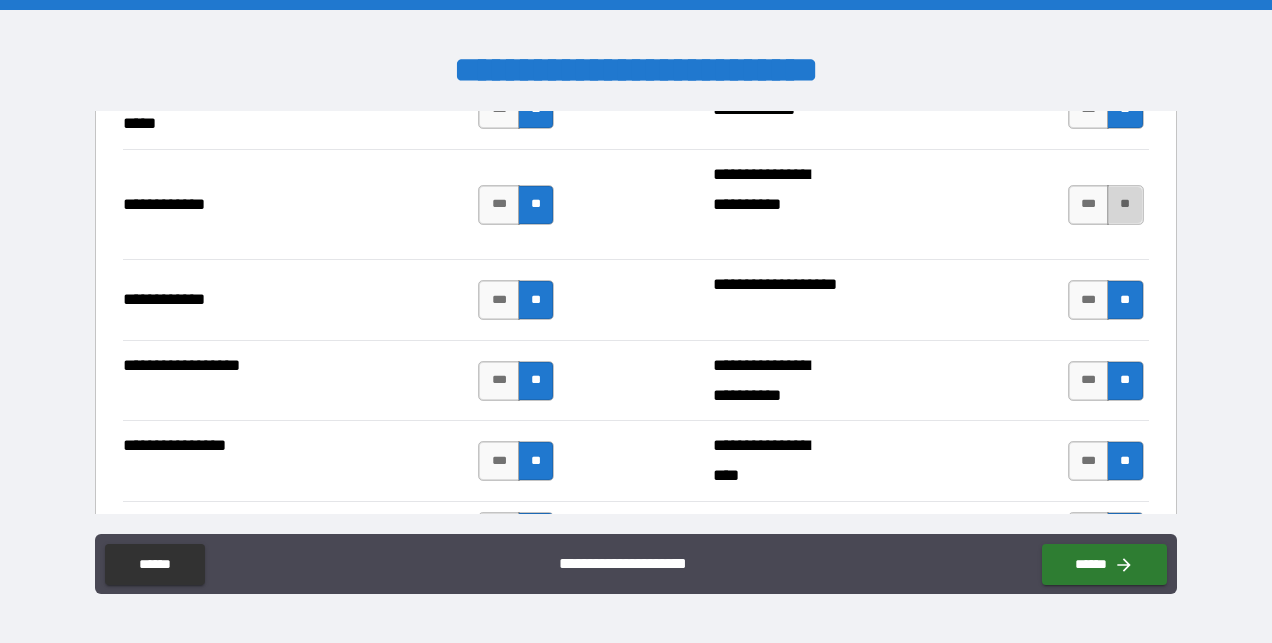 click on "**" at bounding box center [1125, 205] 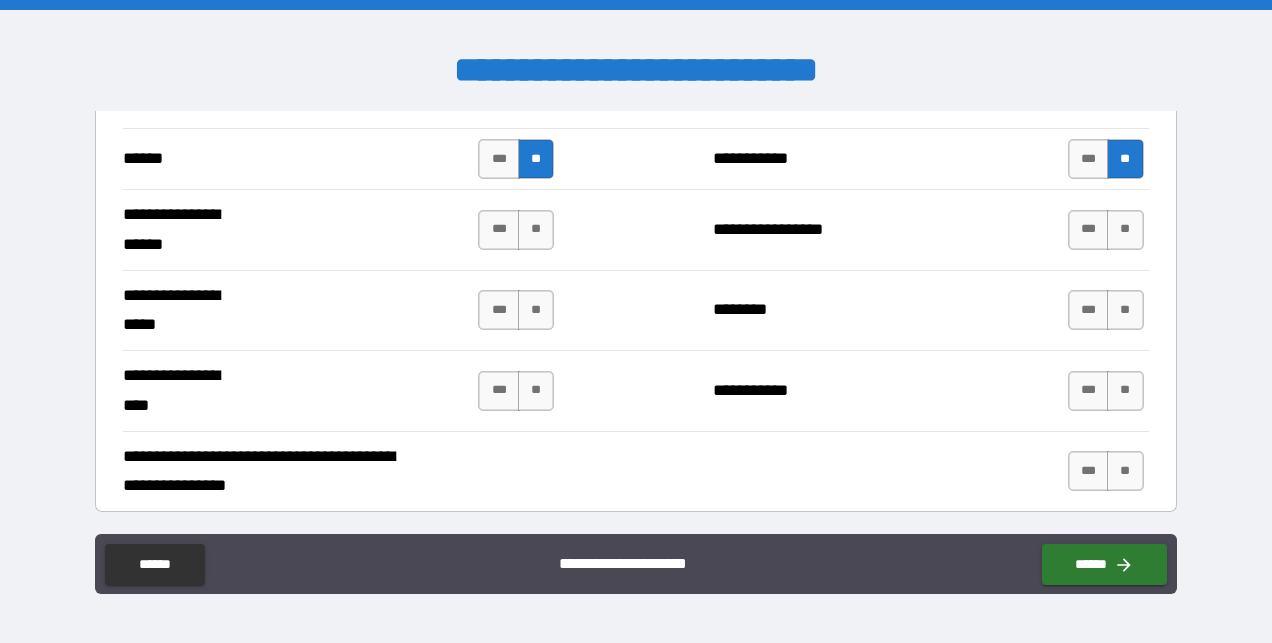 scroll, scrollTop: 4646, scrollLeft: 0, axis: vertical 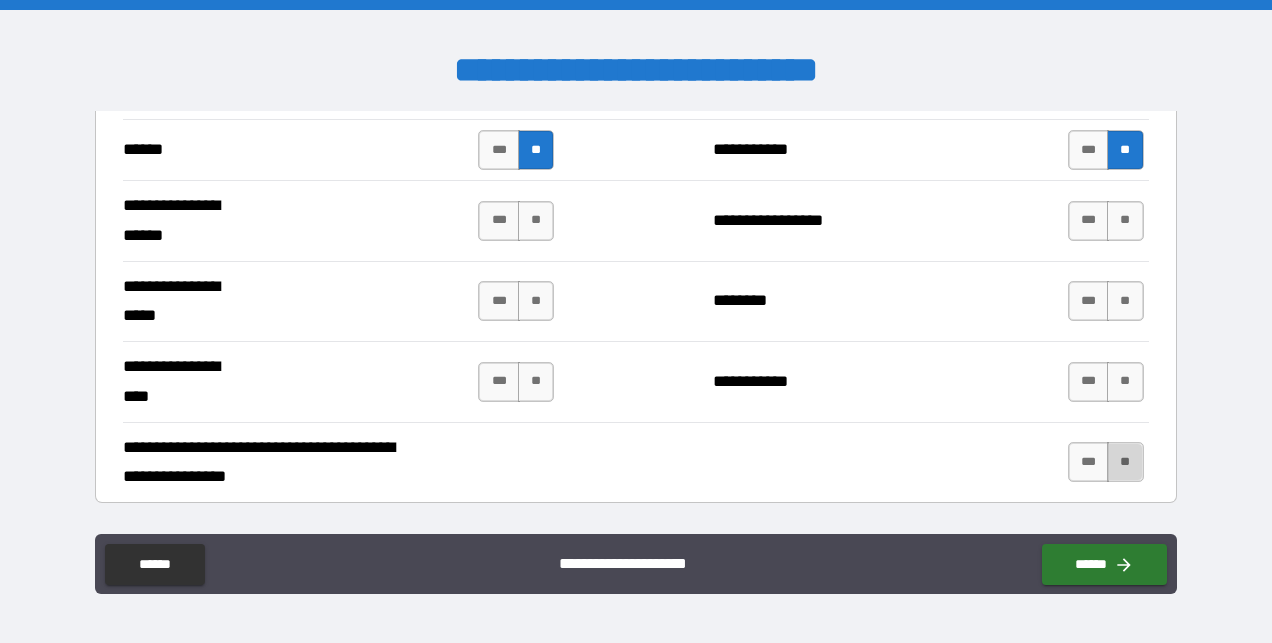 click on "**" at bounding box center (1125, 462) 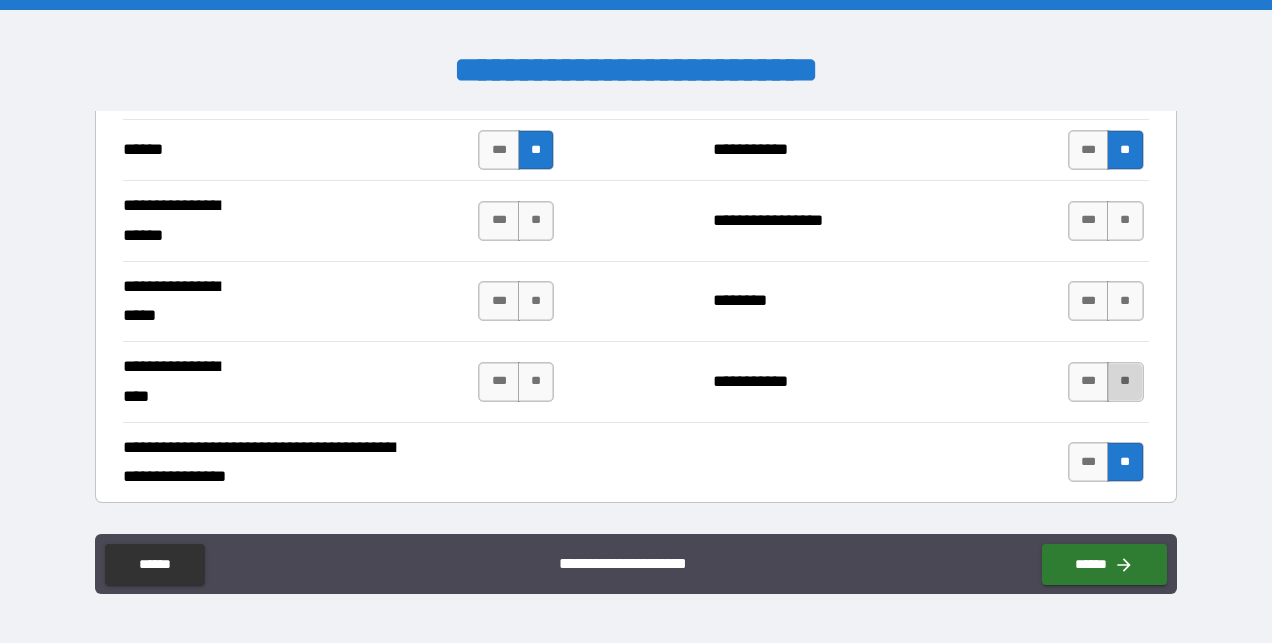 click on "**" at bounding box center (1125, 382) 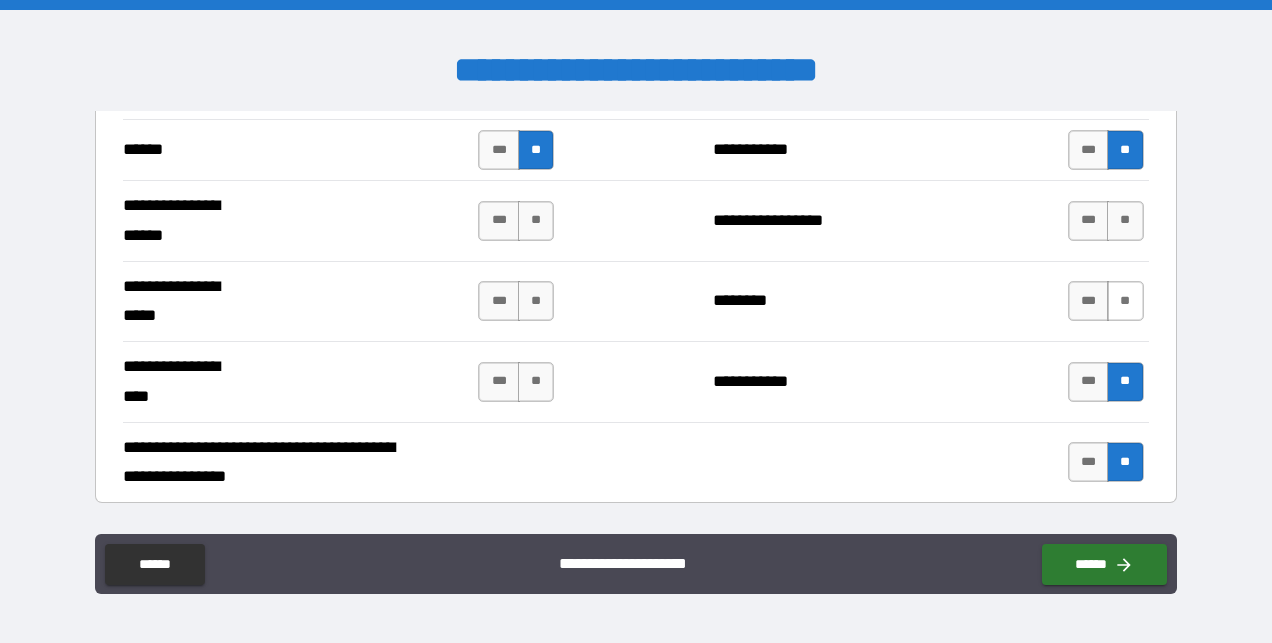 click on "**" at bounding box center (1125, 301) 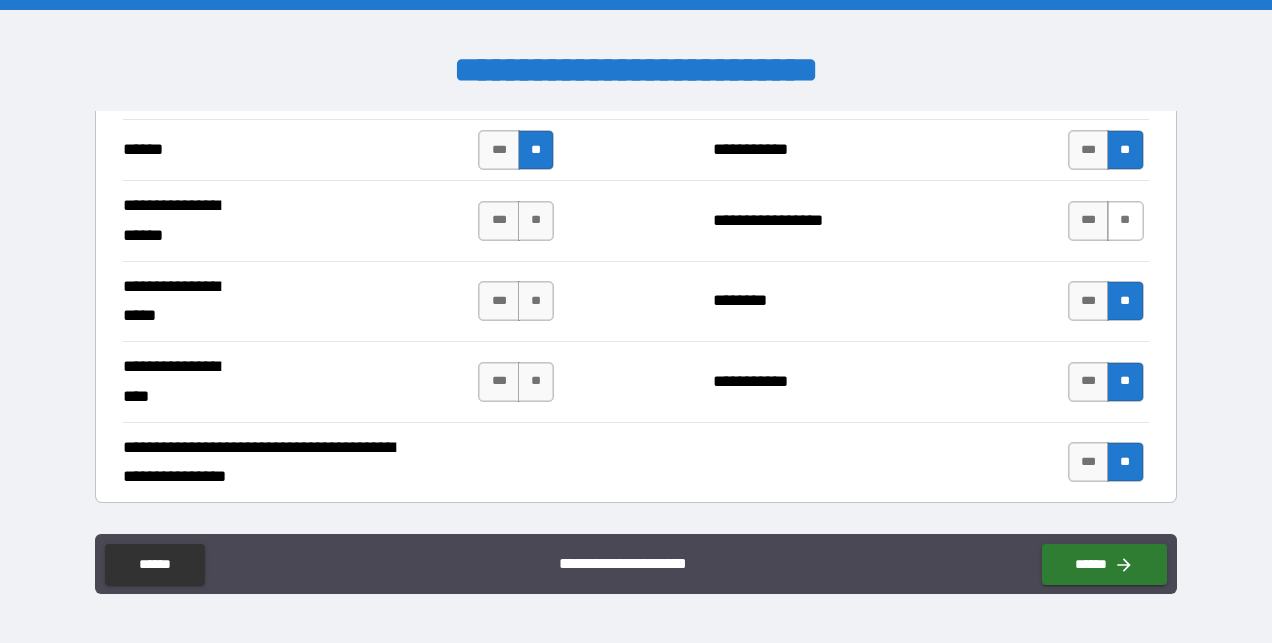 click on "**" at bounding box center [1125, 221] 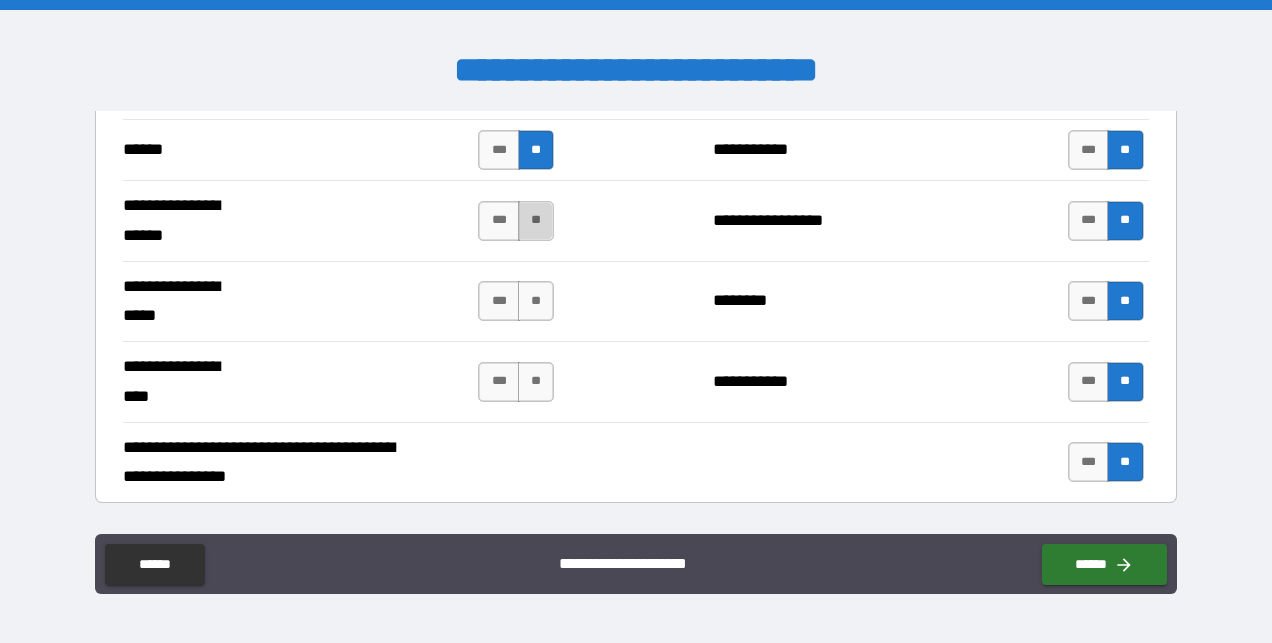 click on "**" at bounding box center [536, 221] 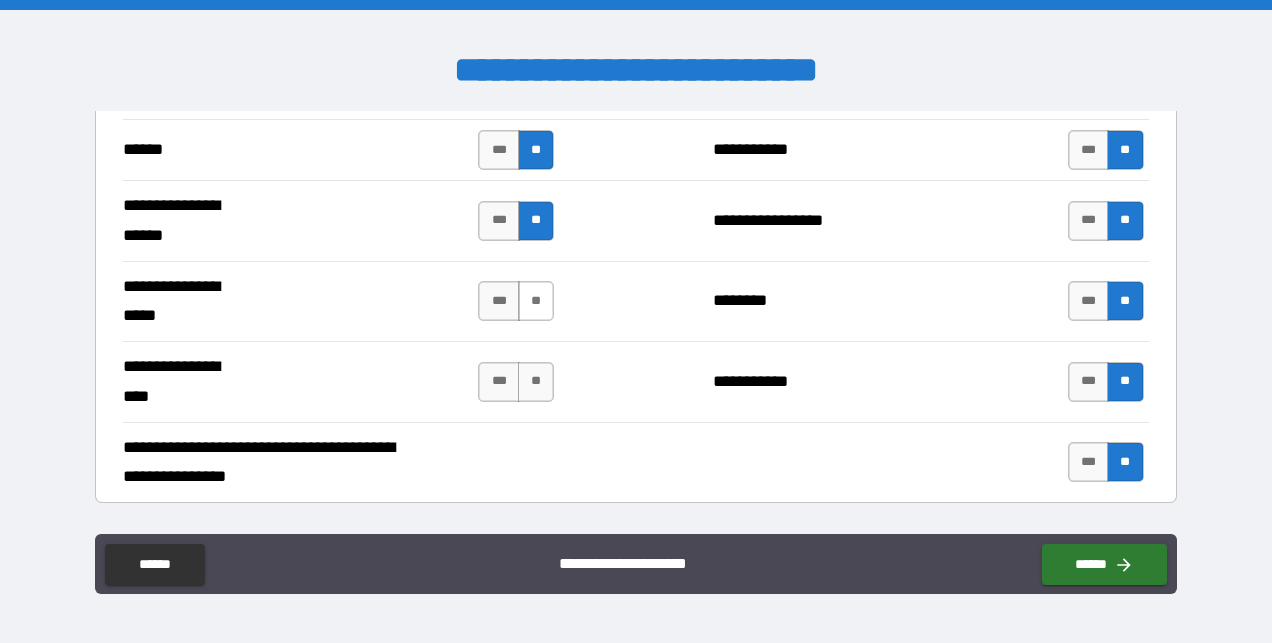 click on "**" at bounding box center [536, 301] 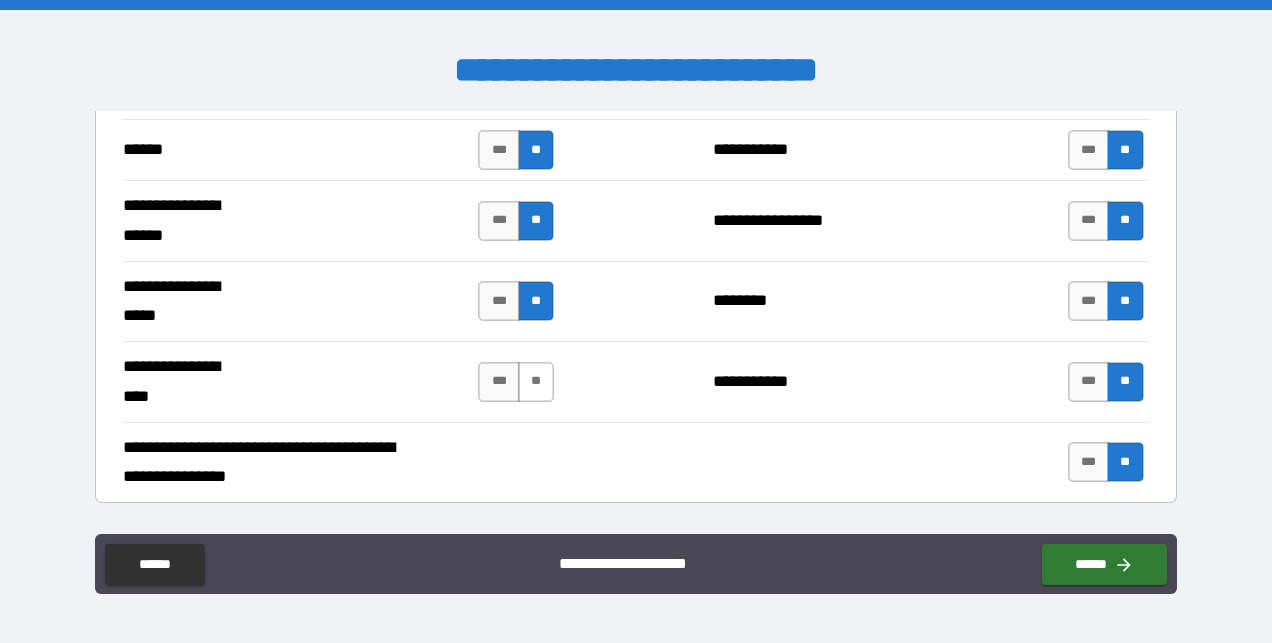 click on "**" at bounding box center [536, 382] 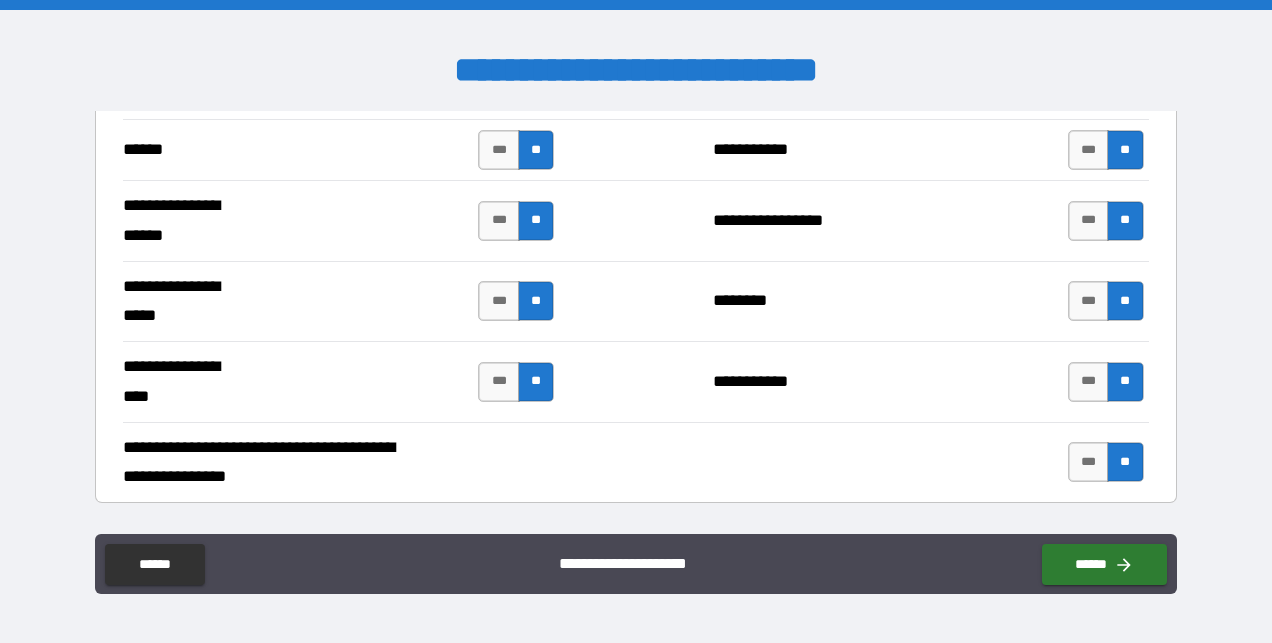 scroll, scrollTop: 4864, scrollLeft: 0, axis: vertical 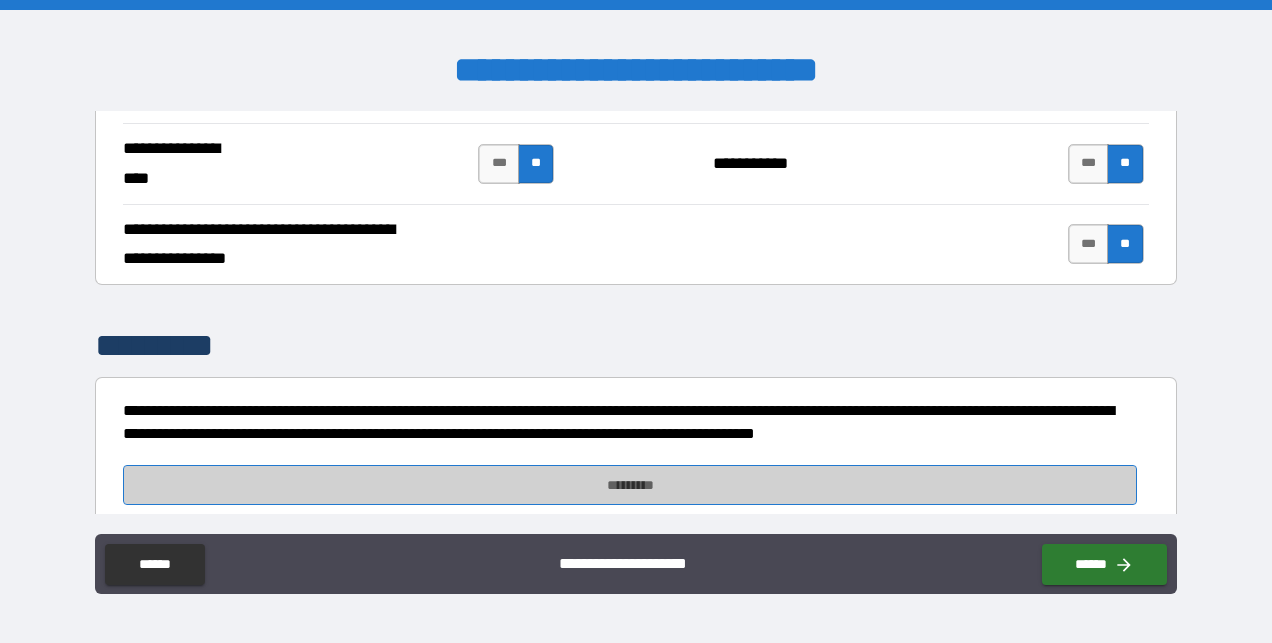 click on "*********" at bounding box center [630, 485] 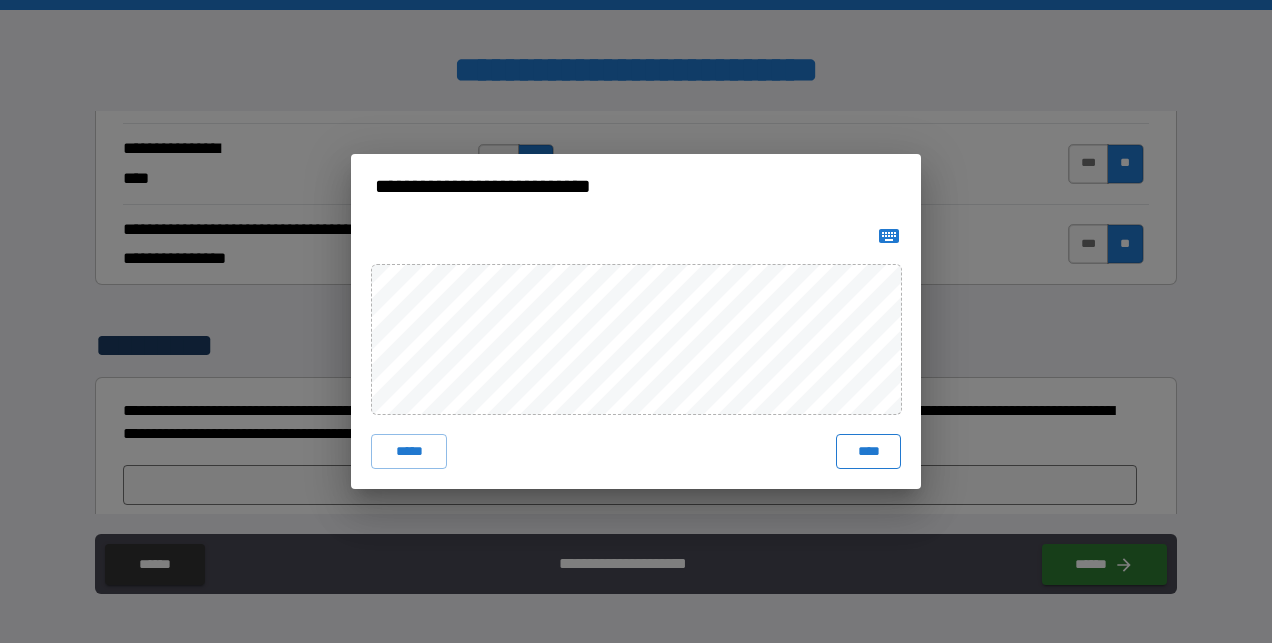 click on "****" at bounding box center (868, 452) 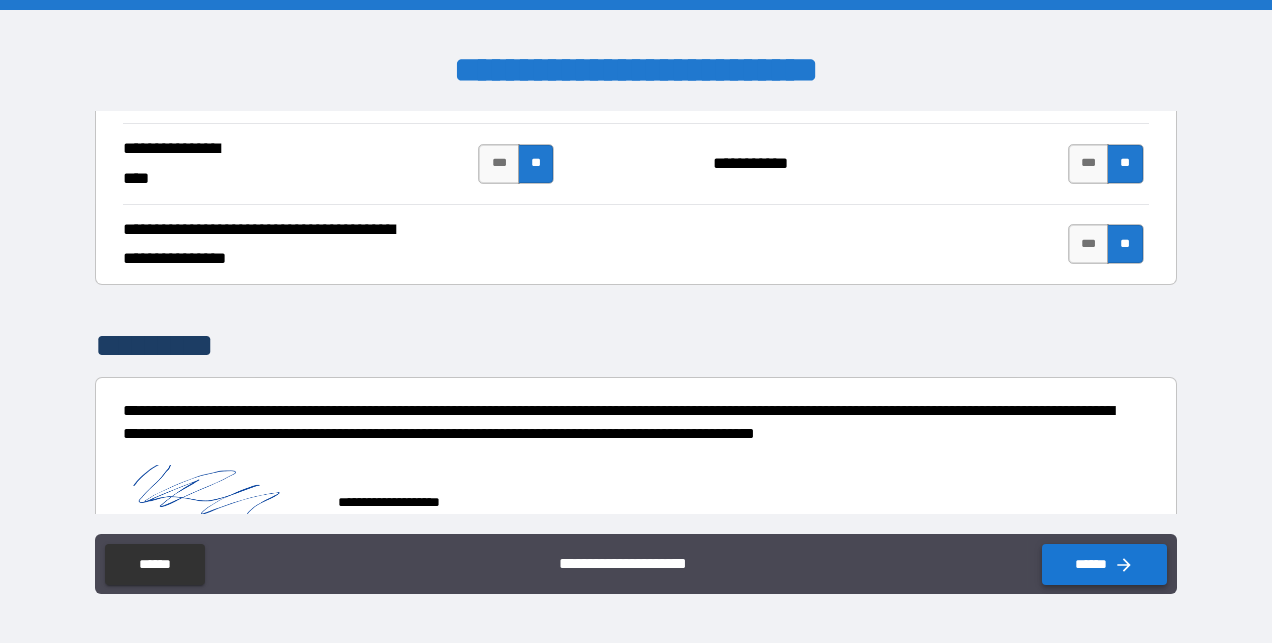 click on "******" at bounding box center (1104, 564) 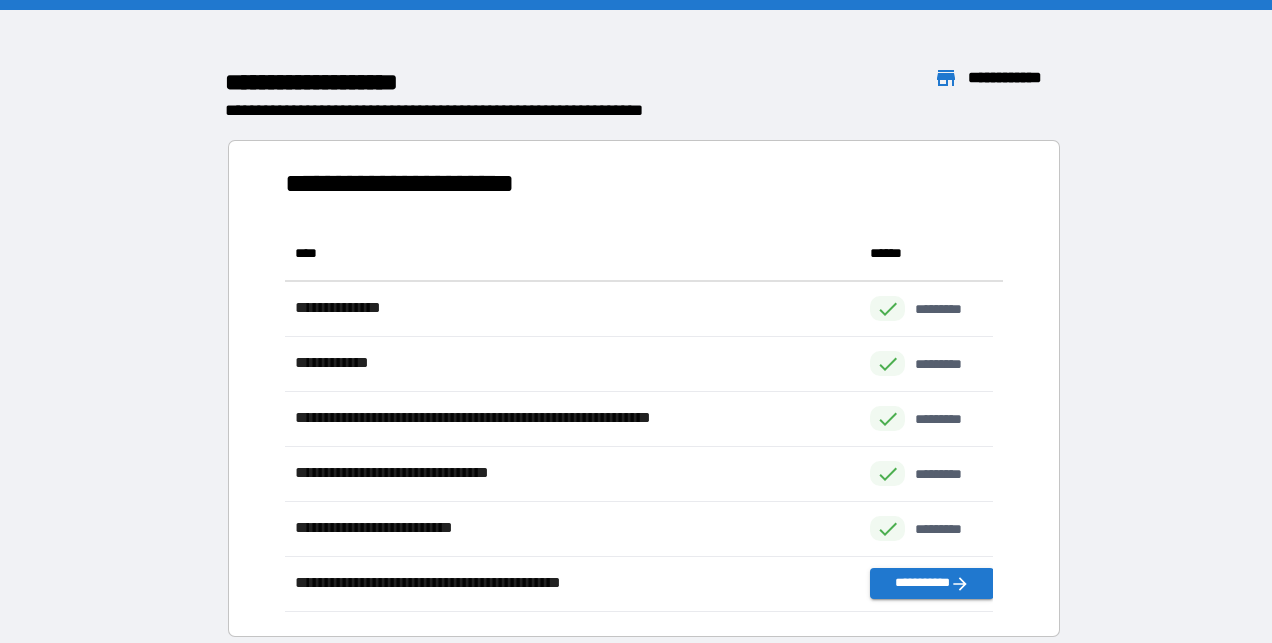scroll, scrollTop: 16, scrollLeft: 16, axis: both 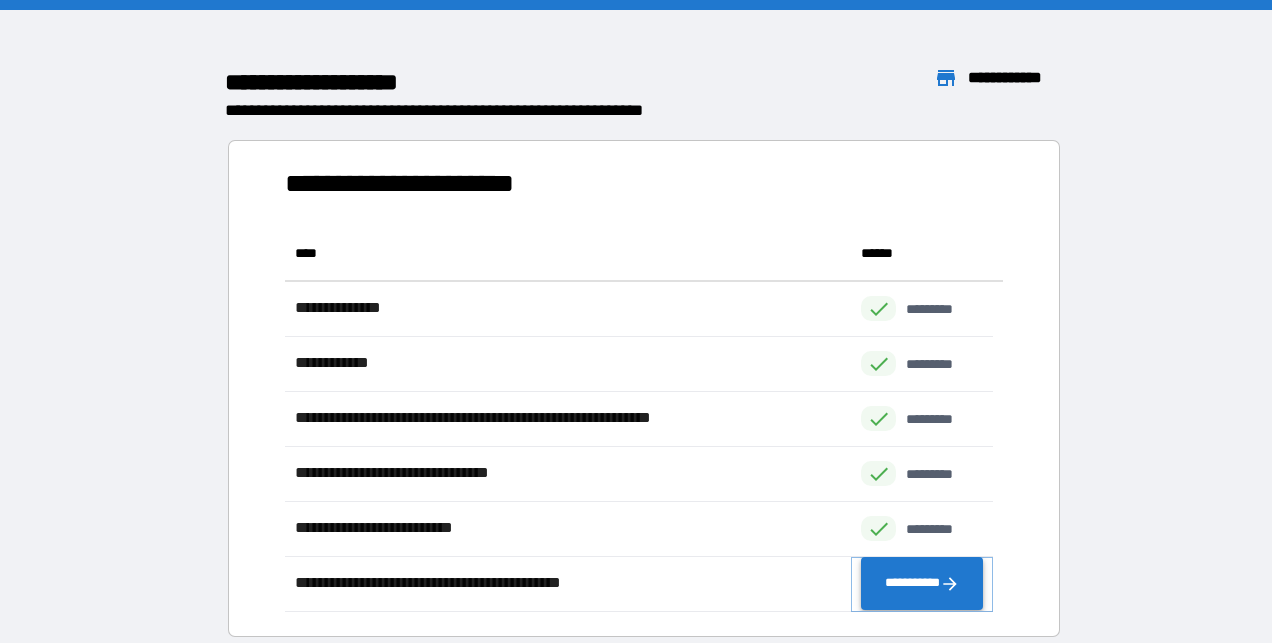 click on "**********" at bounding box center (922, 584) 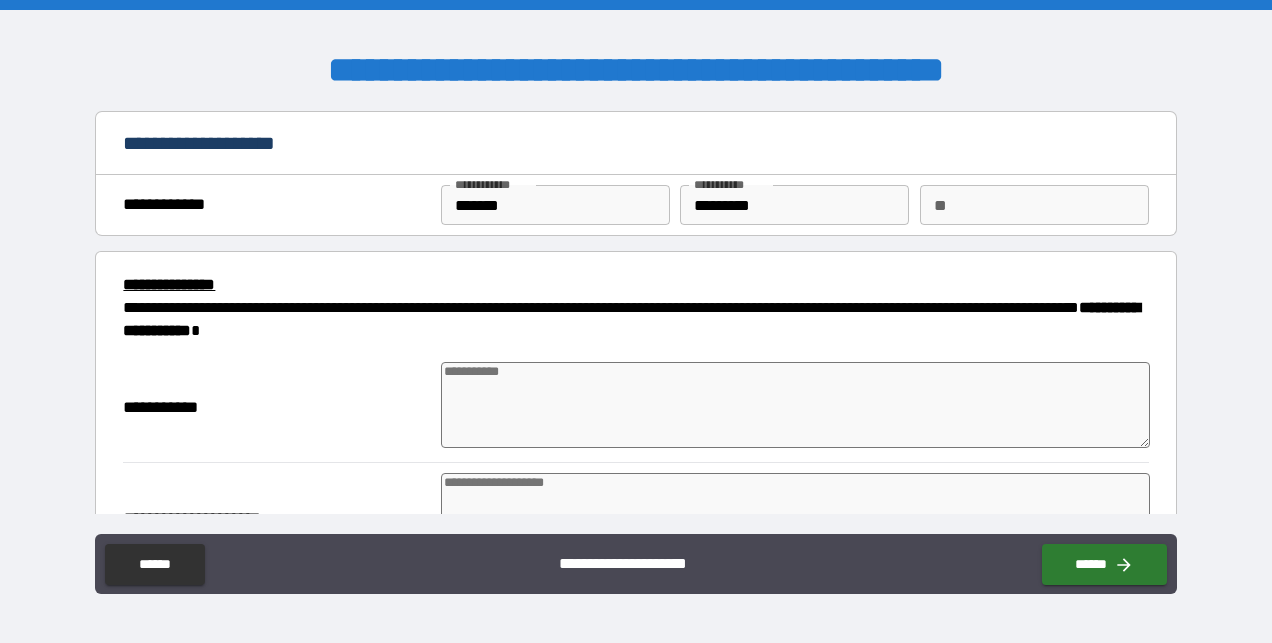 click at bounding box center (795, 405) 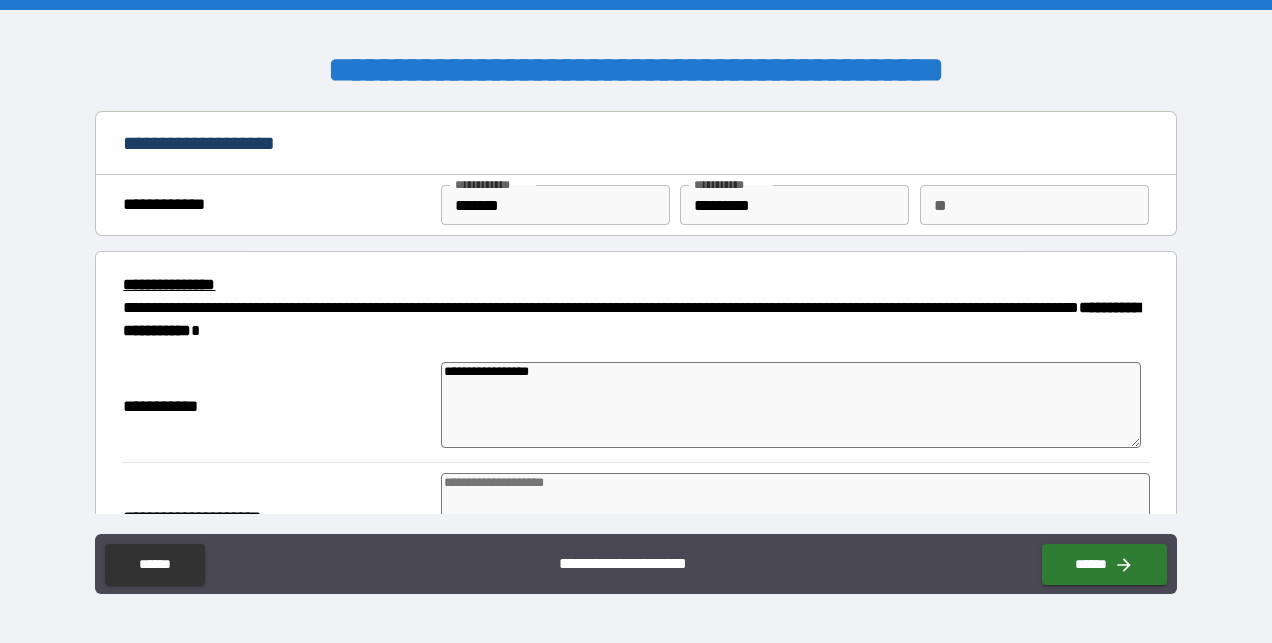 click at bounding box center (795, 516) 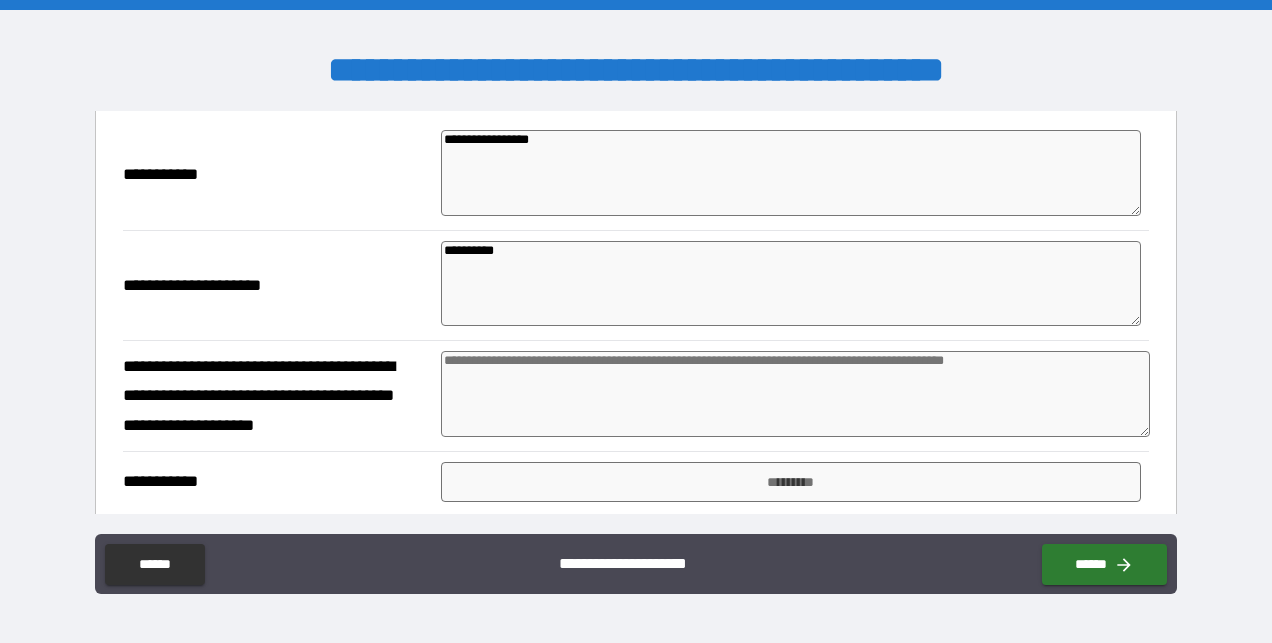 scroll, scrollTop: 247, scrollLeft: 0, axis: vertical 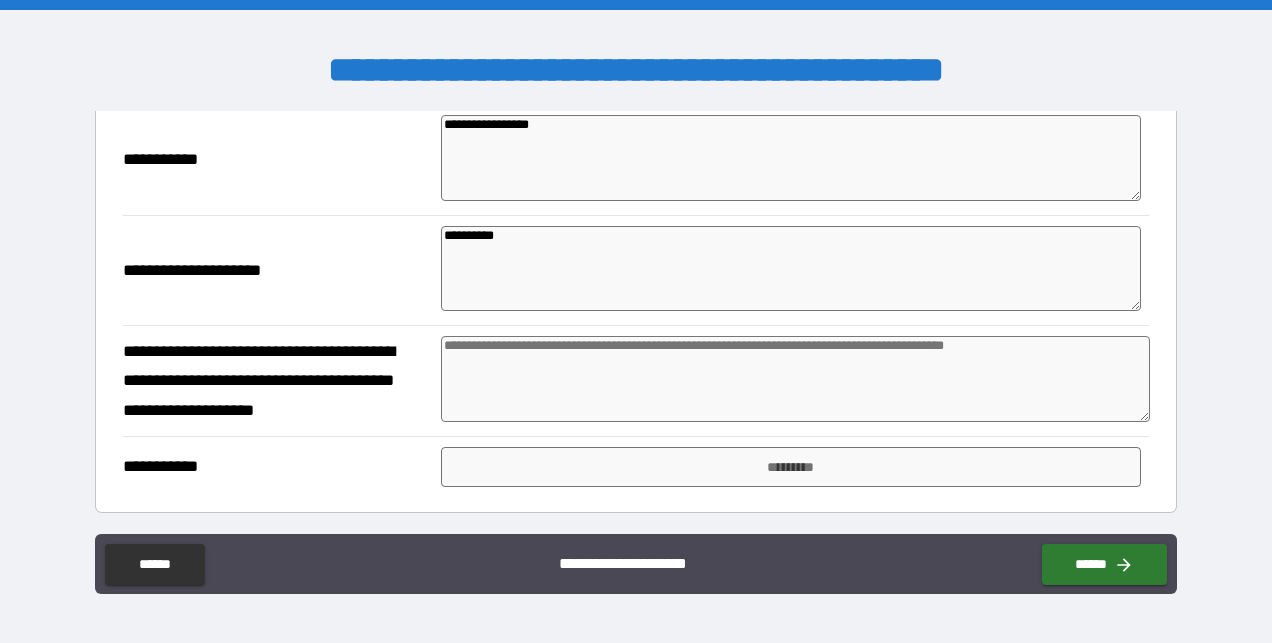 click at bounding box center (795, 379) 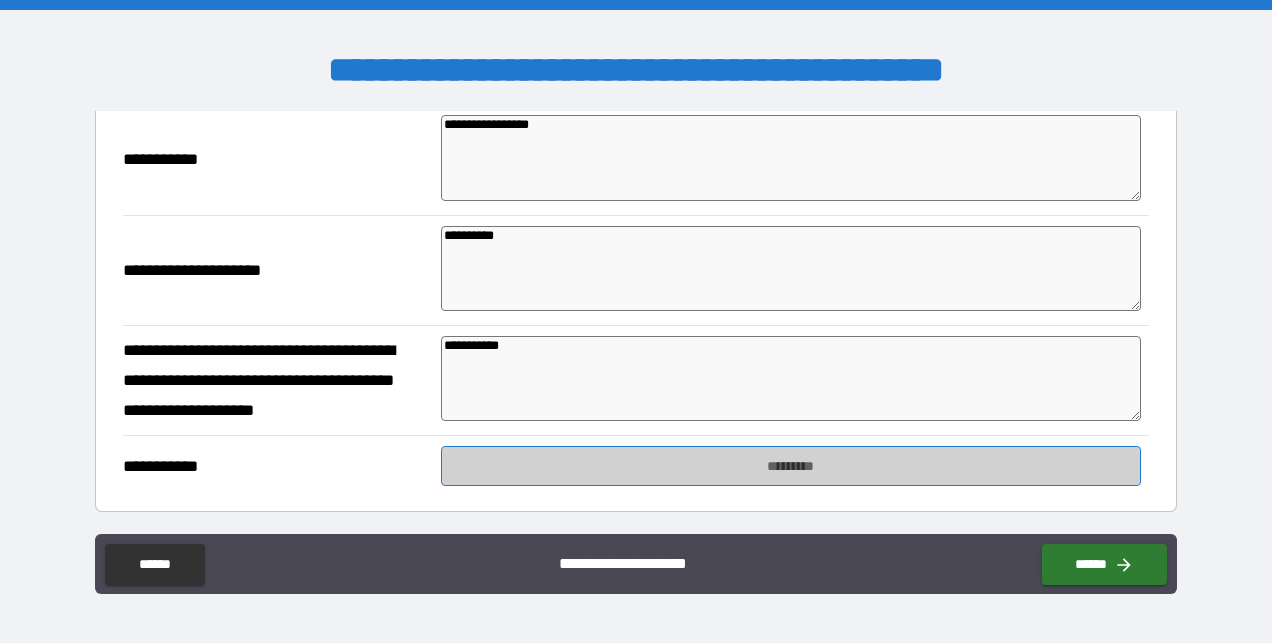 click on "*********" at bounding box center (791, 466) 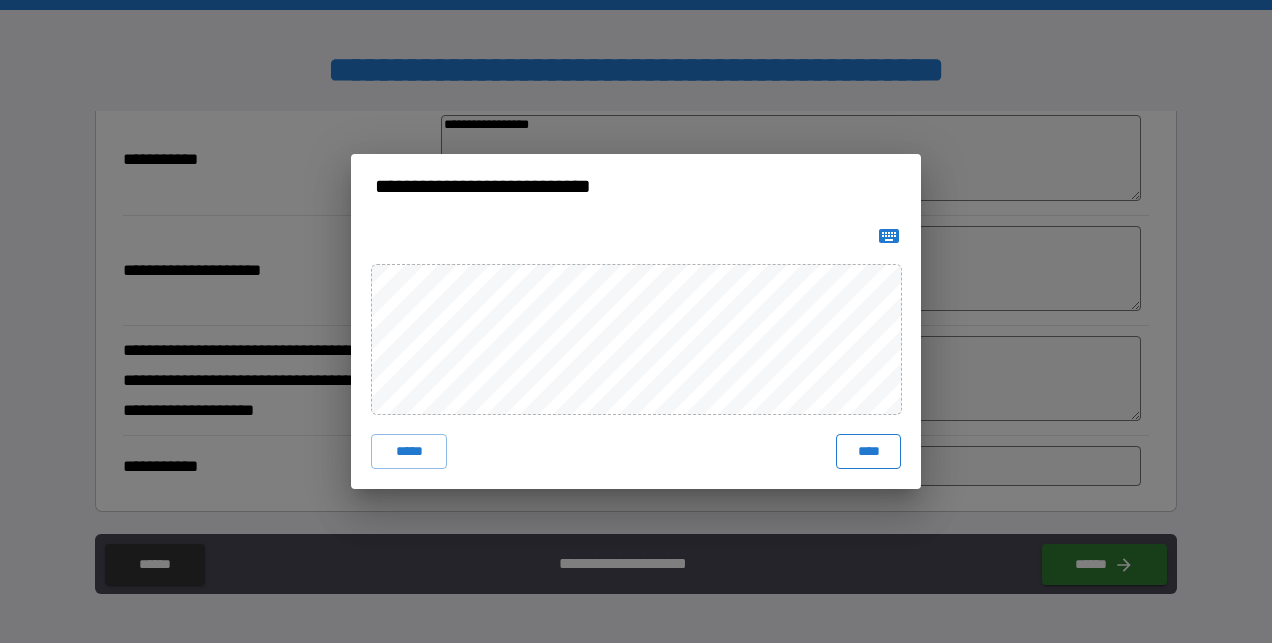 click on "****" at bounding box center [868, 452] 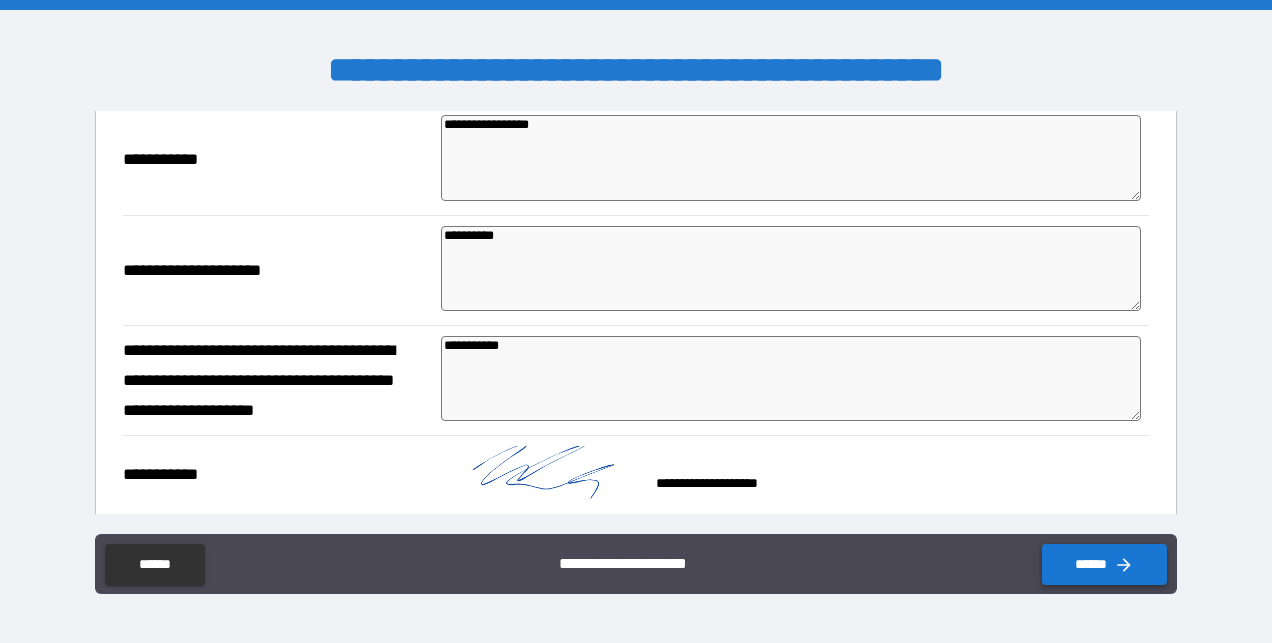 click on "******" at bounding box center (1104, 564) 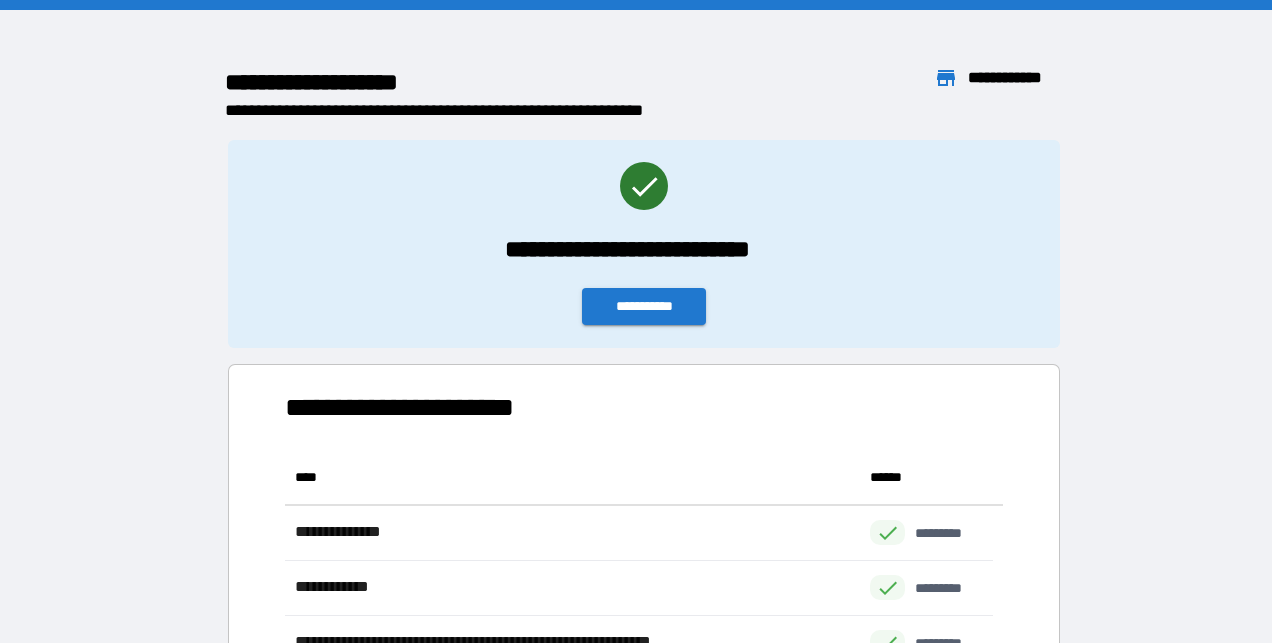 scroll, scrollTop: 16, scrollLeft: 16, axis: both 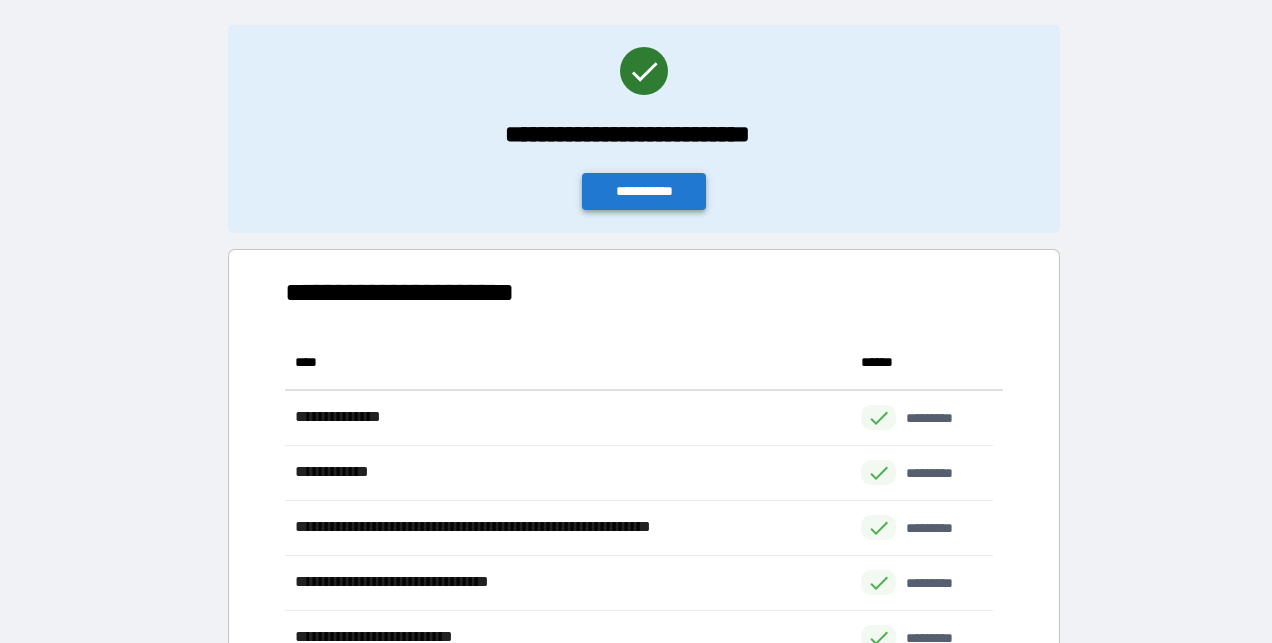 click on "**********" at bounding box center (644, 191) 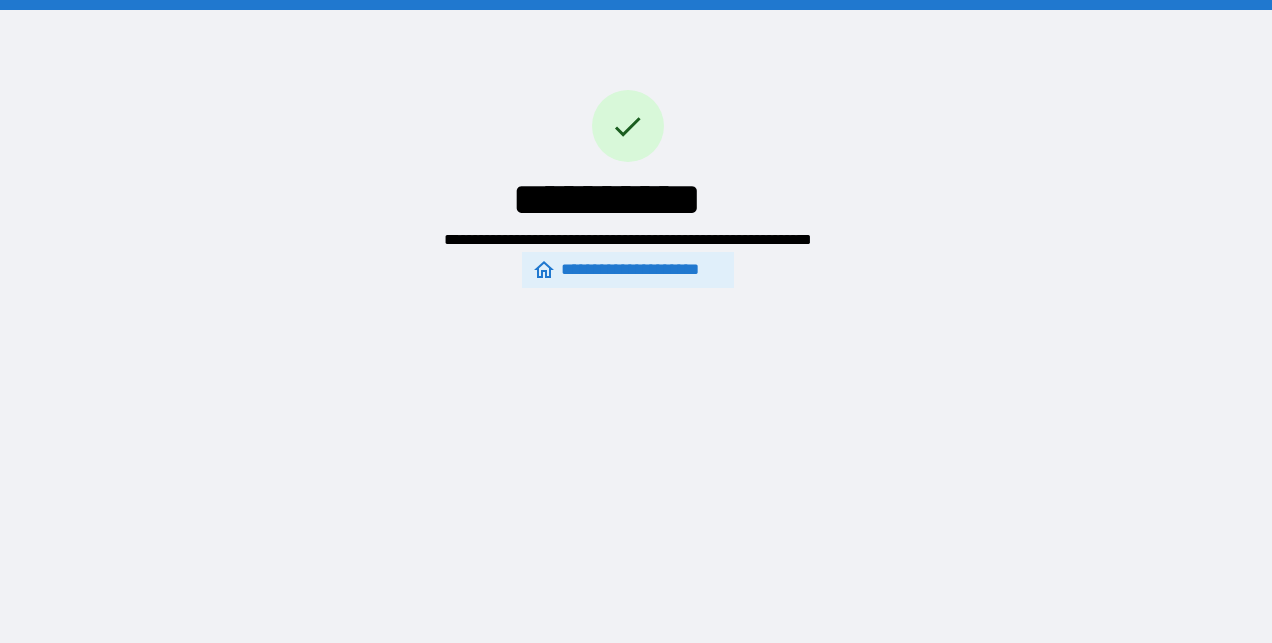scroll, scrollTop: 0, scrollLeft: 0, axis: both 